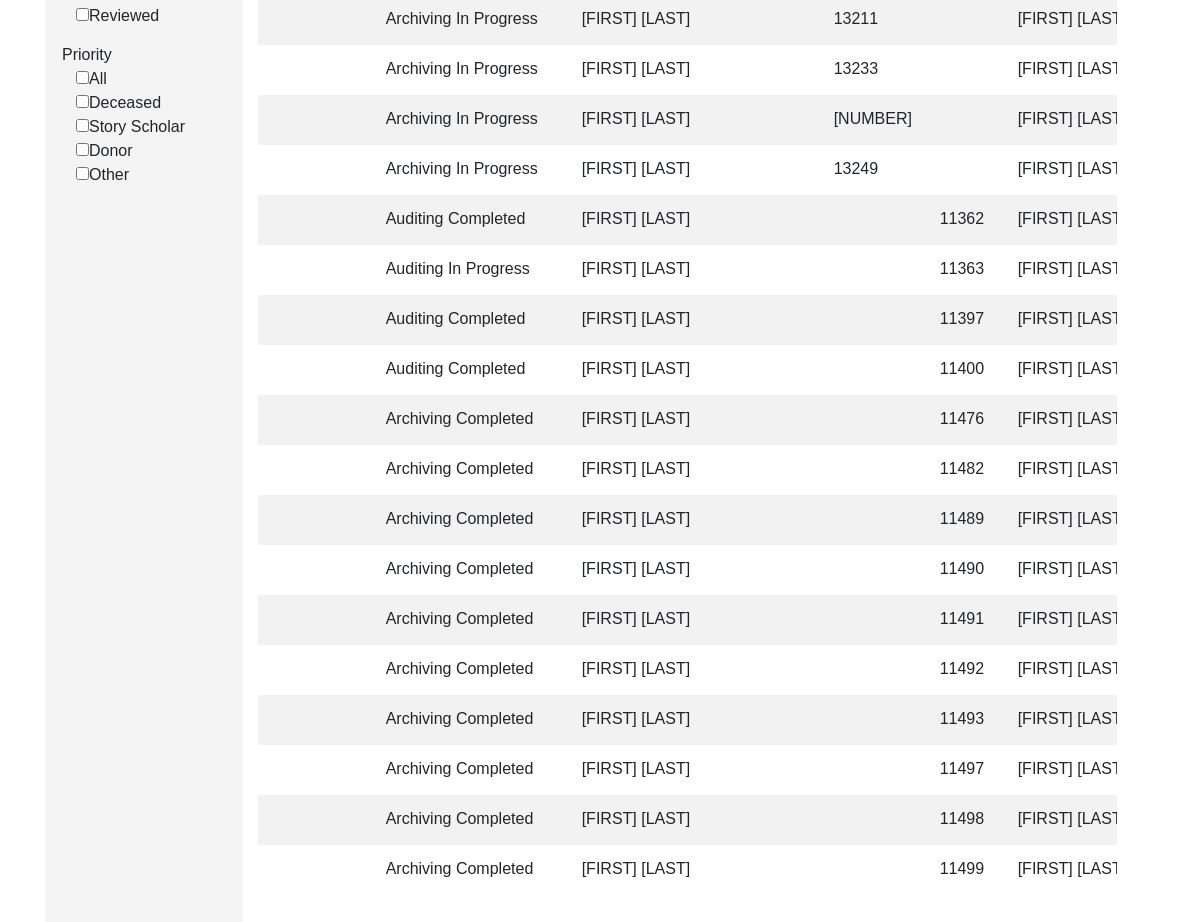 scroll, scrollTop: 692, scrollLeft: 0, axis: vertical 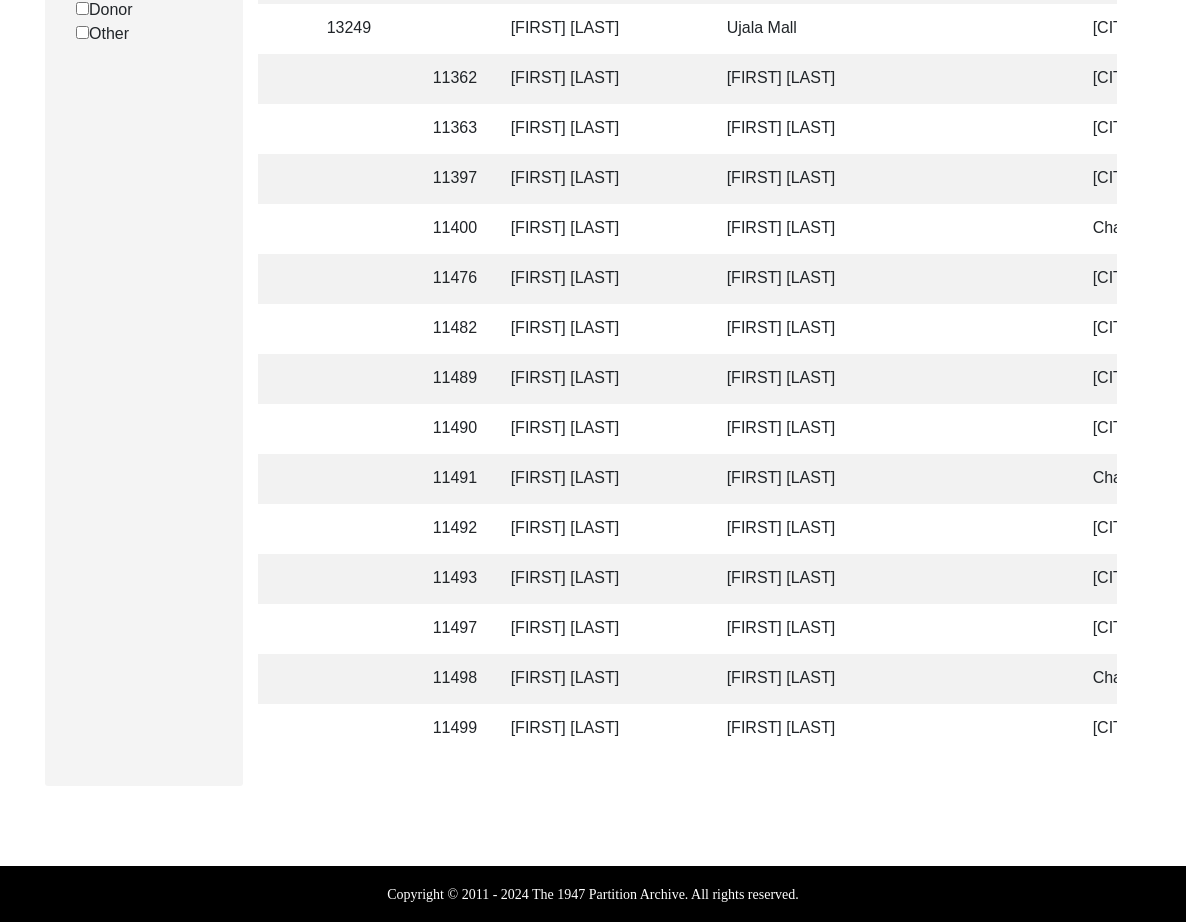 click on "[FIRST] [LAST]" 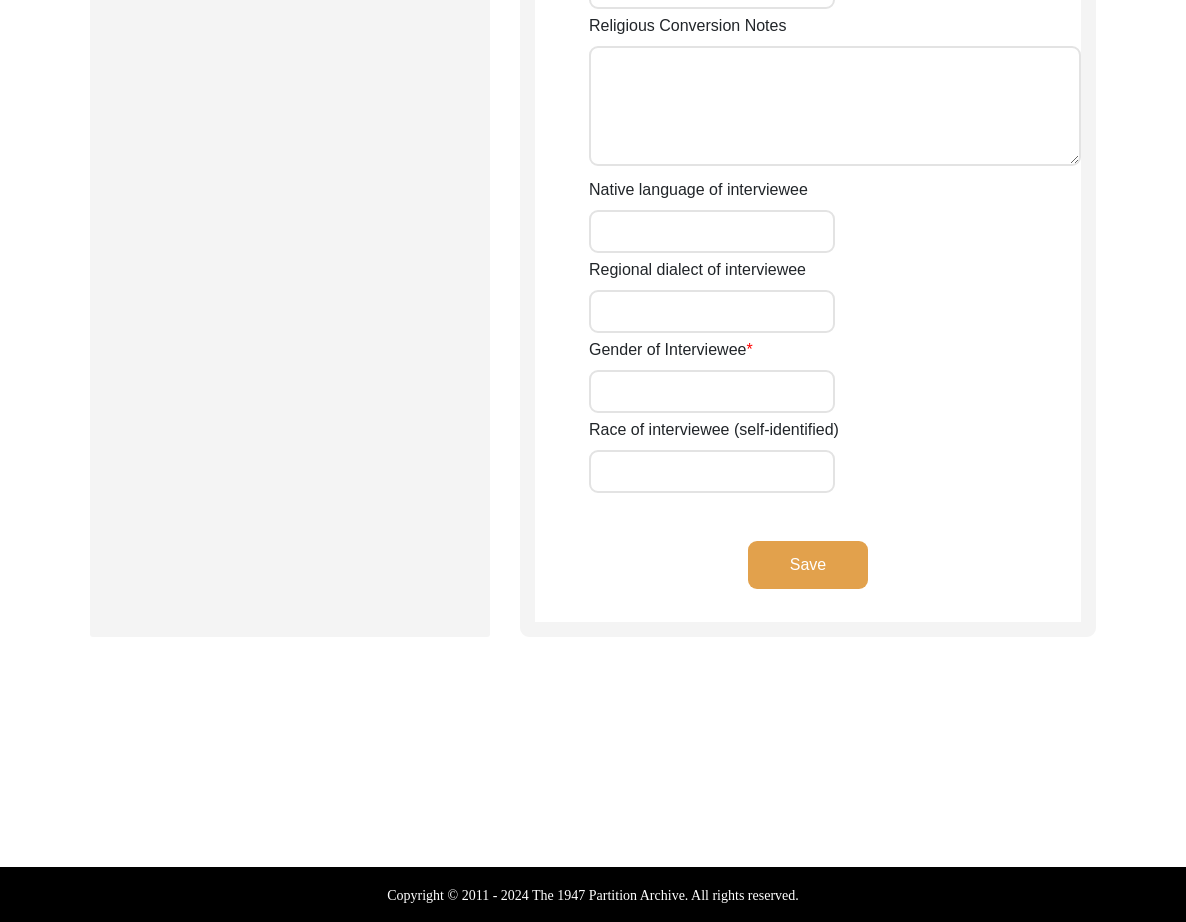 type on "Mrs." 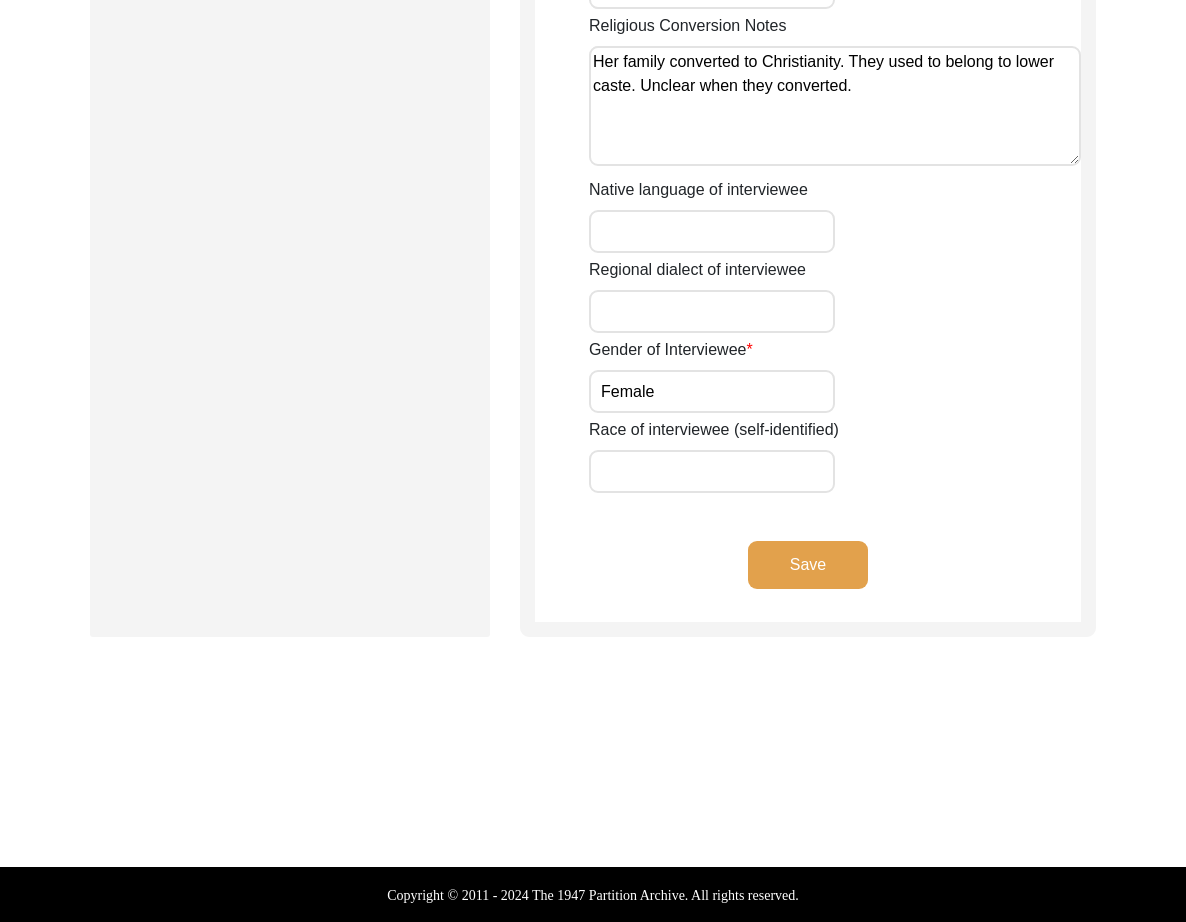 click on "Race of interviewee (self-identified)" at bounding box center (712, 471) 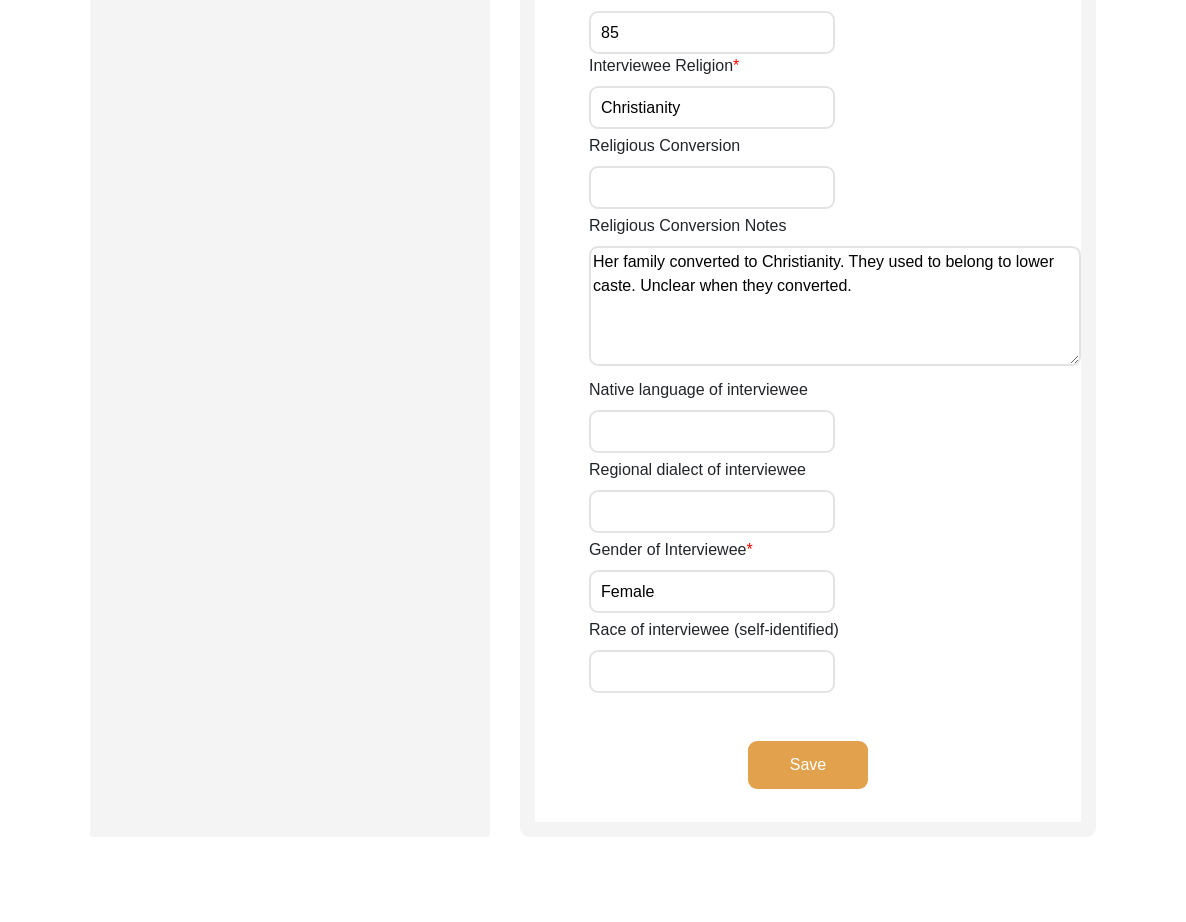 click on "Submission Form   Archivist   Interview Information   Interviewee Information   Interviewer Information   Narrator Information   Interview Date   Interview Location   Additional Interview Information   Interview Summary/Abstract   Migration Information   Birthplace Location   Interviewee Residence Before Partition   Interviewee Residence After Partition   Migration Details   Interviewee Occupation and Parental Information   Contact Information   Friends and Family Information   Interviewee Contact Information   Interviewer Contact Information   Narrator Contact Information   Interviewee Preferences   Interviewee Preferences   Submission Files   Interview Audio/Video Files   Interview Photo Files   Signed Release Form   Other Files" 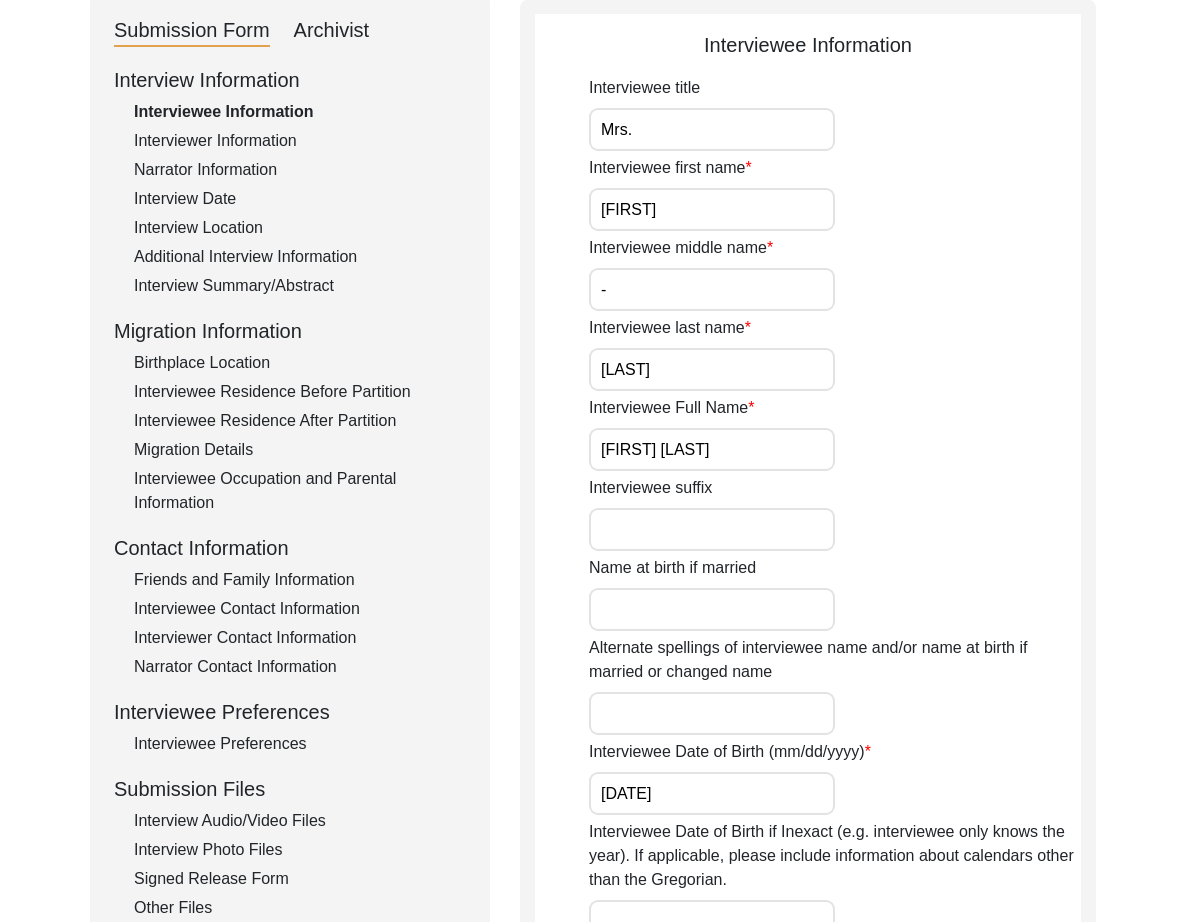 scroll, scrollTop: 0, scrollLeft: 0, axis: both 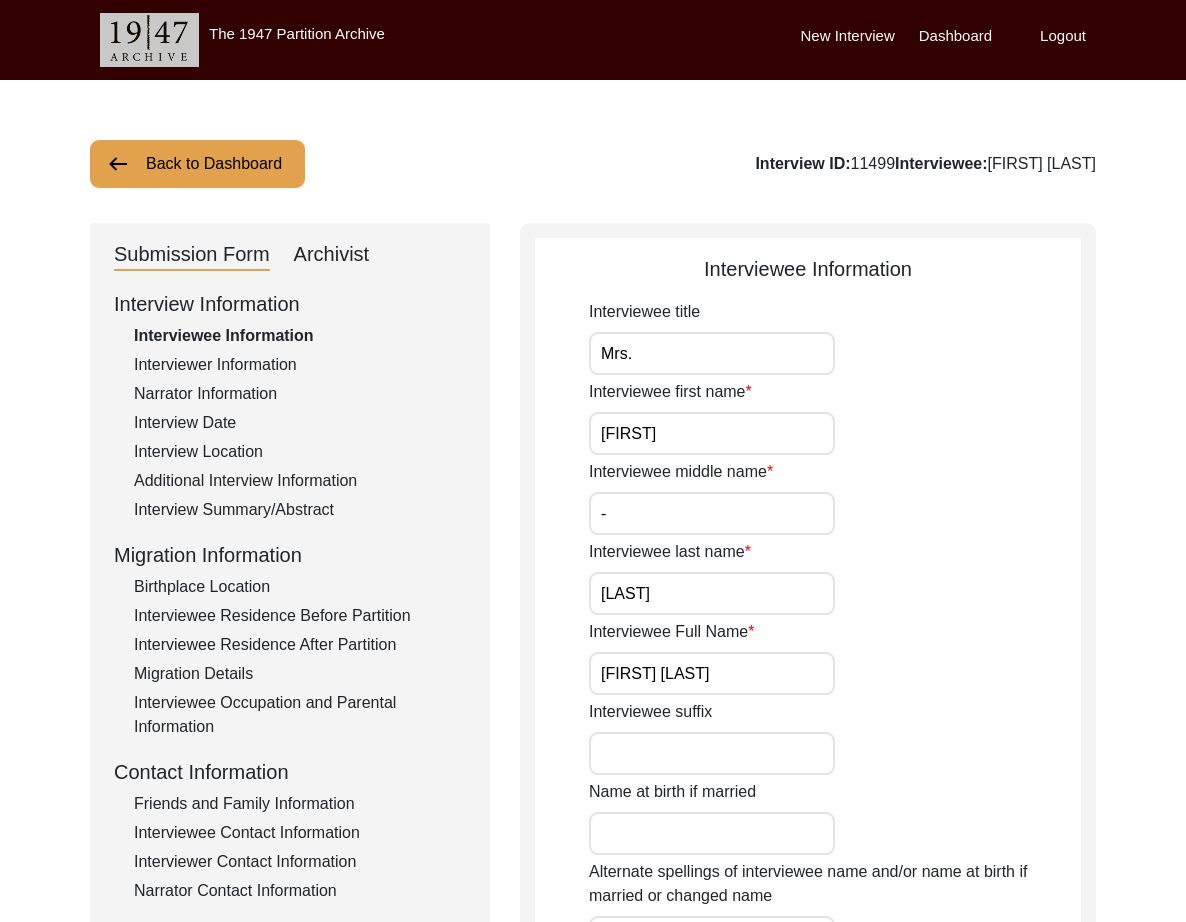 click on "Back to Dashboard" 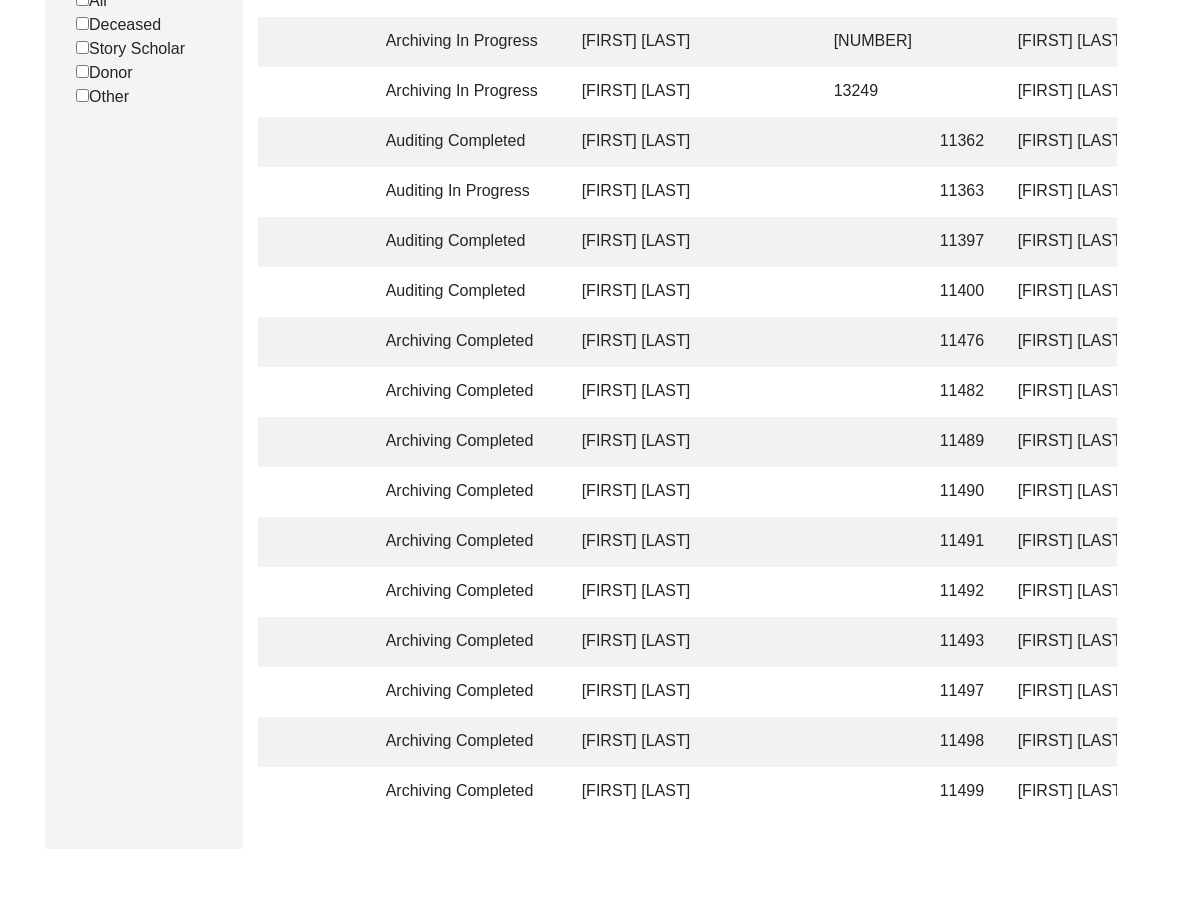 scroll, scrollTop: 692, scrollLeft: 0, axis: vertical 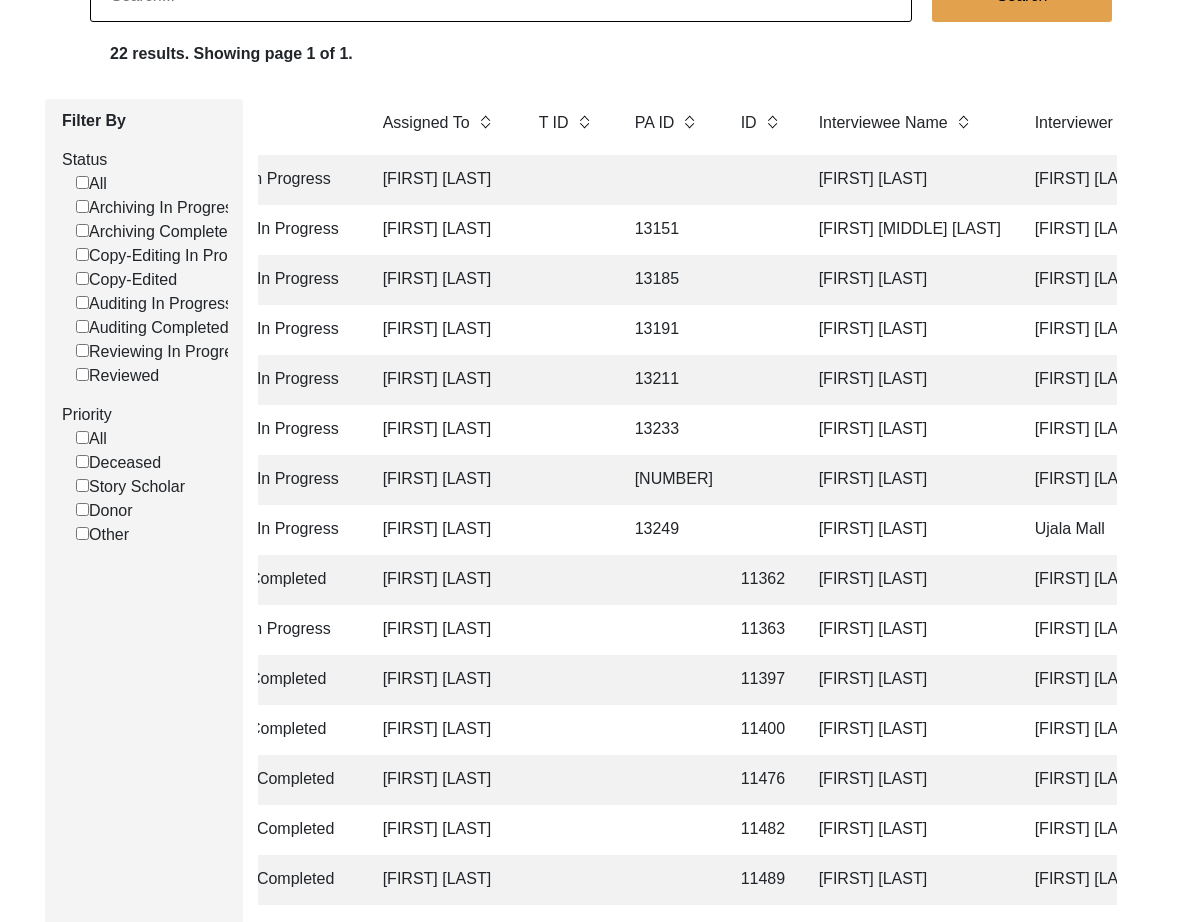 click on "[FIRST] [MIDDLE] [LAST]" 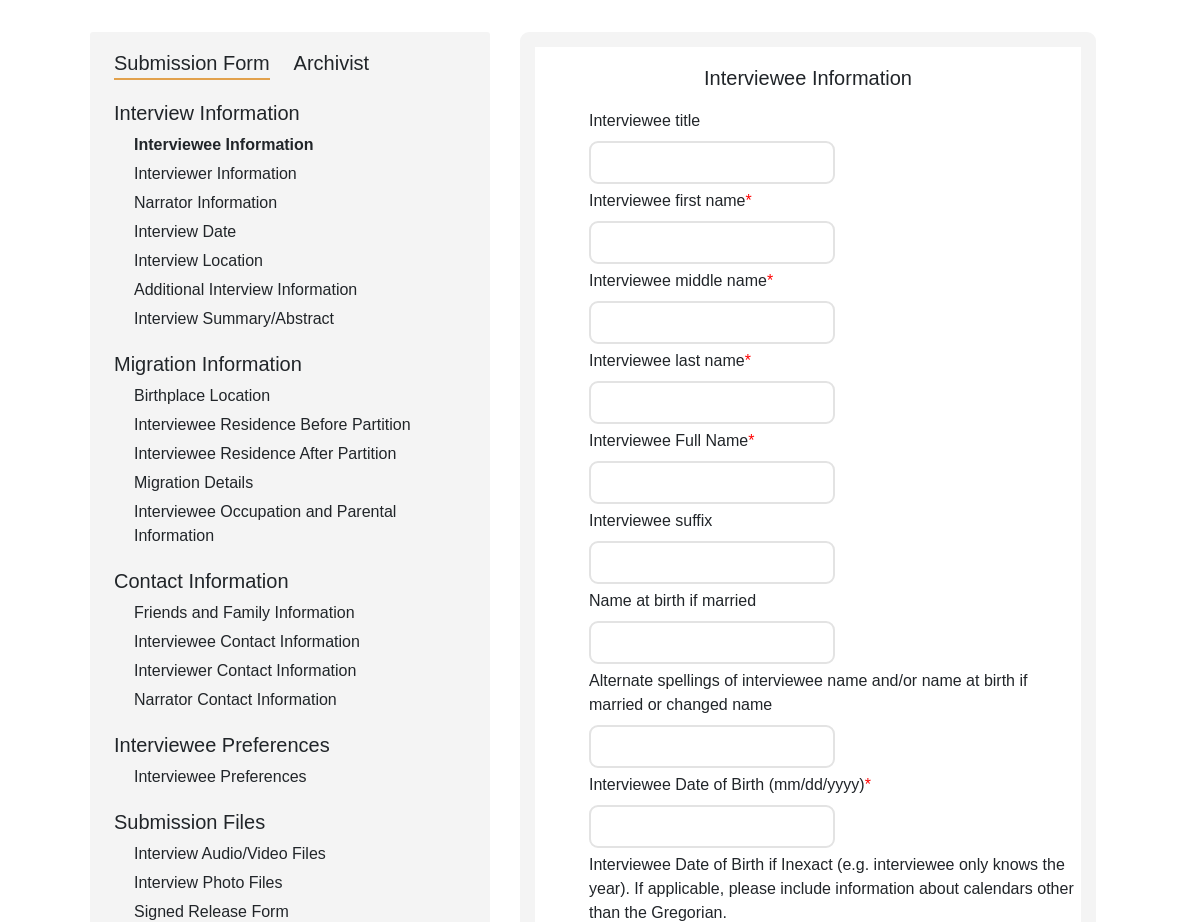 type on "Mr." 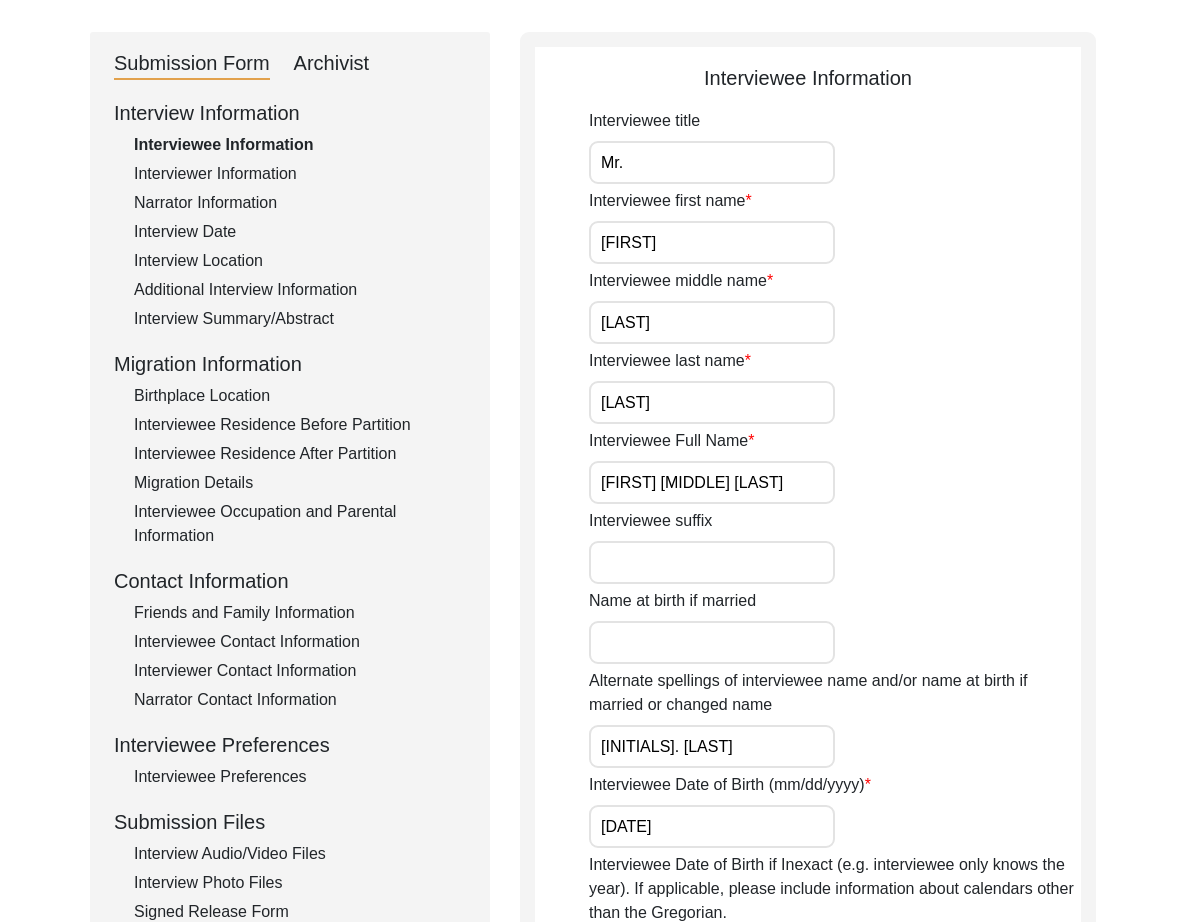 click on "Mr." at bounding box center [712, 162] 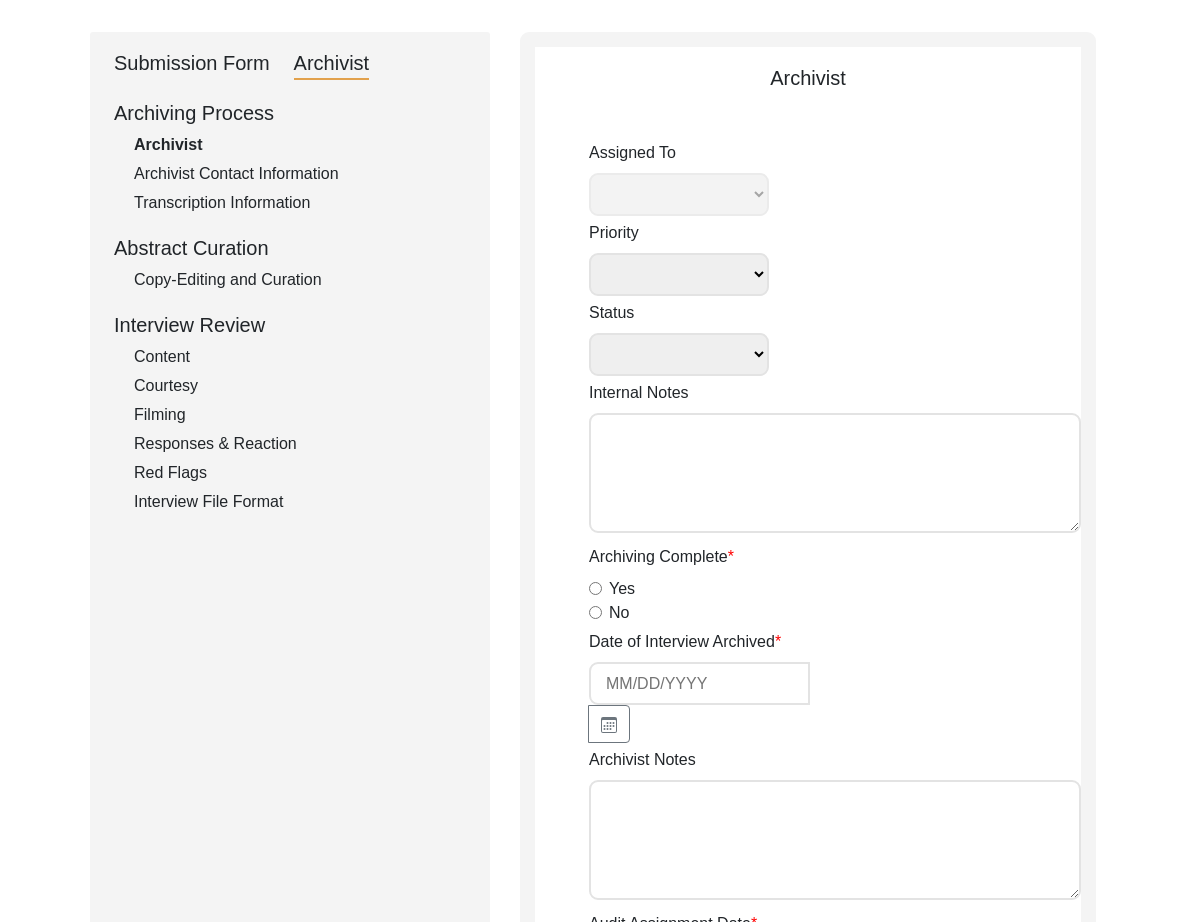 select 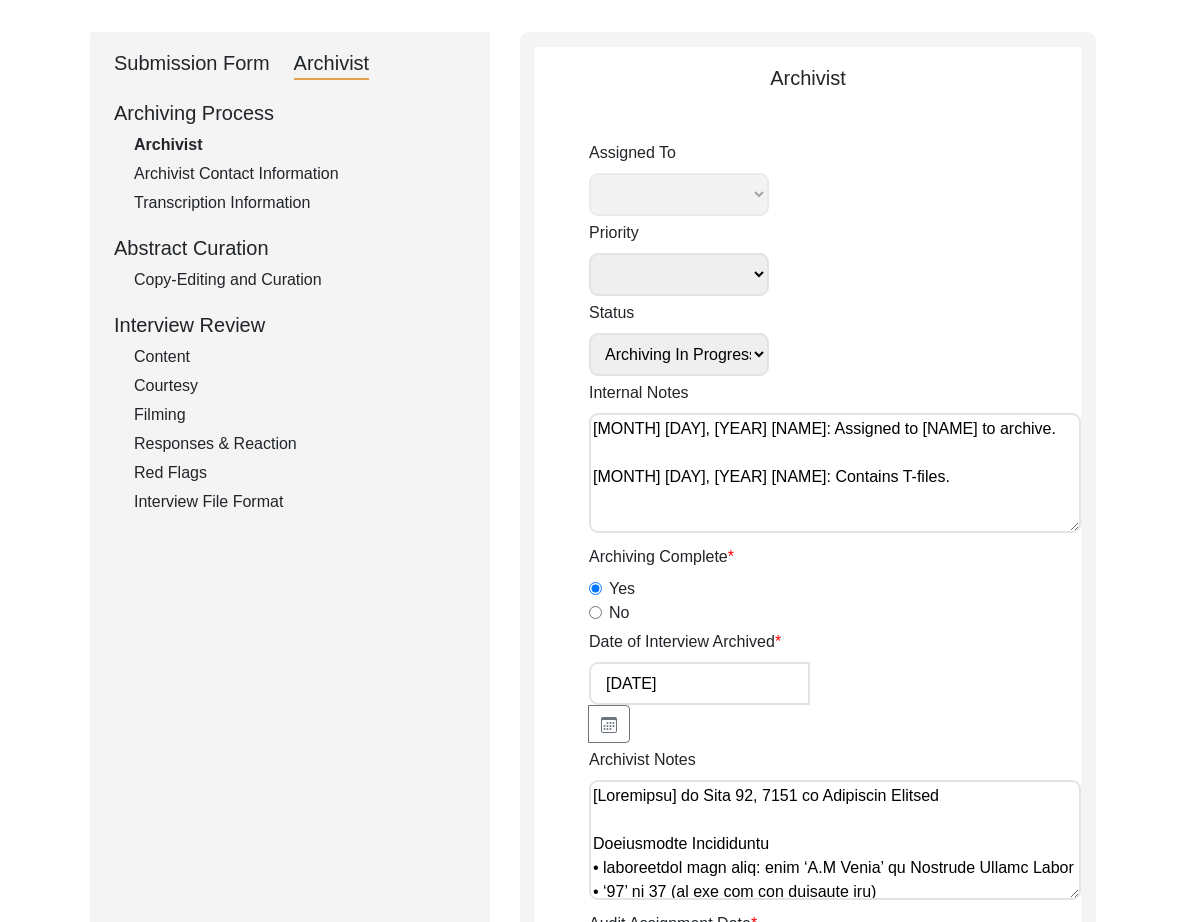 radio on "true" 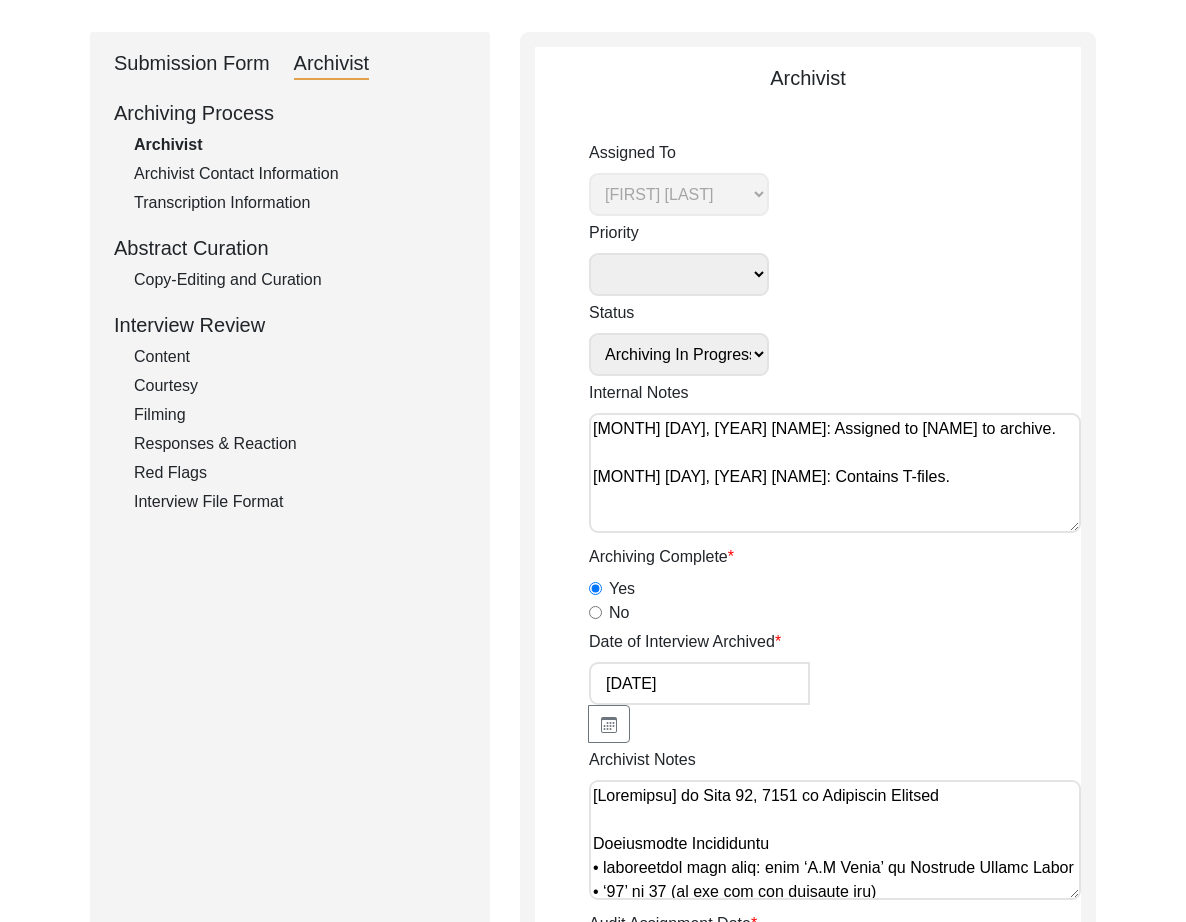 scroll, scrollTop: 281, scrollLeft: 0, axis: vertical 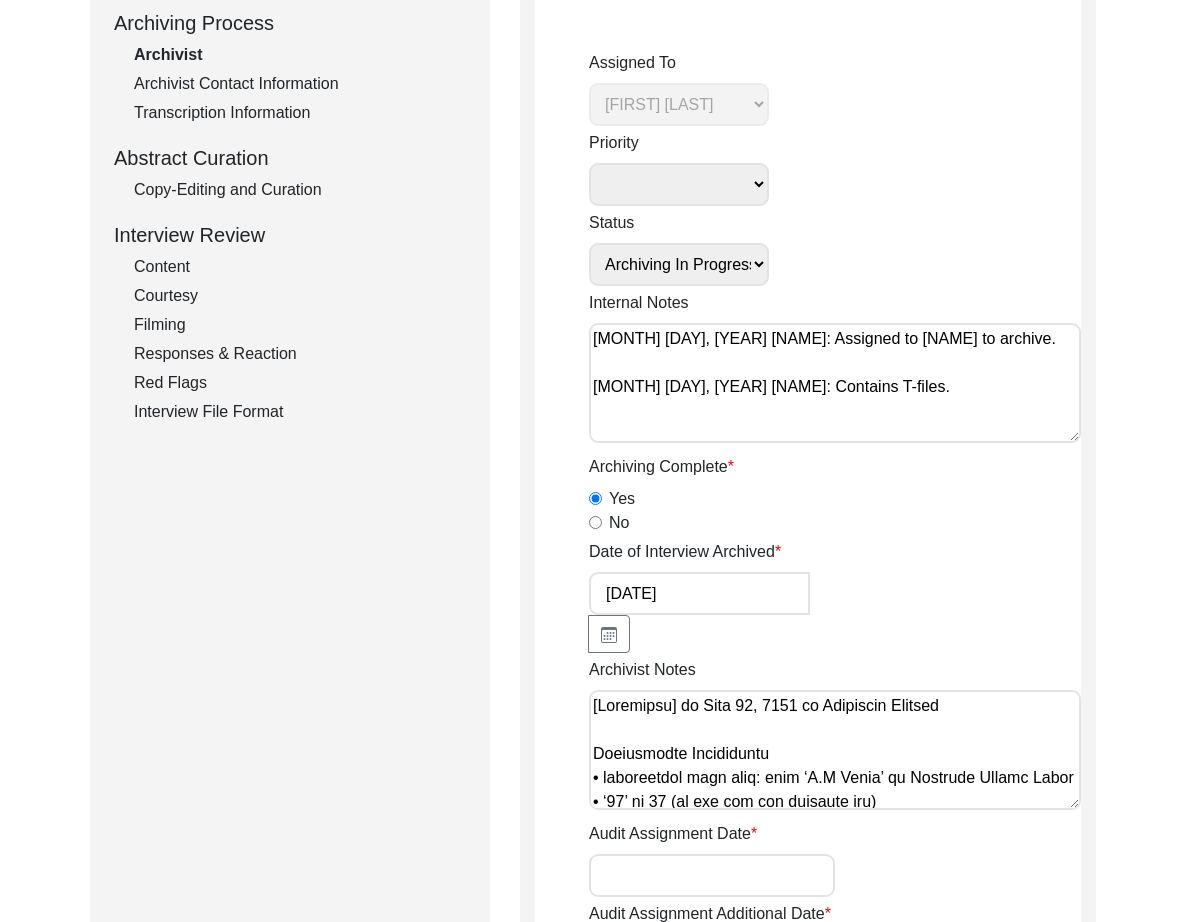 click on "[MONTH] [DAY], [YEAR] [NAME]: Assigned to [NAME] to archive.
[MONTH] [DAY], [YEAR] [NAME]: Contains T-files." at bounding box center [835, 383] 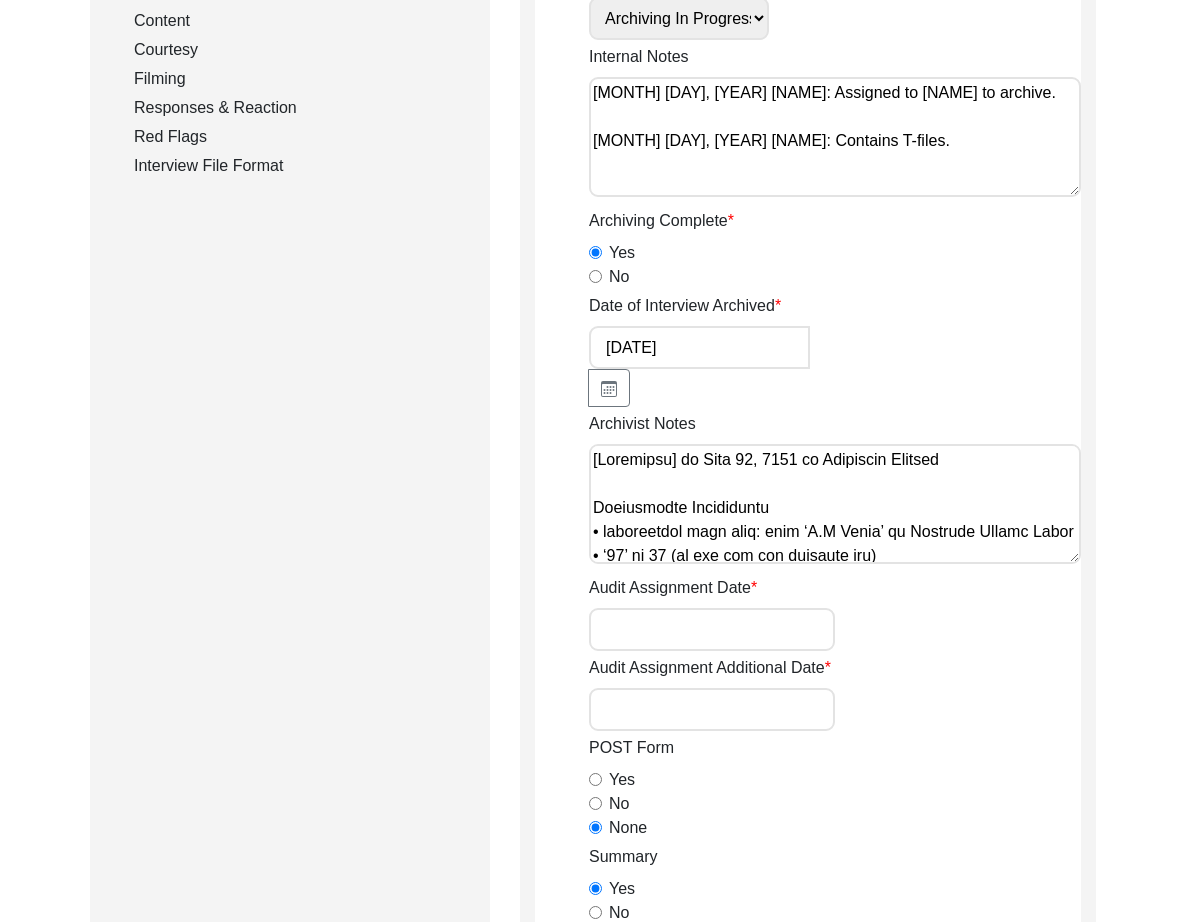 scroll, scrollTop: 528, scrollLeft: 0, axis: vertical 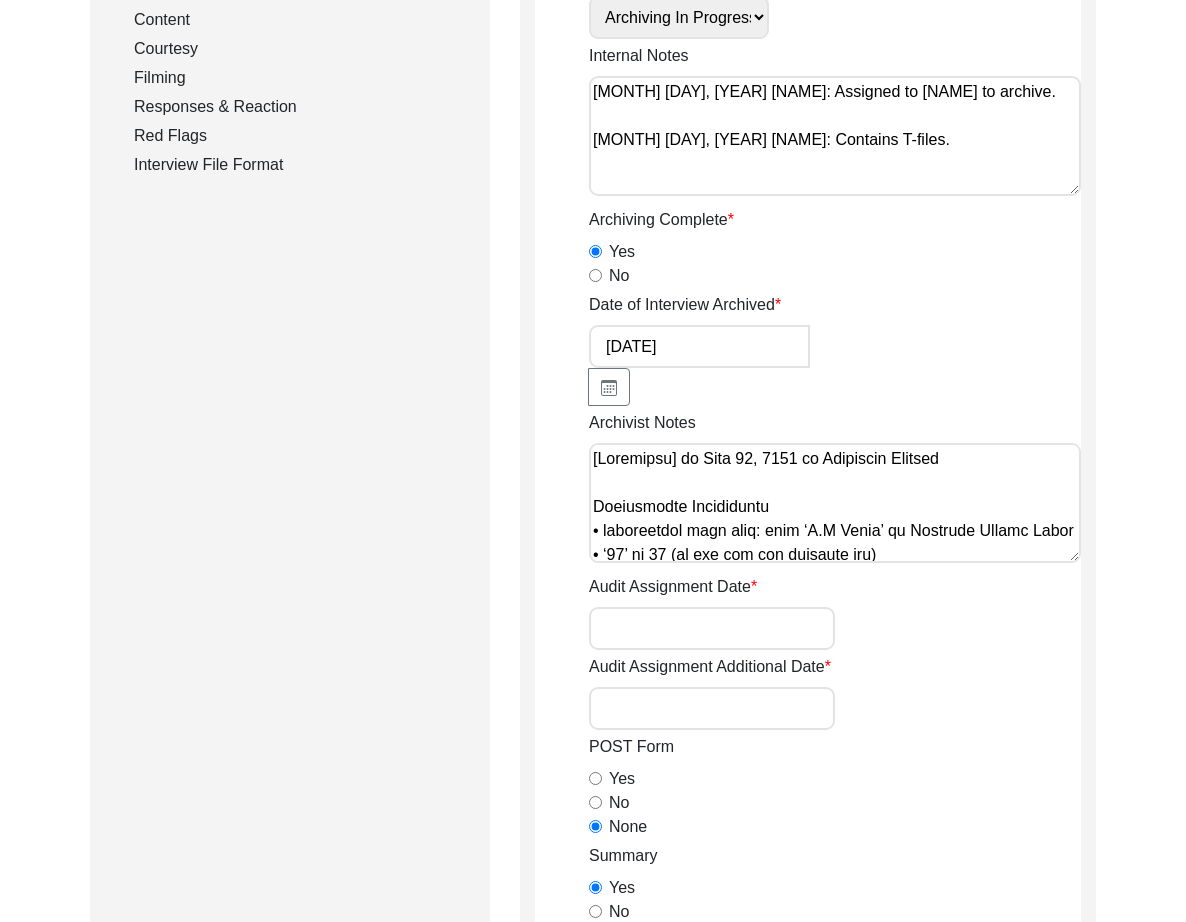 click on "Archivist Notes" at bounding box center (835, 503) 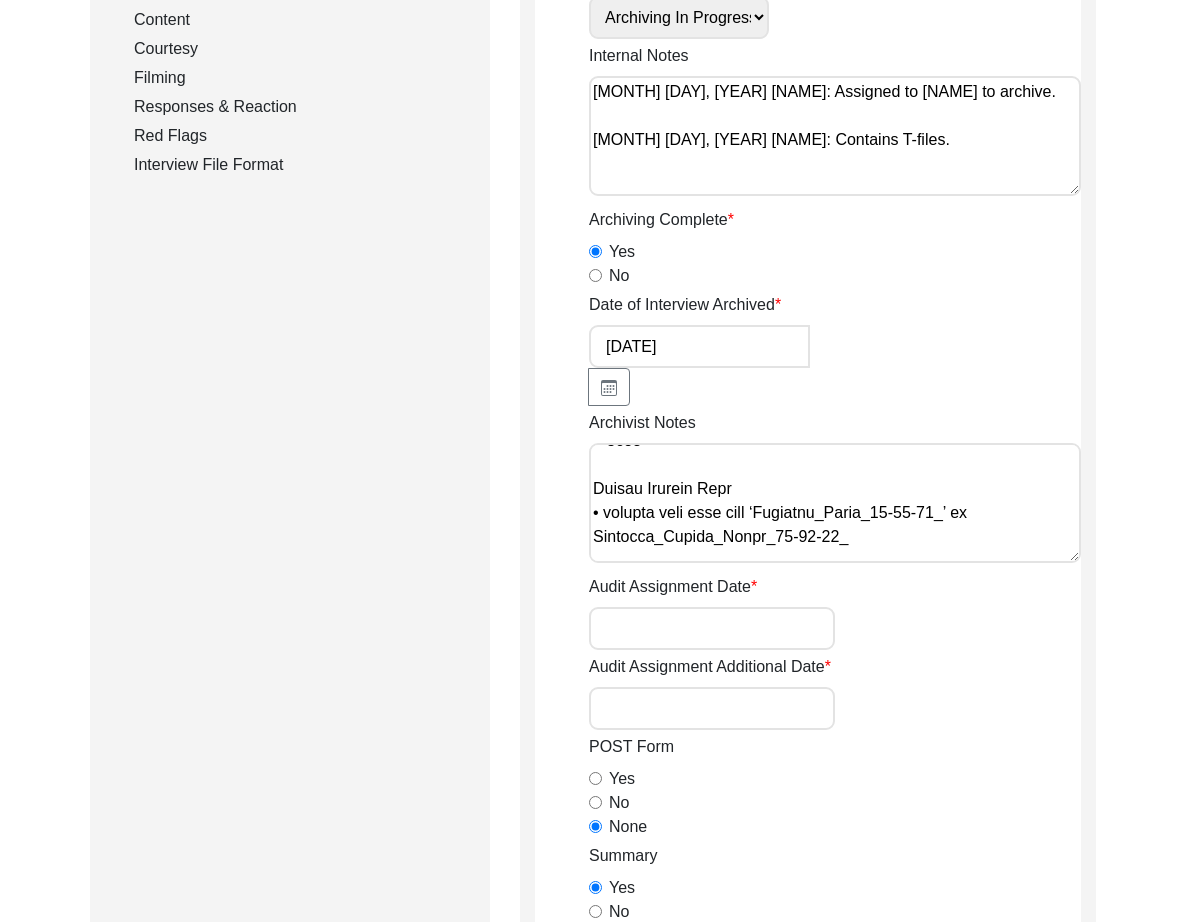 scroll, scrollTop: 2096, scrollLeft: 0, axis: vertical 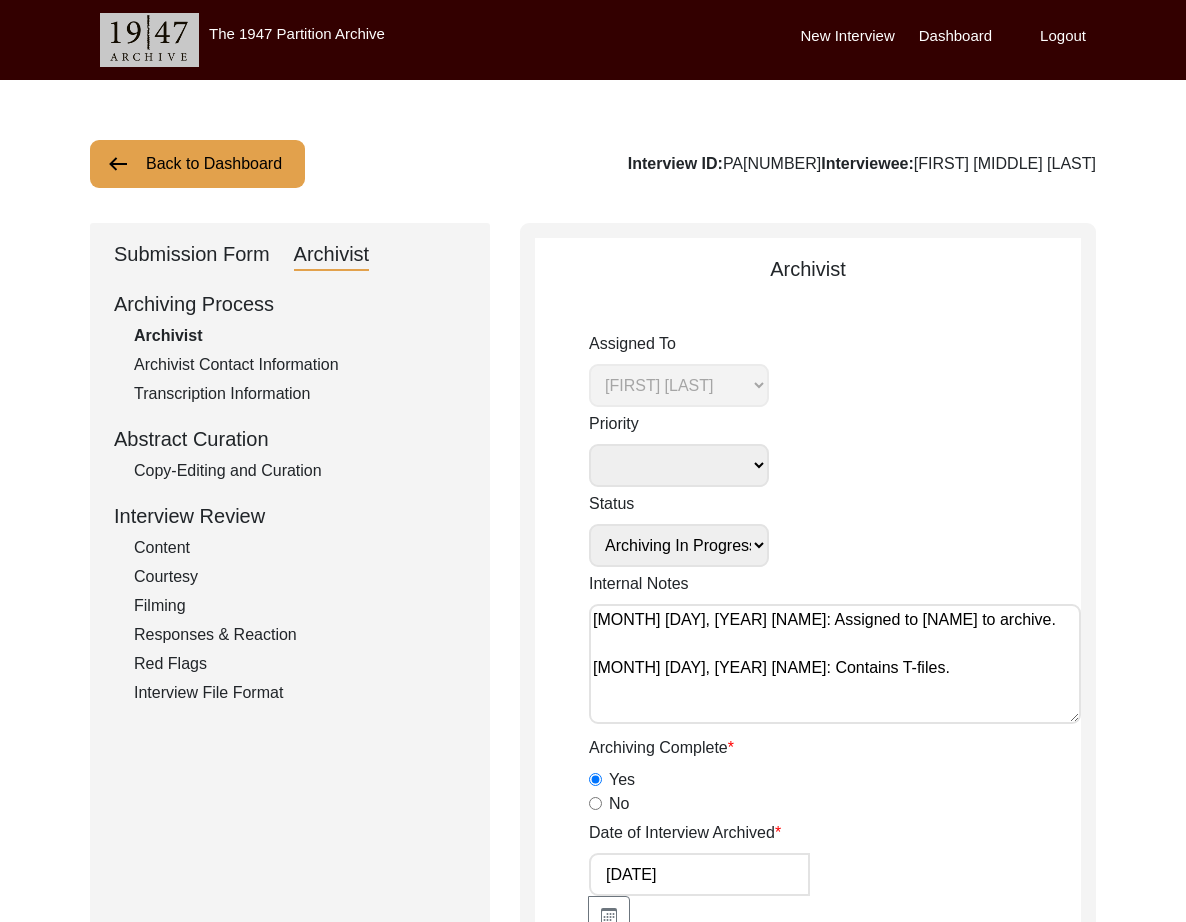click on "Submission Form" 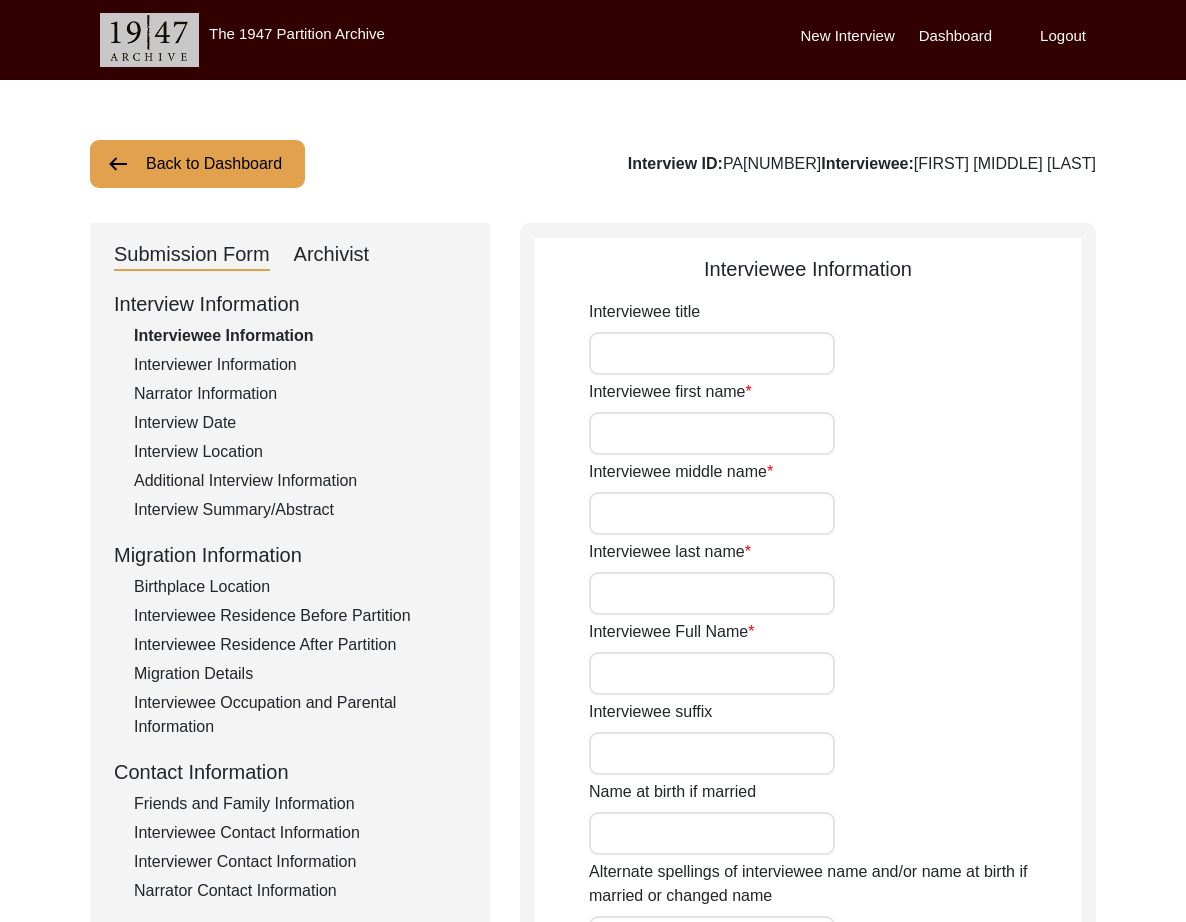 type on "Mr." 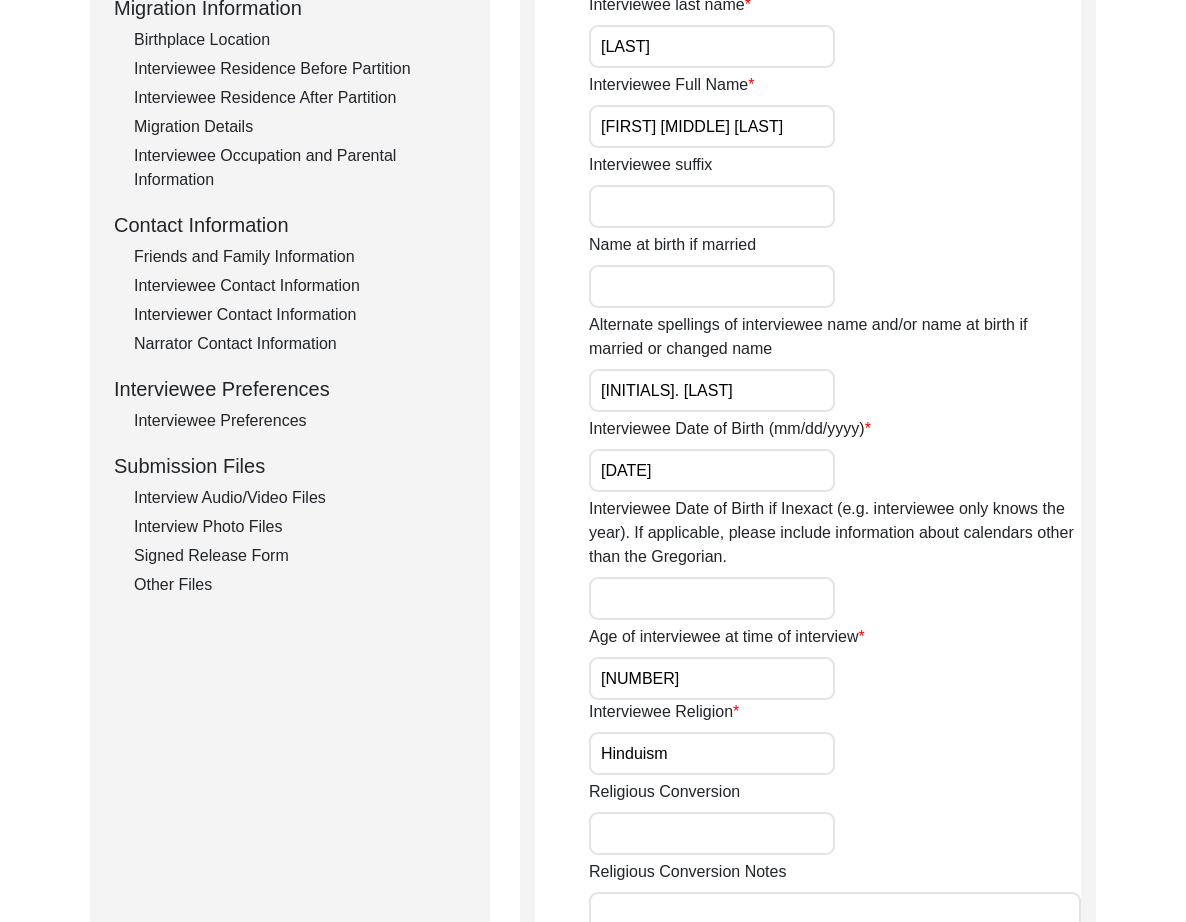 scroll, scrollTop: 903, scrollLeft: 0, axis: vertical 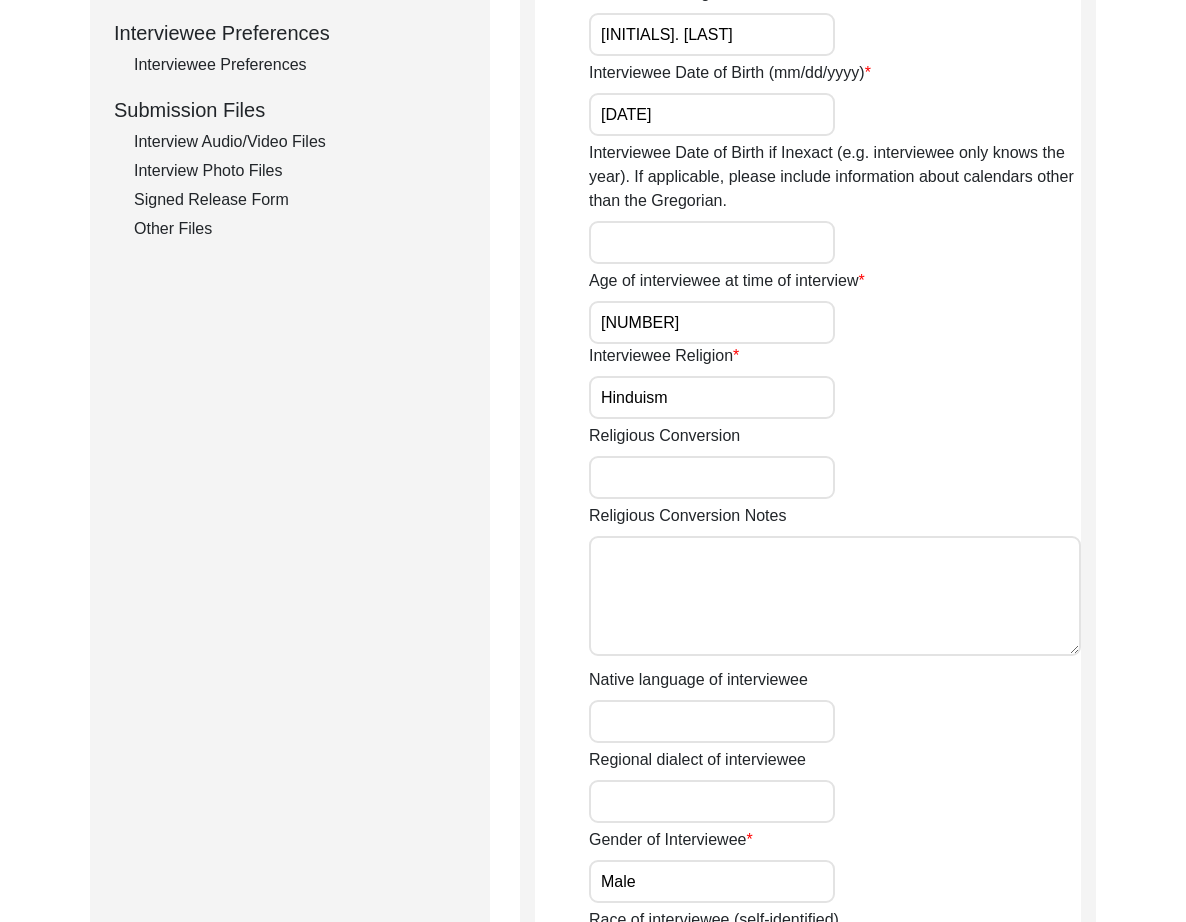 drag, startPoint x: 177, startPoint y: 148, endPoint x: 301, endPoint y: 239, distance: 153.80832 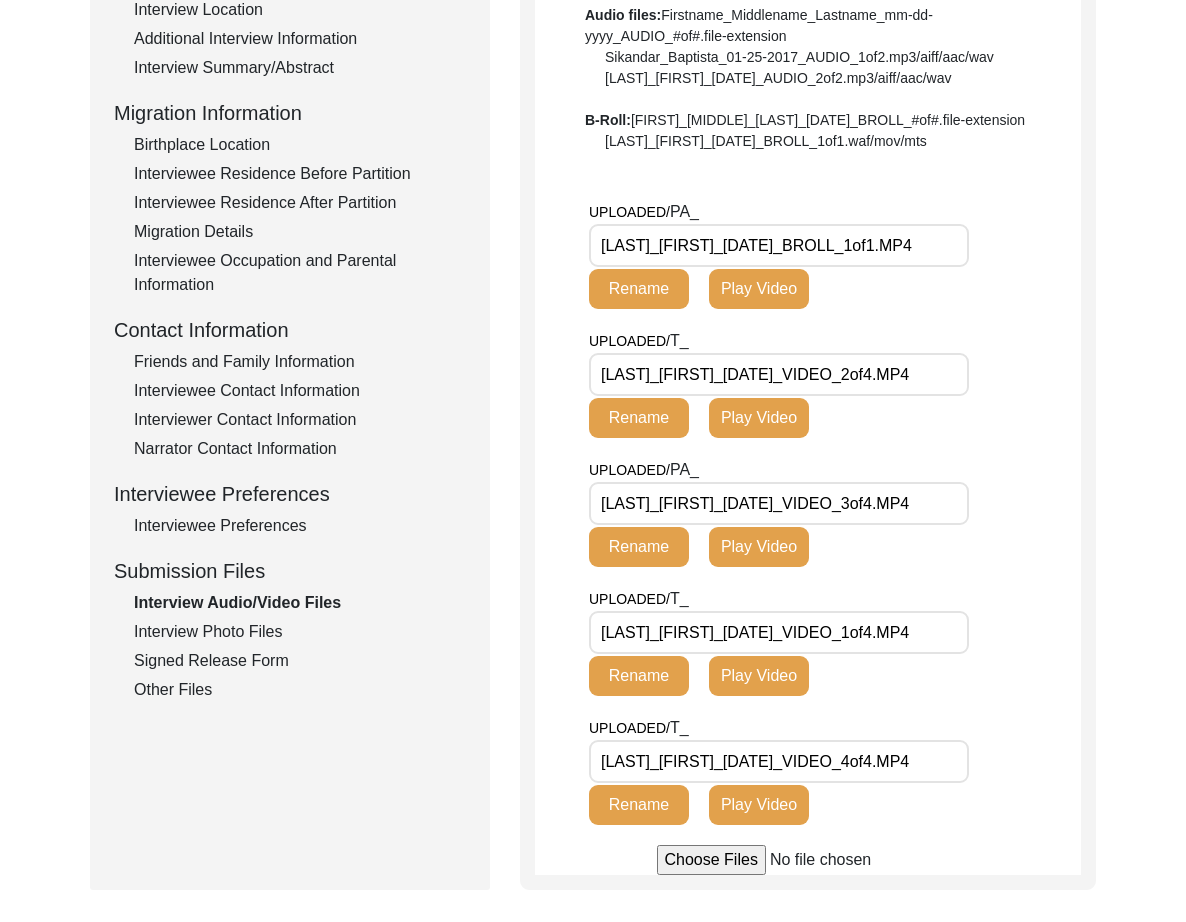 scroll, scrollTop: 439, scrollLeft: 0, axis: vertical 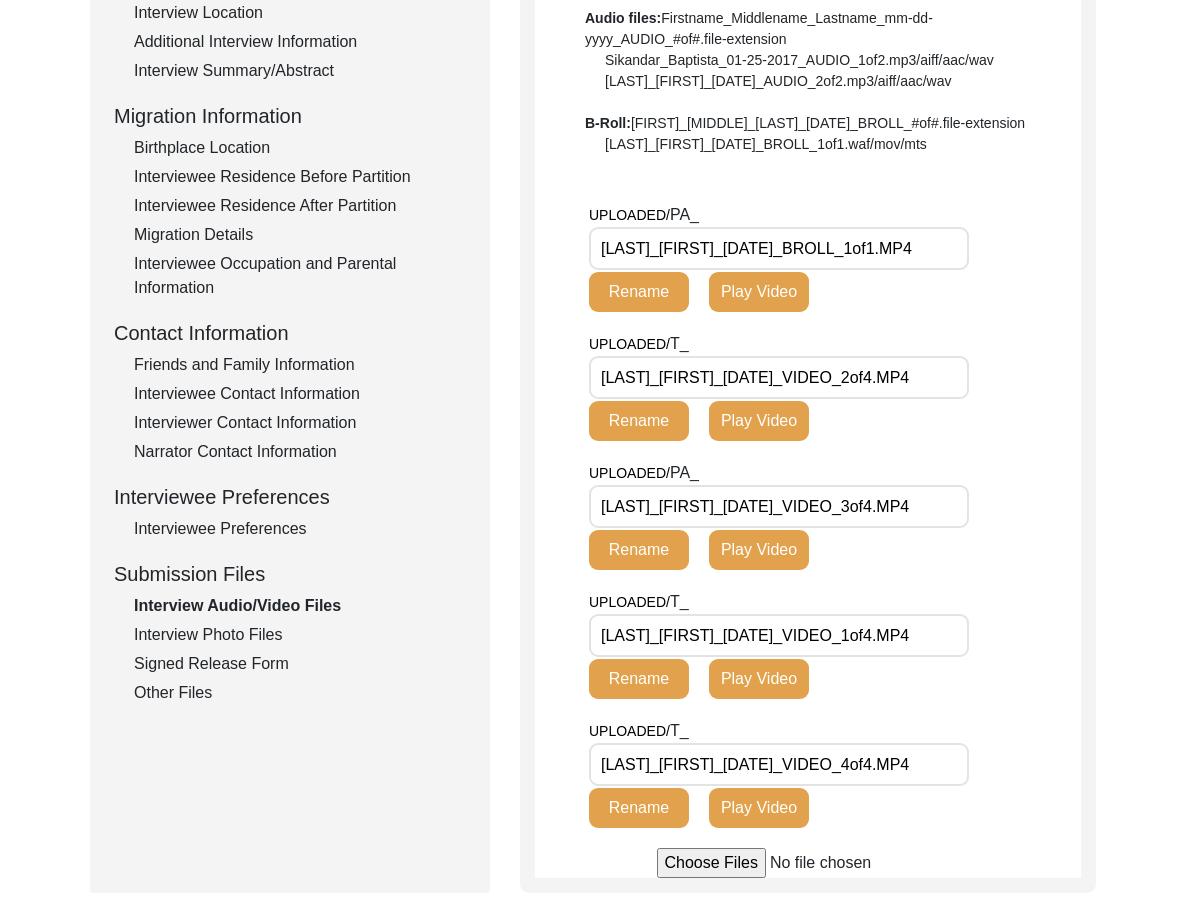 click on "[LAST]_[FIRST]_[DATE]_VIDEO_2of4.MP4" at bounding box center [779, 377] 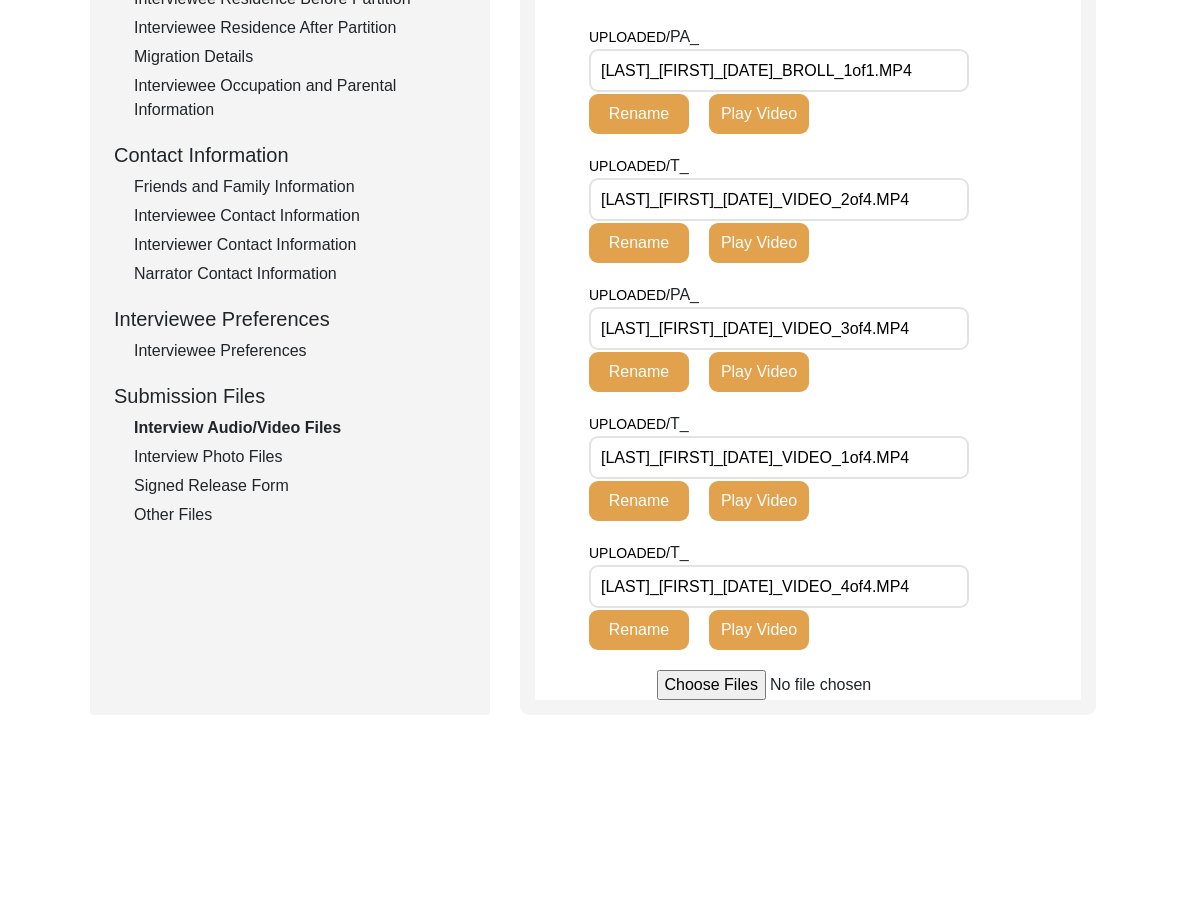 scroll, scrollTop: 620, scrollLeft: 0, axis: vertical 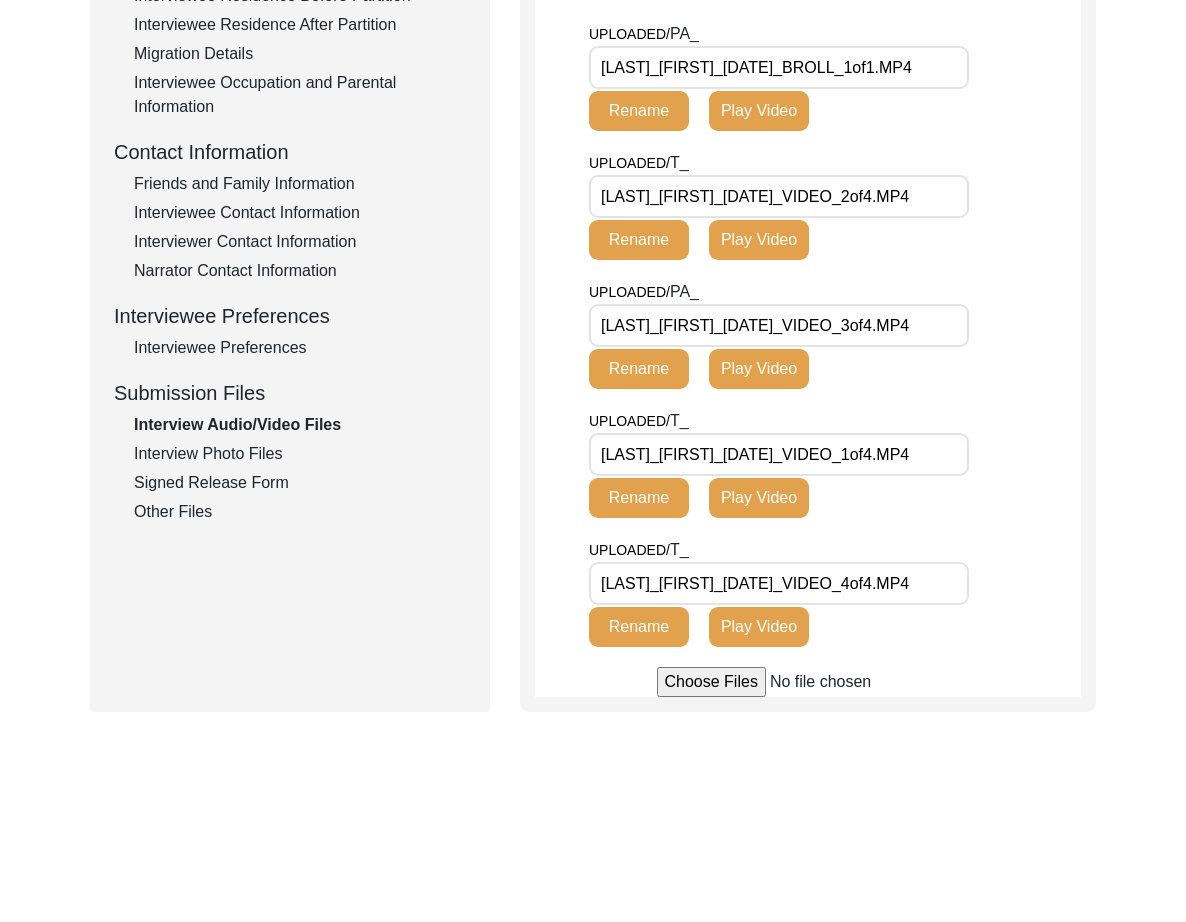drag, startPoint x: 888, startPoint y: 62, endPoint x: 897, endPoint y: 82, distance: 21.931713 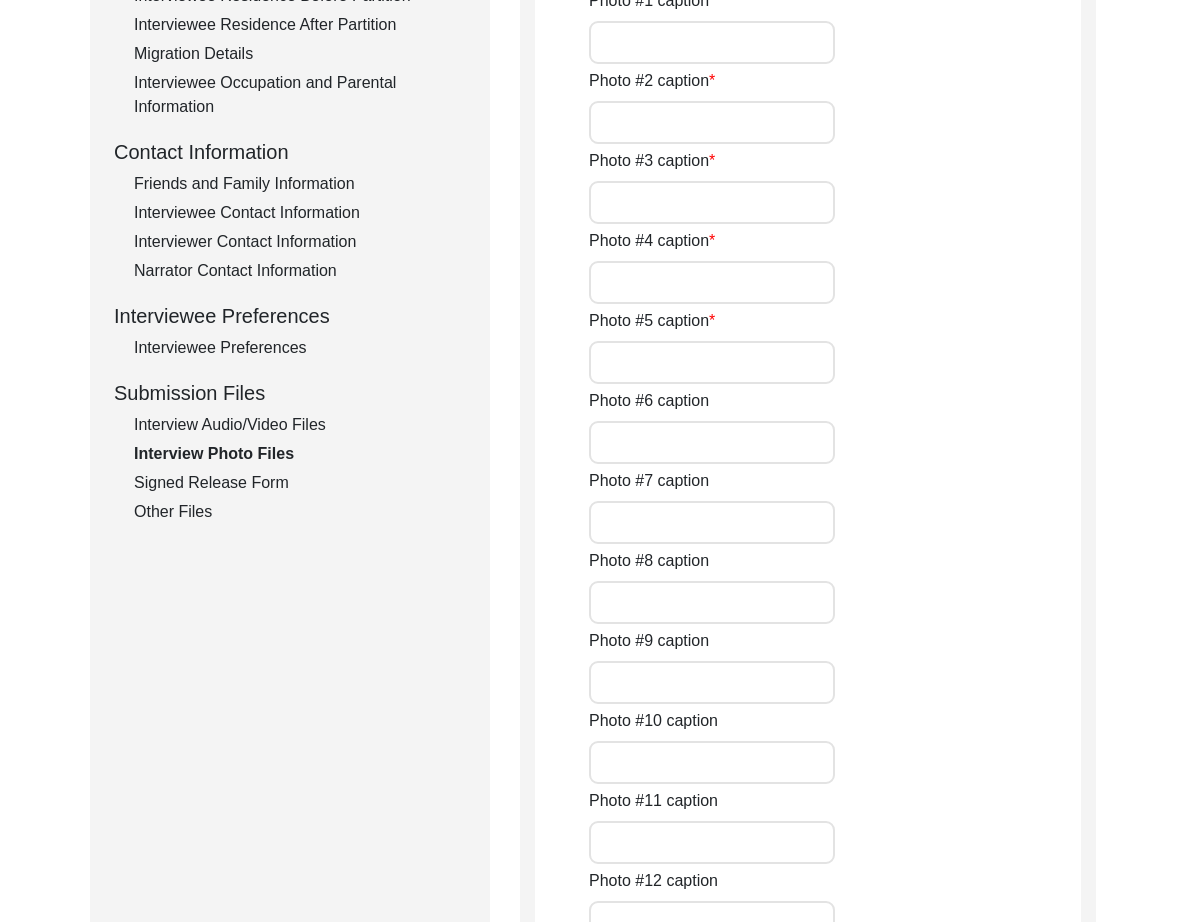 type on "Mr. [LAST] during the interview" 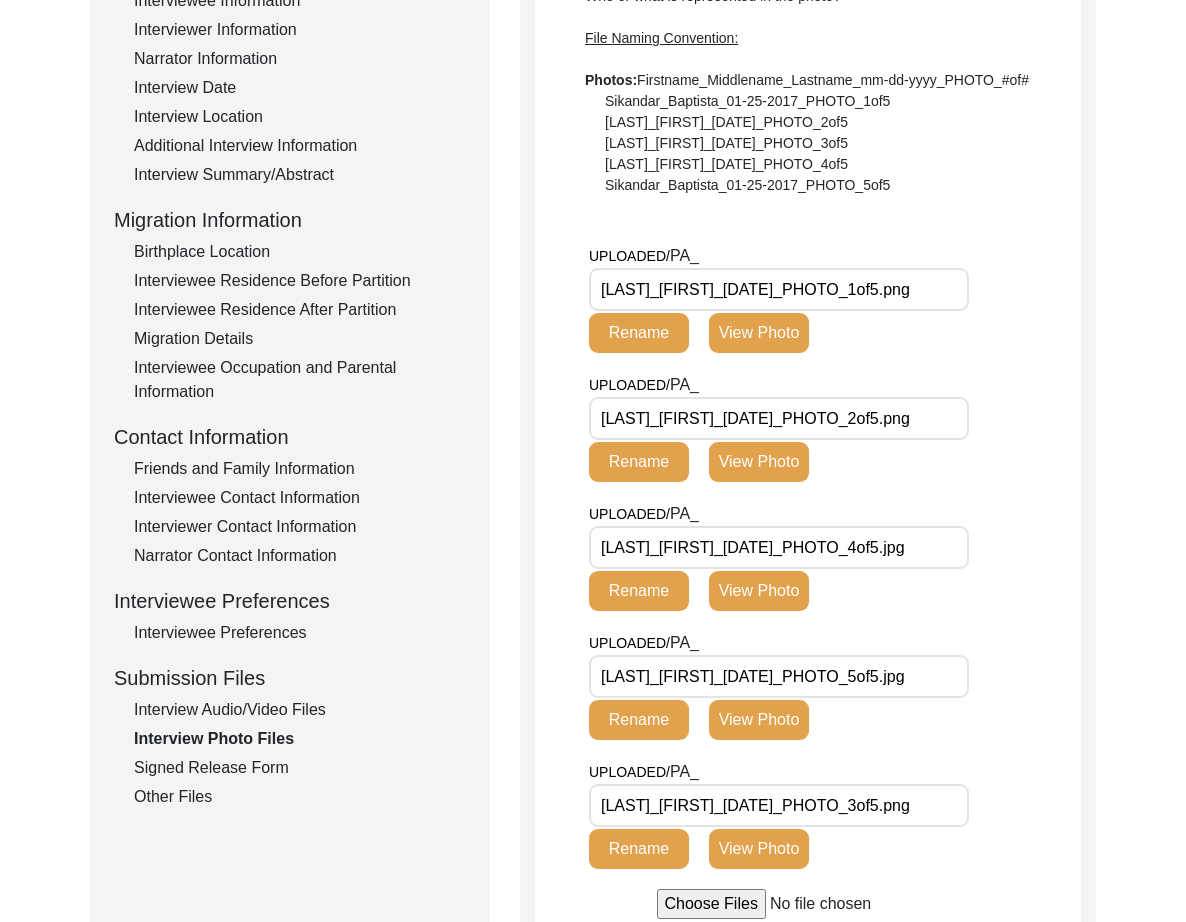 scroll, scrollTop: 334, scrollLeft: 0, axis: vertical 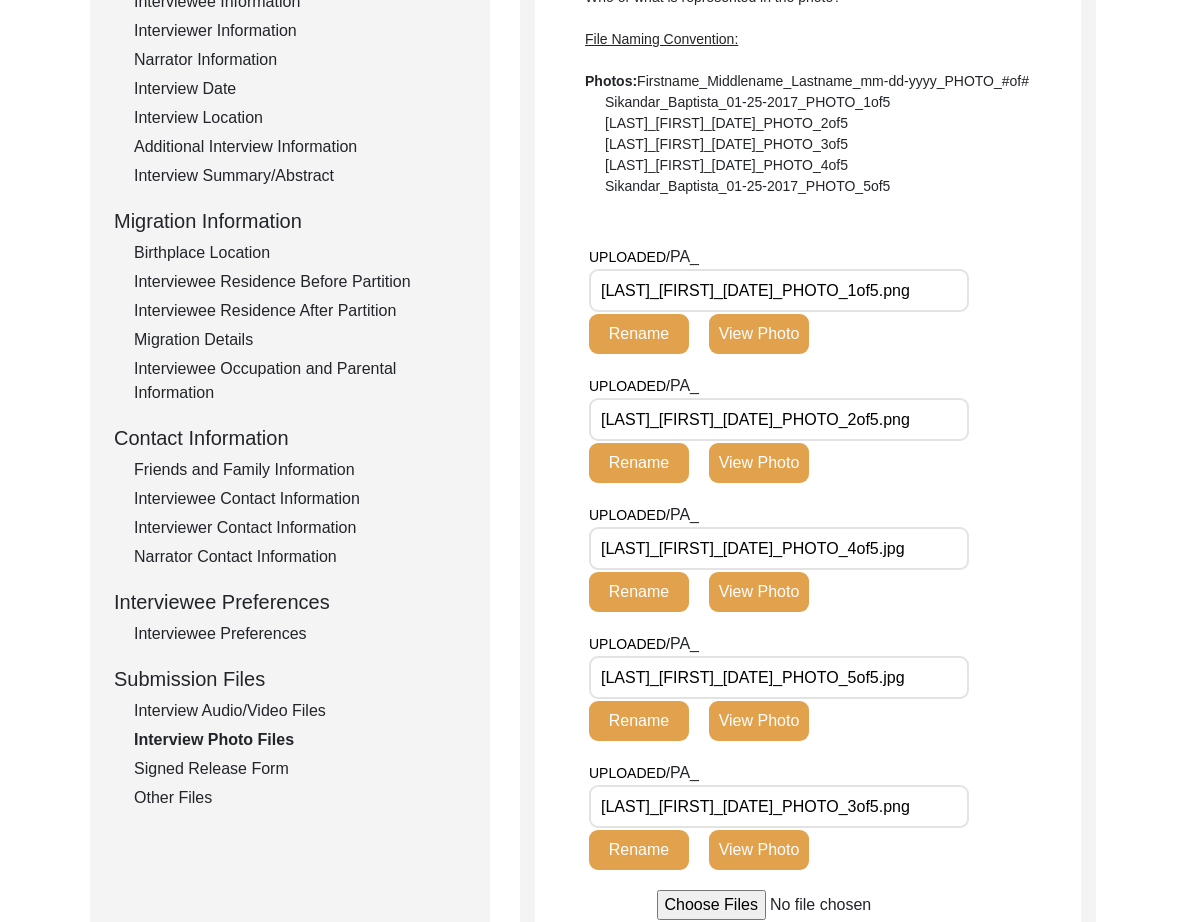 click on "[LAST]_[FIRST]_[DATE]_PHOTO_1of5.png" at bounding box center (779, 290) 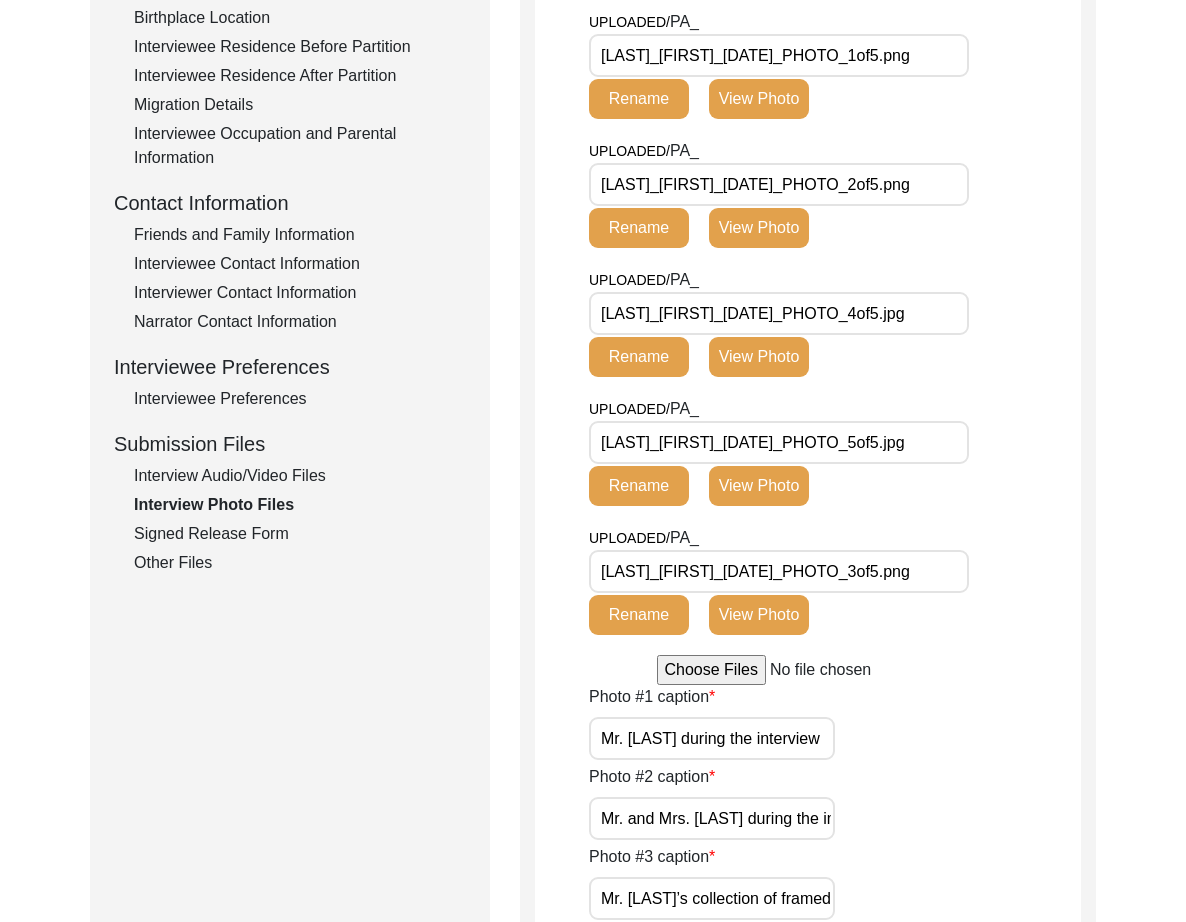 scroll, scrollTop: 568, scrollLeft: 0, axis: vertical 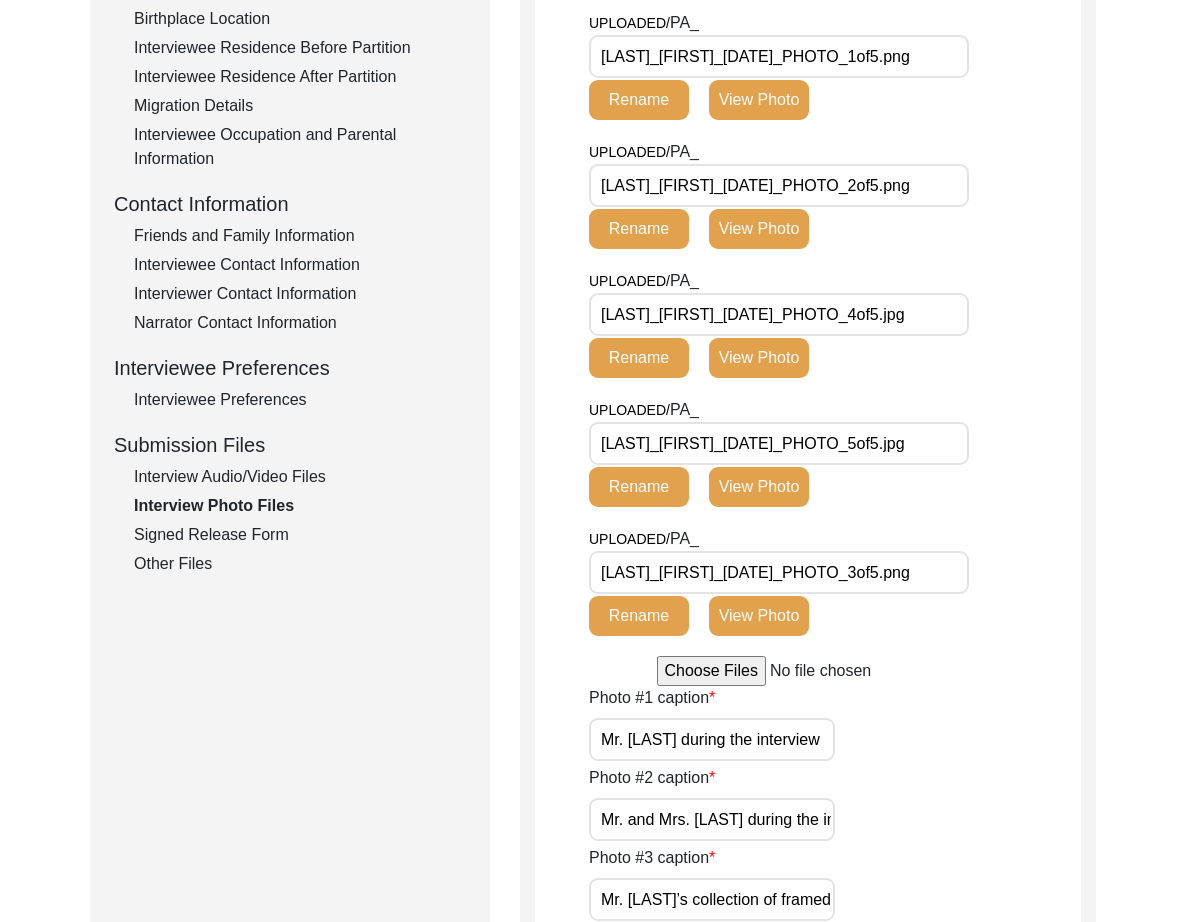 click on "Signed Release Form" 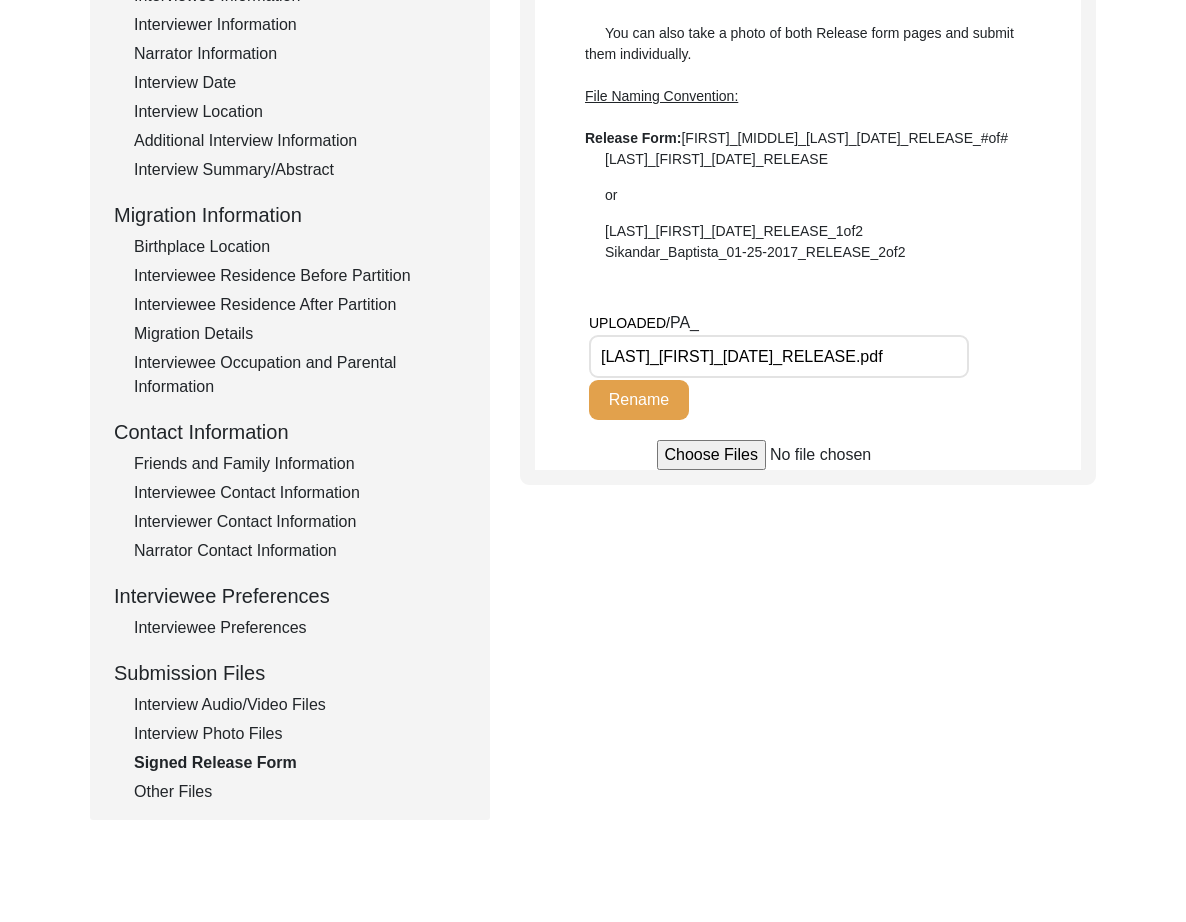 scroll, scrollTop: 341, scrollLeft: 0, axis: vertical 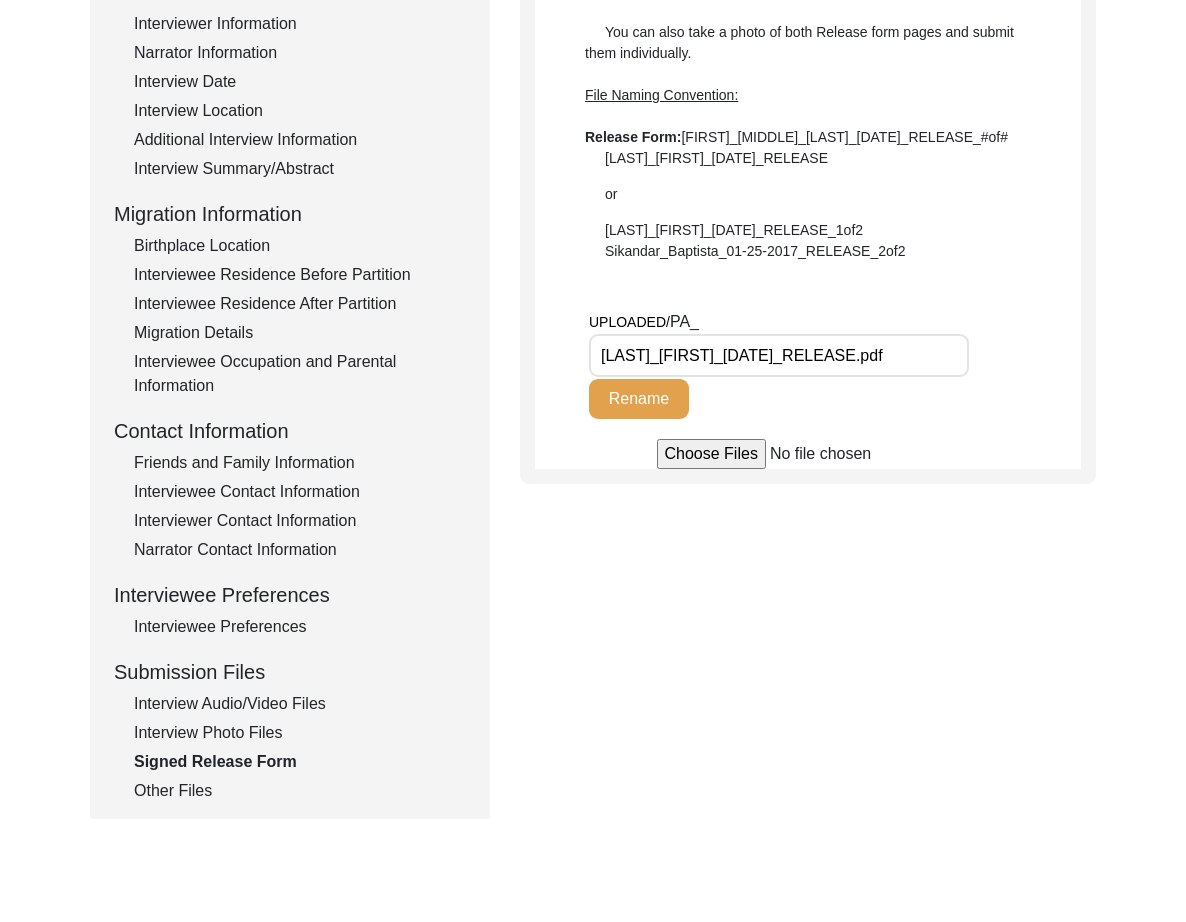 click on "[LAST]_[FIRST]_[DATE]_RELEASE.pdf" at bounding box center [779, 355] 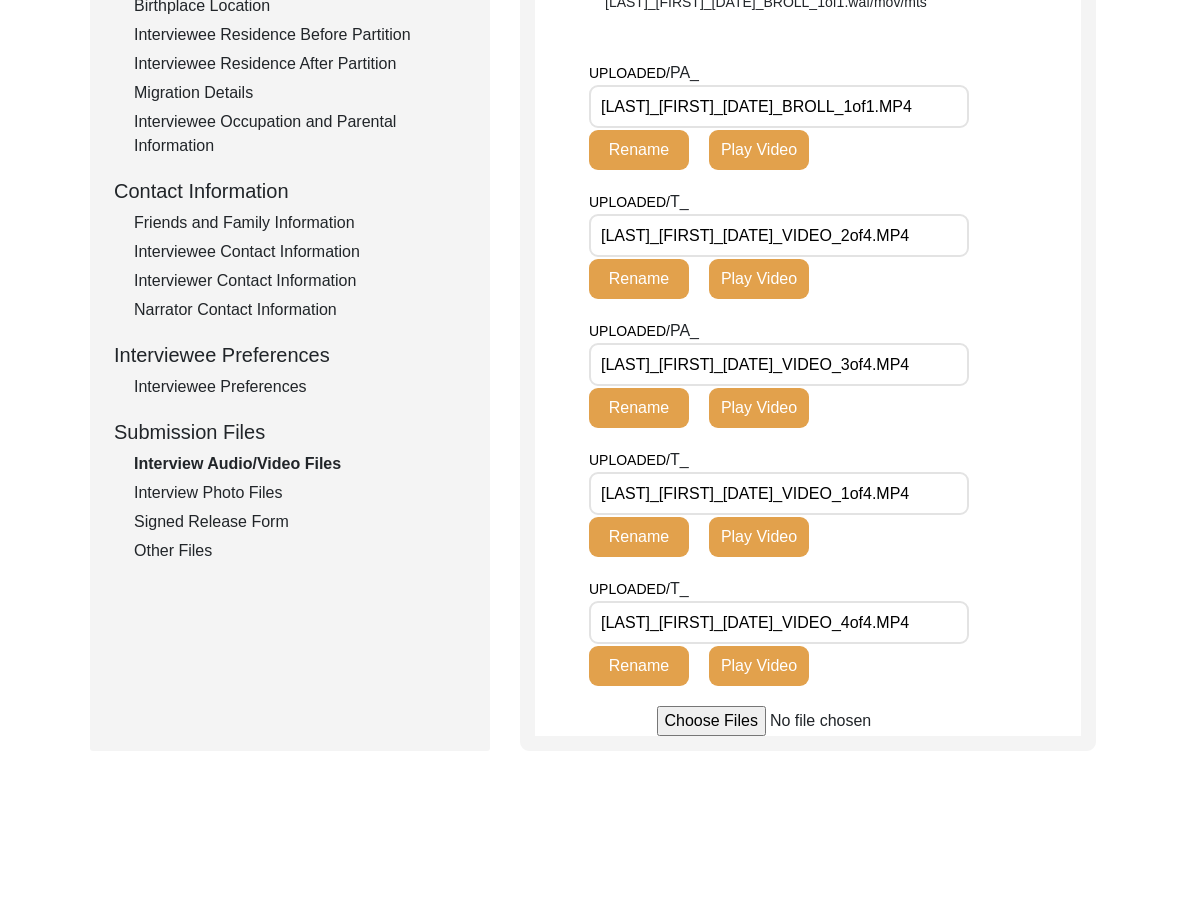 click on "Signed Release Form" 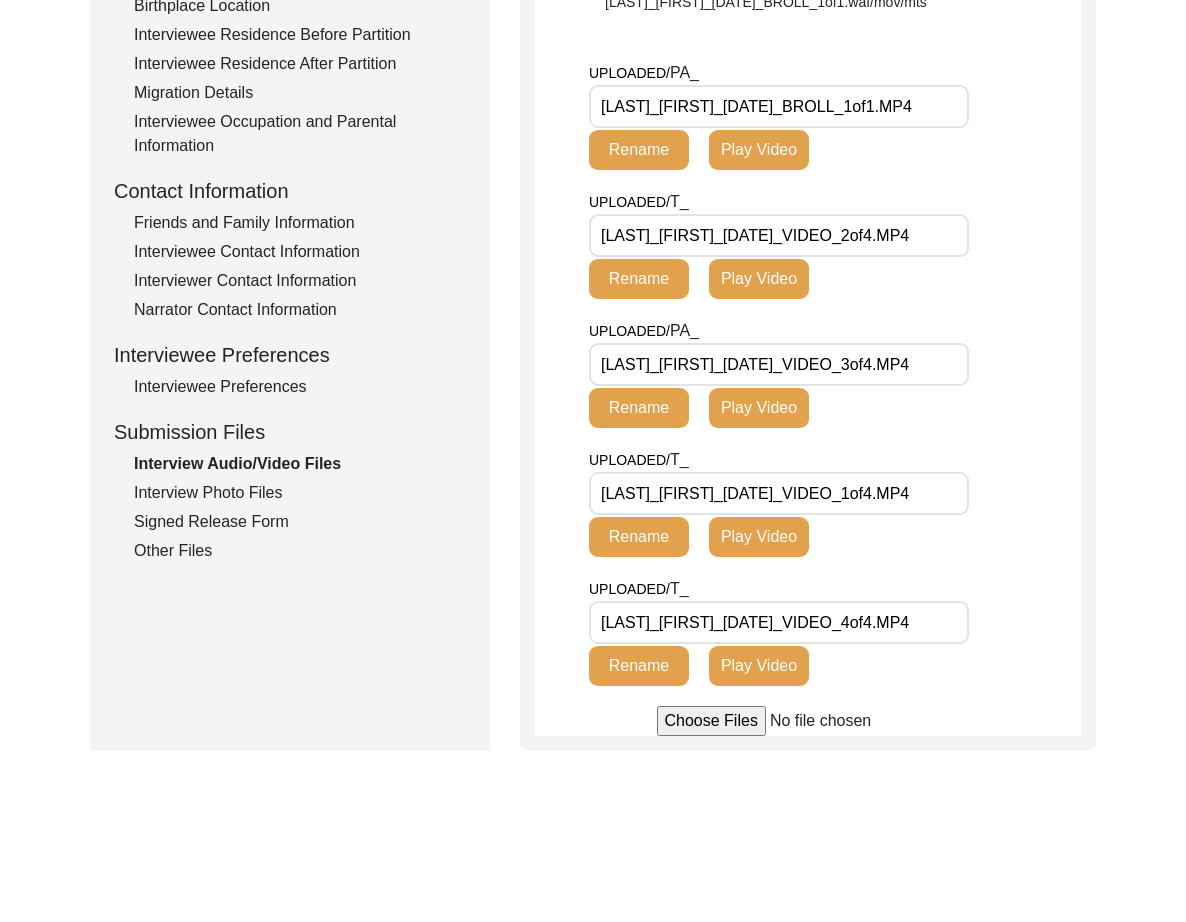 scroll, scrollTop: 524, scrollLeft: 0, axis: vertical 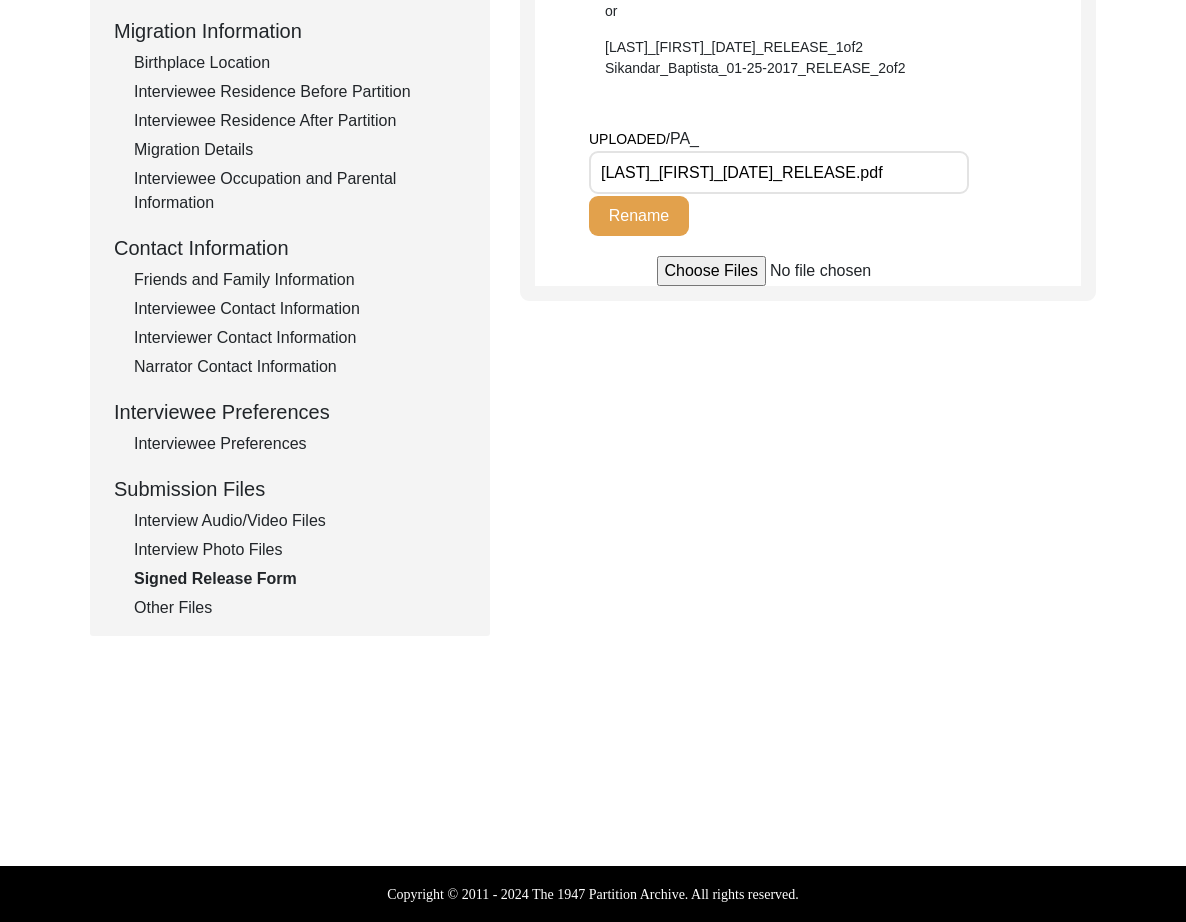 click on "Interview Audio/Video Files" 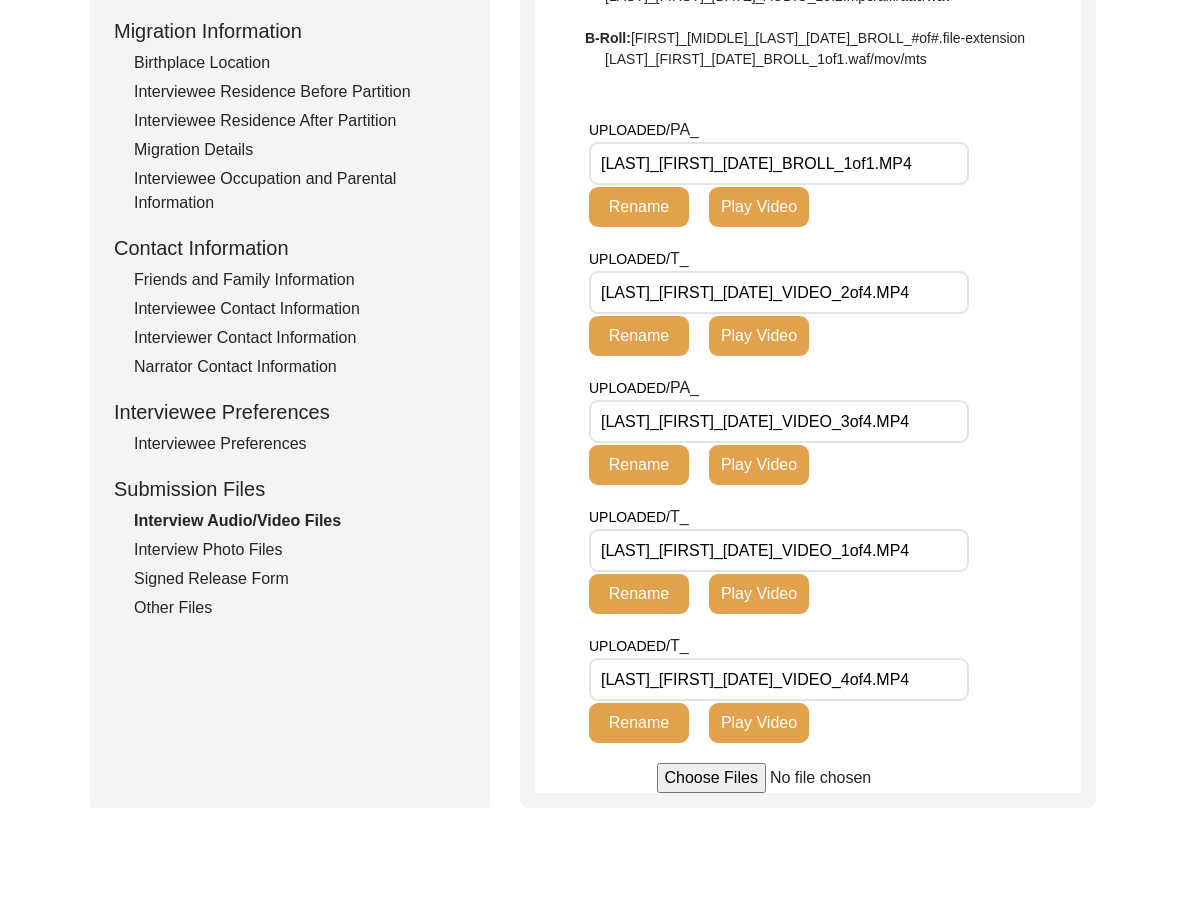 scroll, scrollTop: 581, scrollLeft: 0, axis: vertical 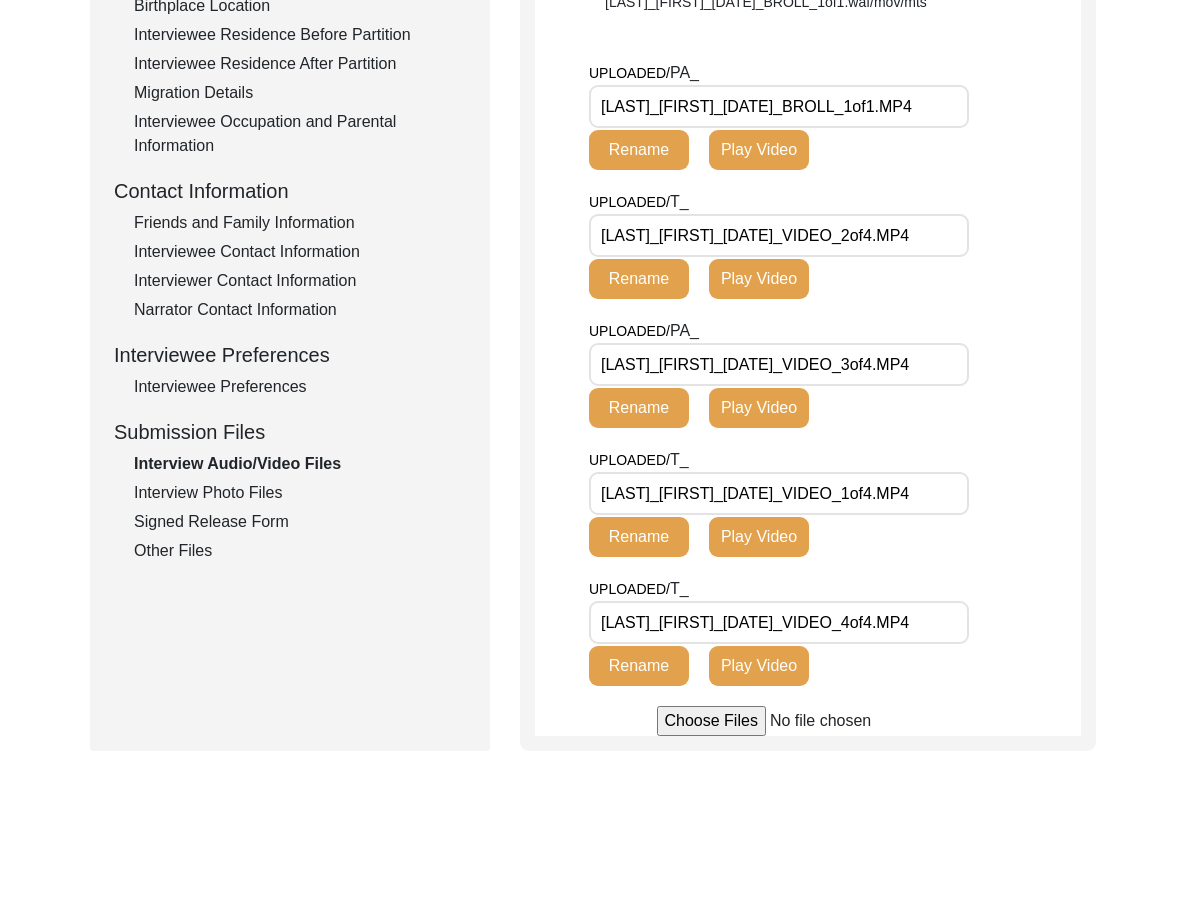 click on "[LAST]_[FIRST]_[DATE]_VIDEO_2of4.MP4" at bounding box center [779, 235] 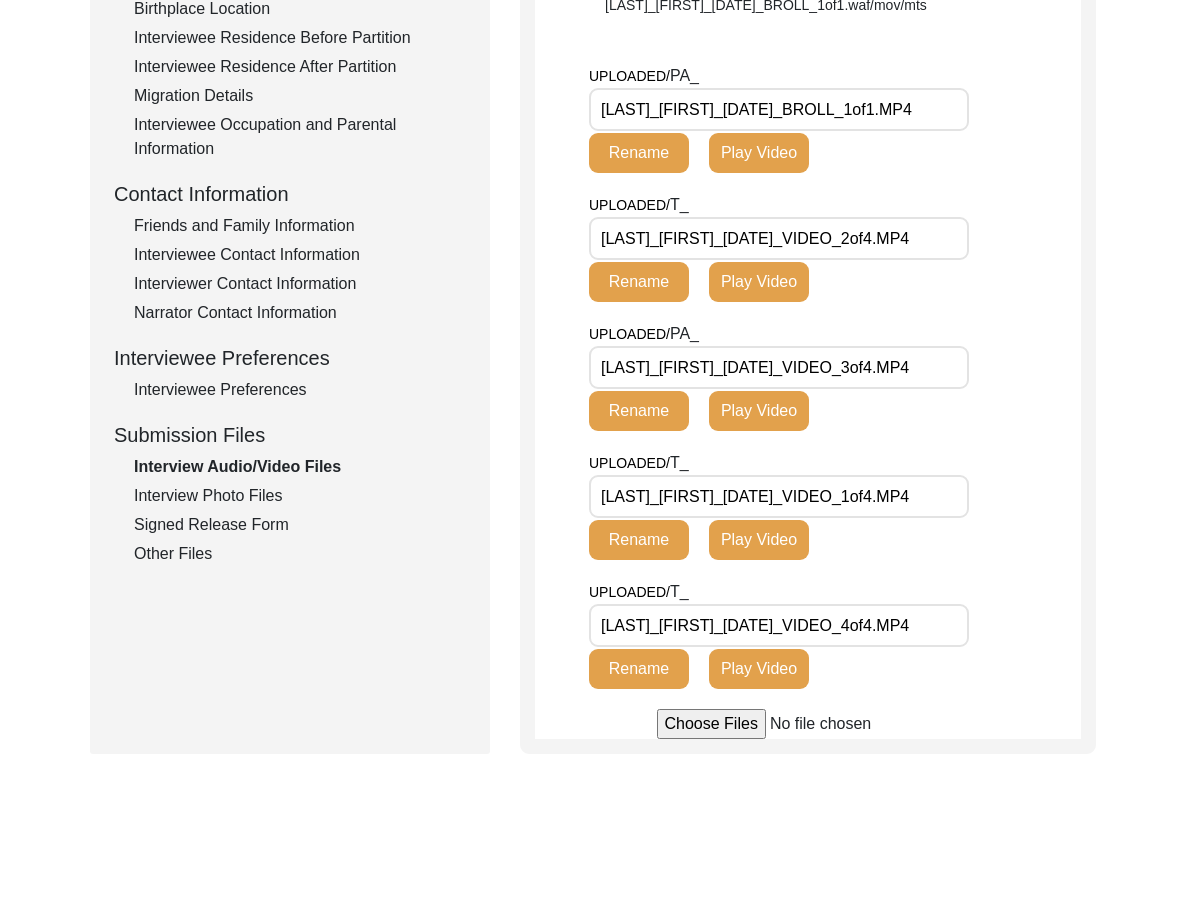 scroll, scrollTop: 0, scrollLeft: 0, axis: both 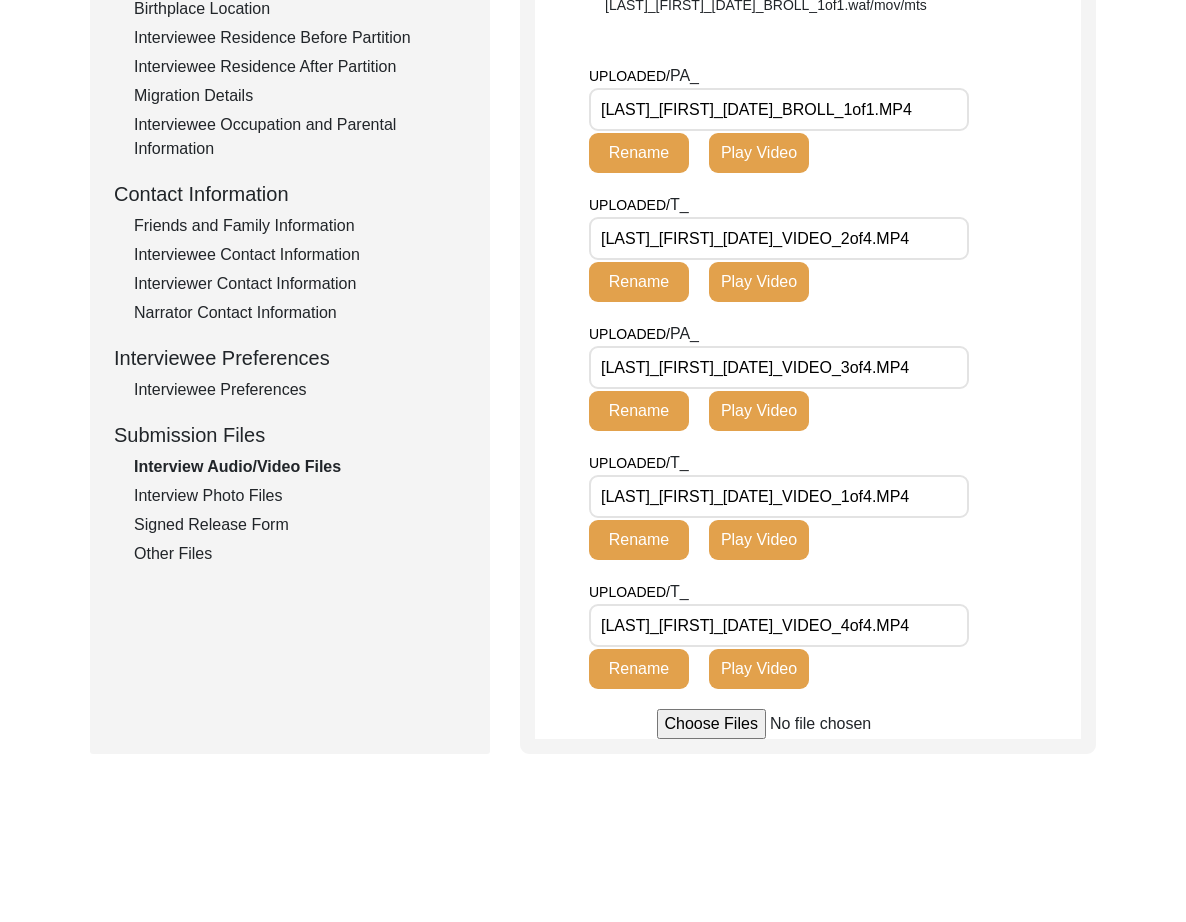 click on "Interview Photo Files" 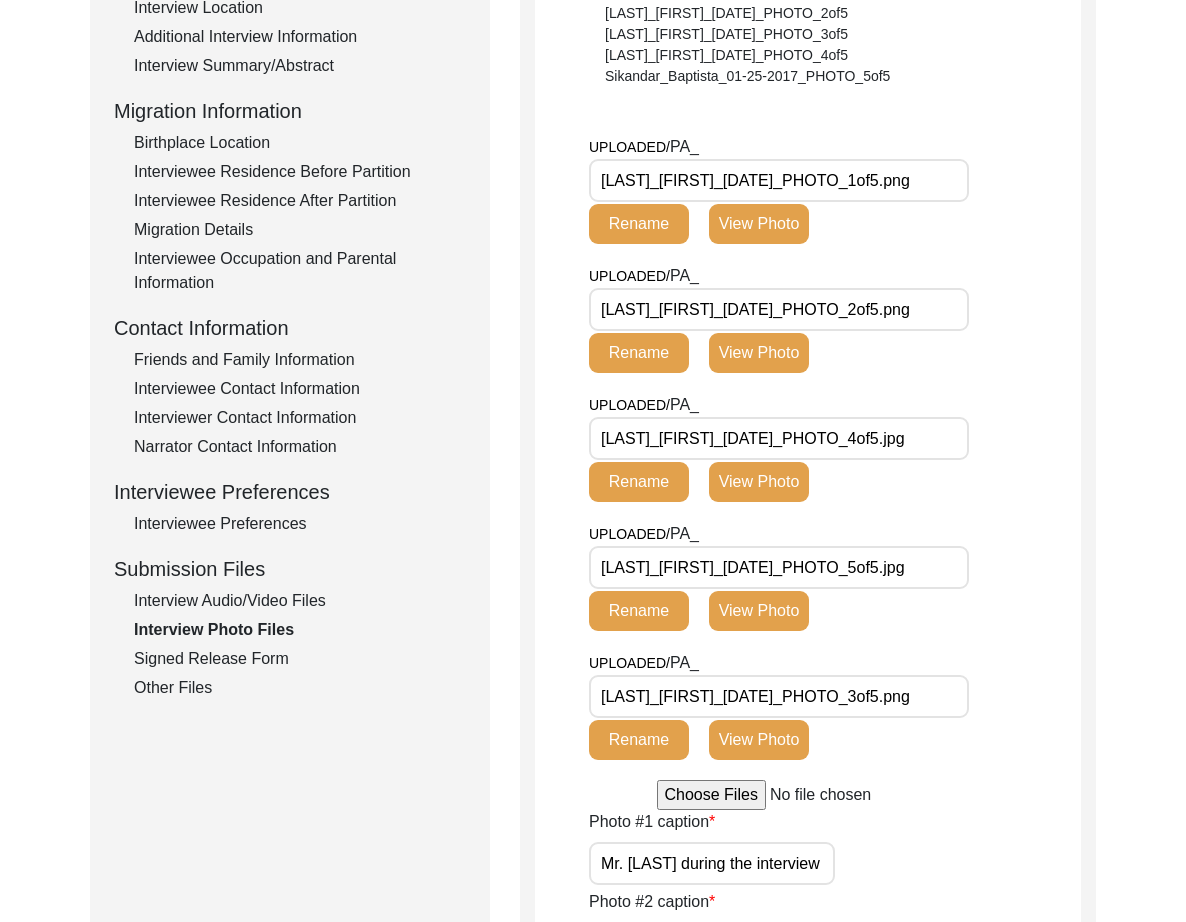 scroll, scrollTop: 442, scrollLeft: 0, axis: vertical 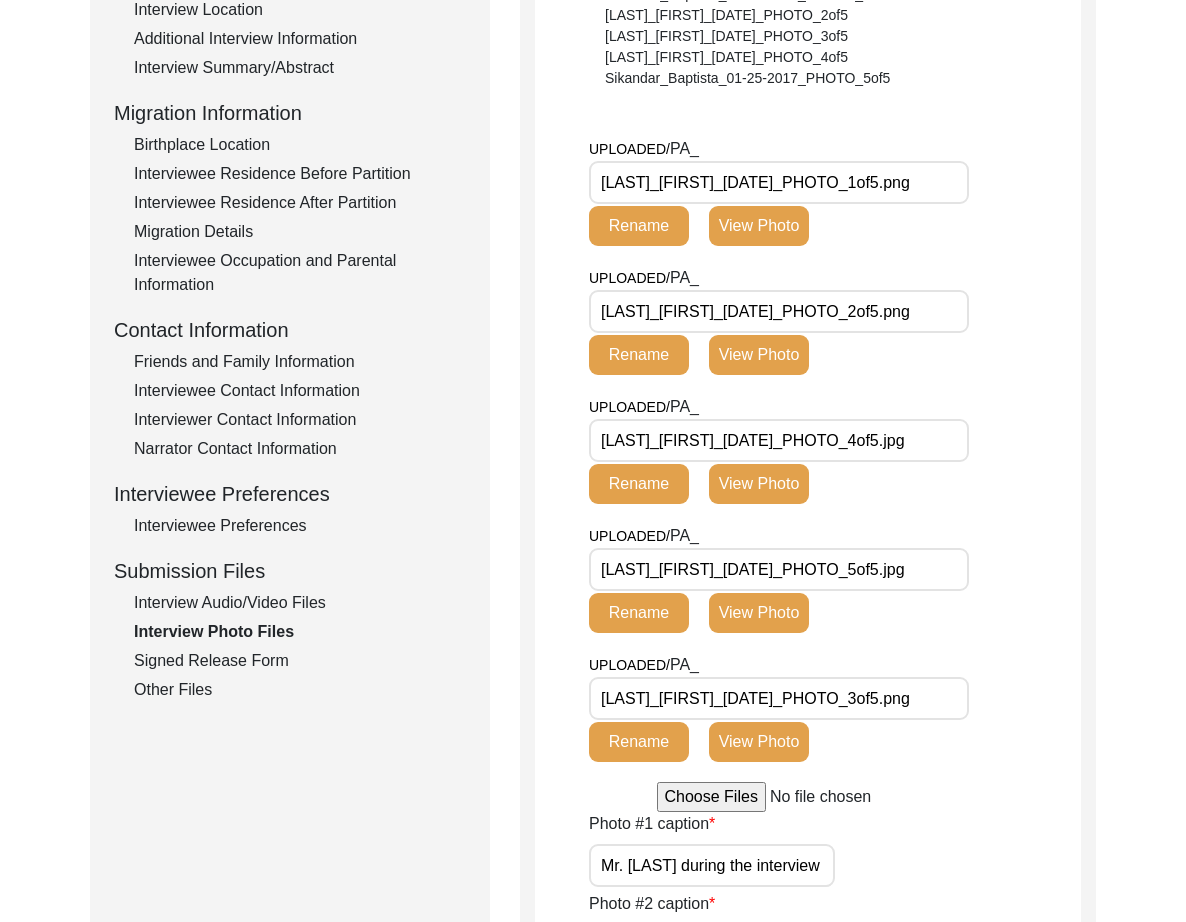 click on "[LAST]_[FIRST]_[DATE]_PHOTO_1of5.png" at bounding box center [779, 182] 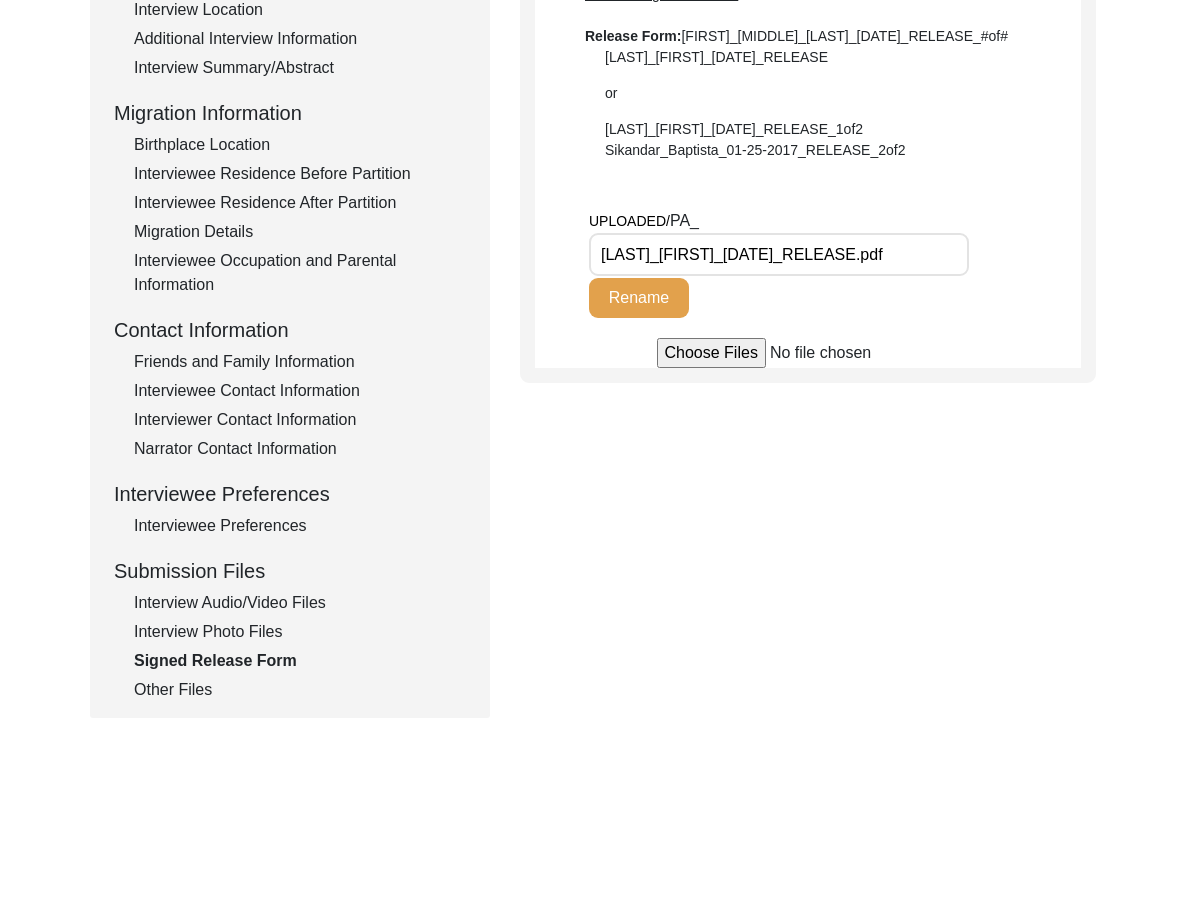 click on "[LAST]_[FIRST]_[DATE]_RELEASE.pdf" at bounding box center (779, 254) 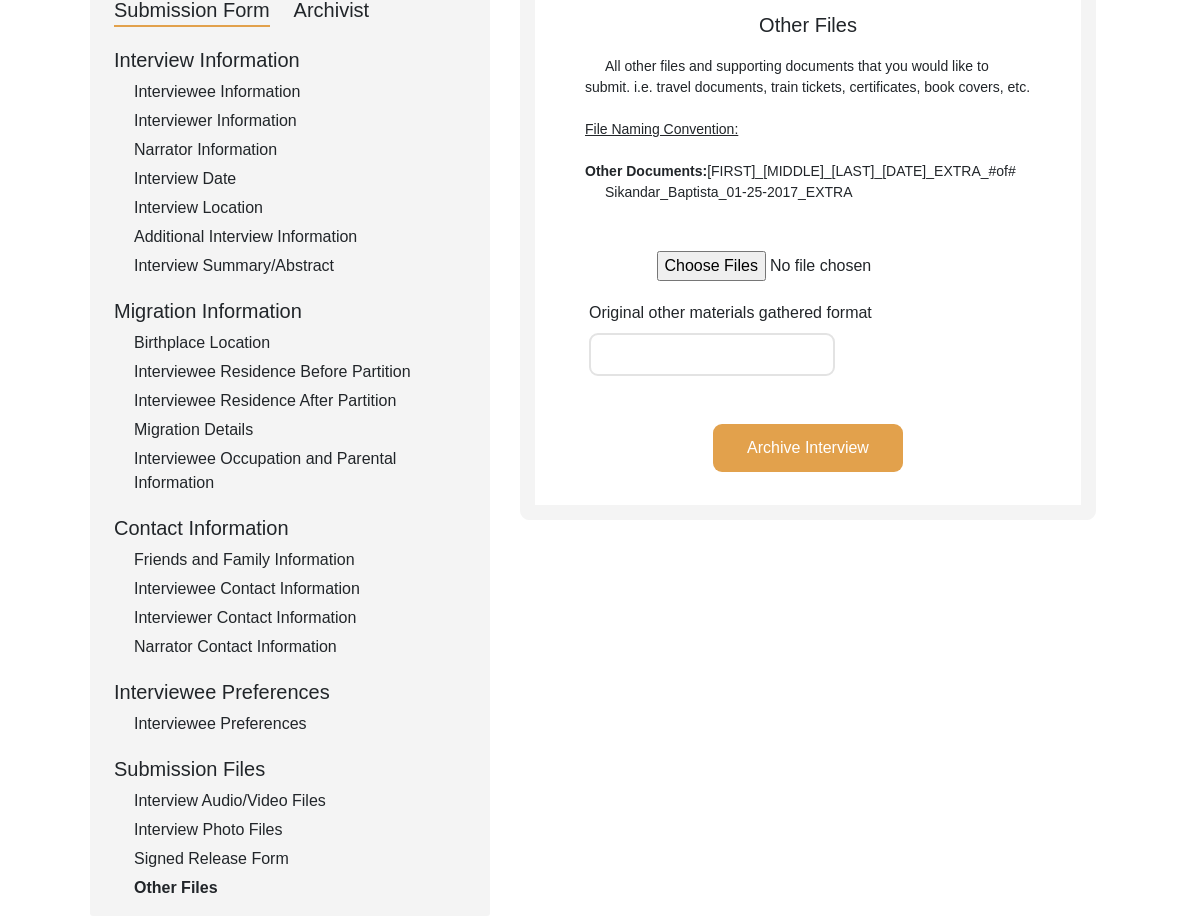 scroll, scrollTop: 243, scrollLeft: 0, axis: vertical 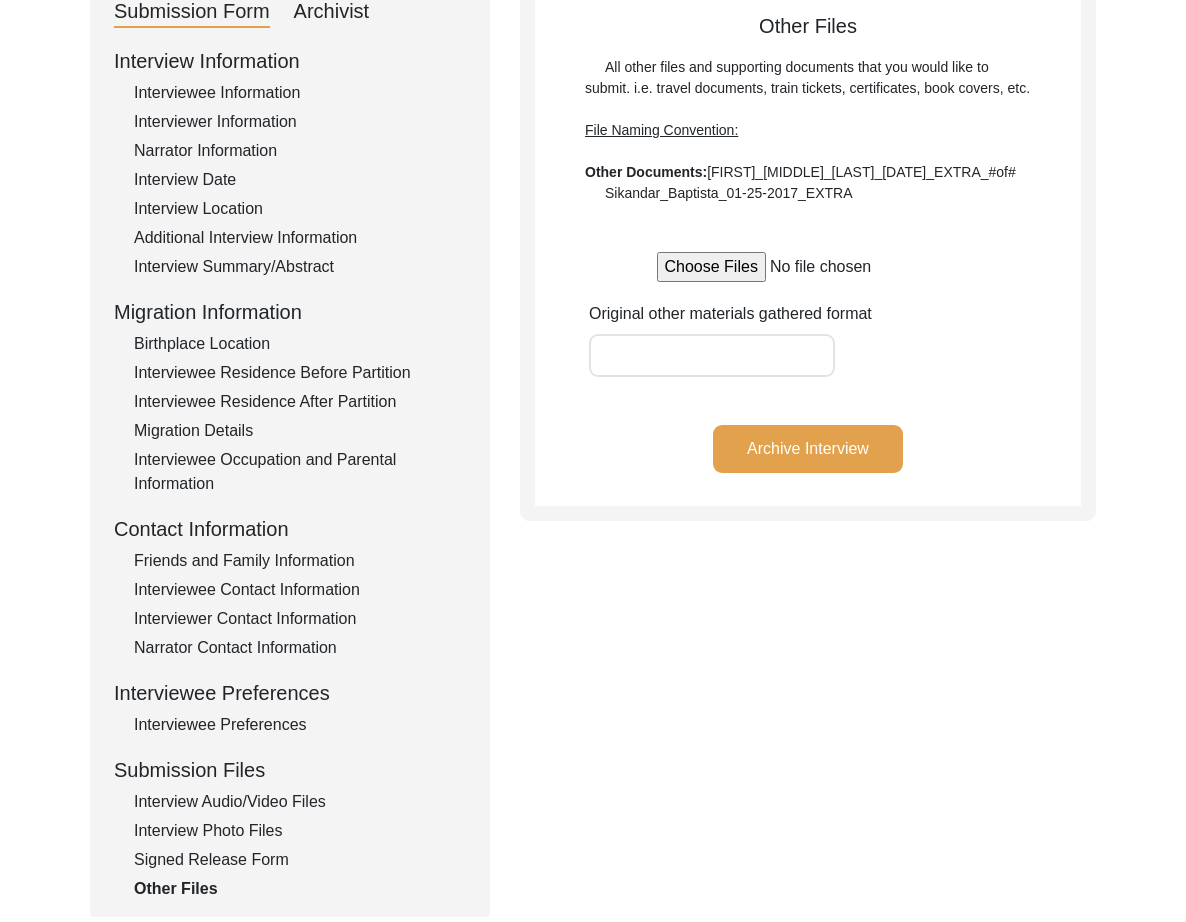 click on "Archive Interview" 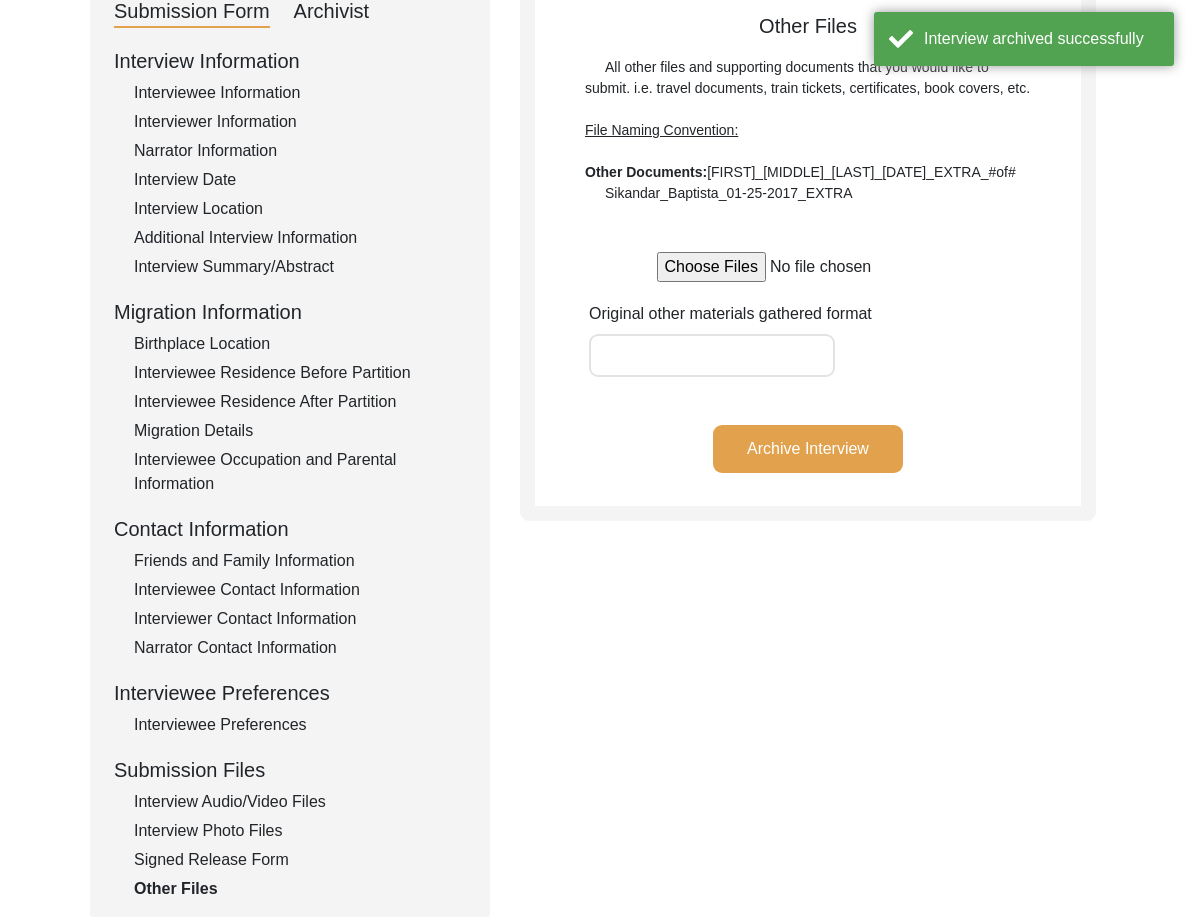 click on "Interview Location" 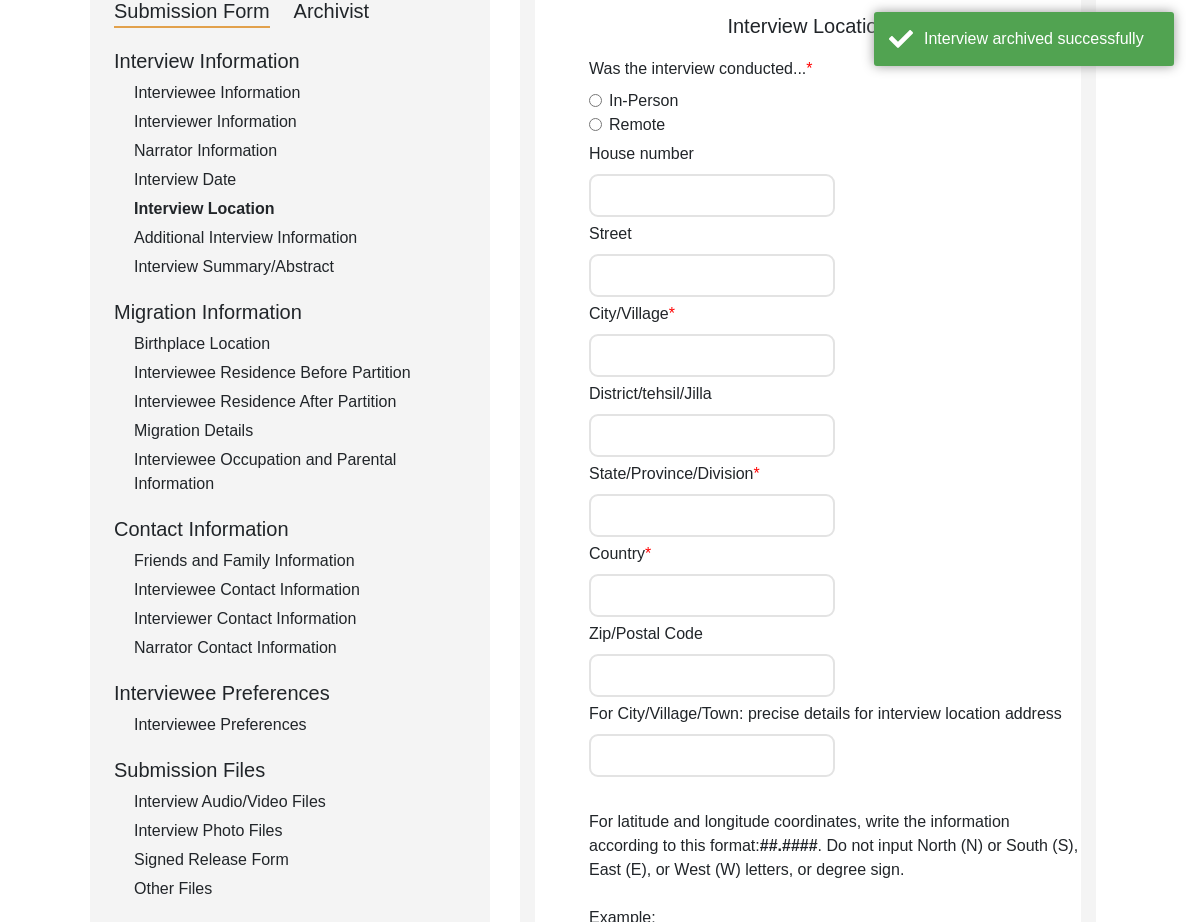 radio on "true" 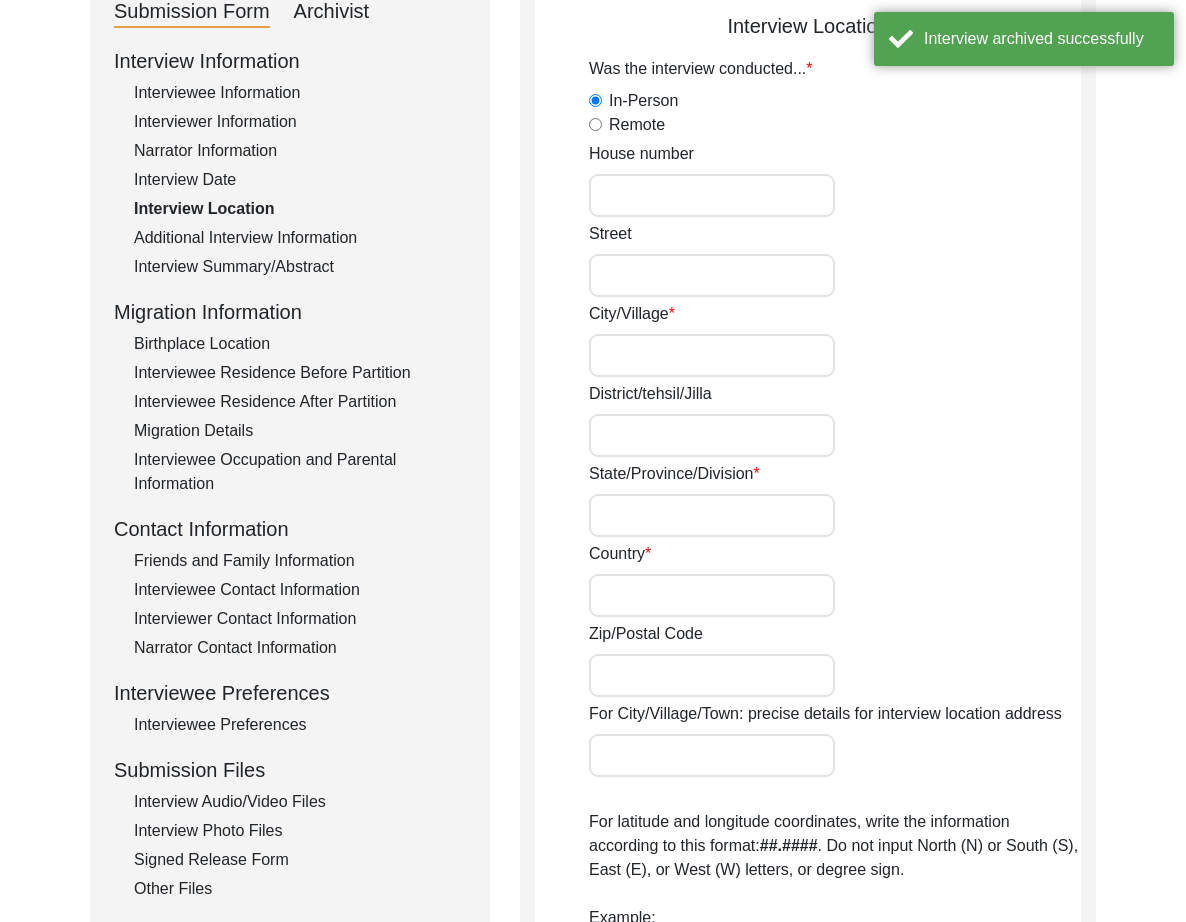 type on "[CITY]" 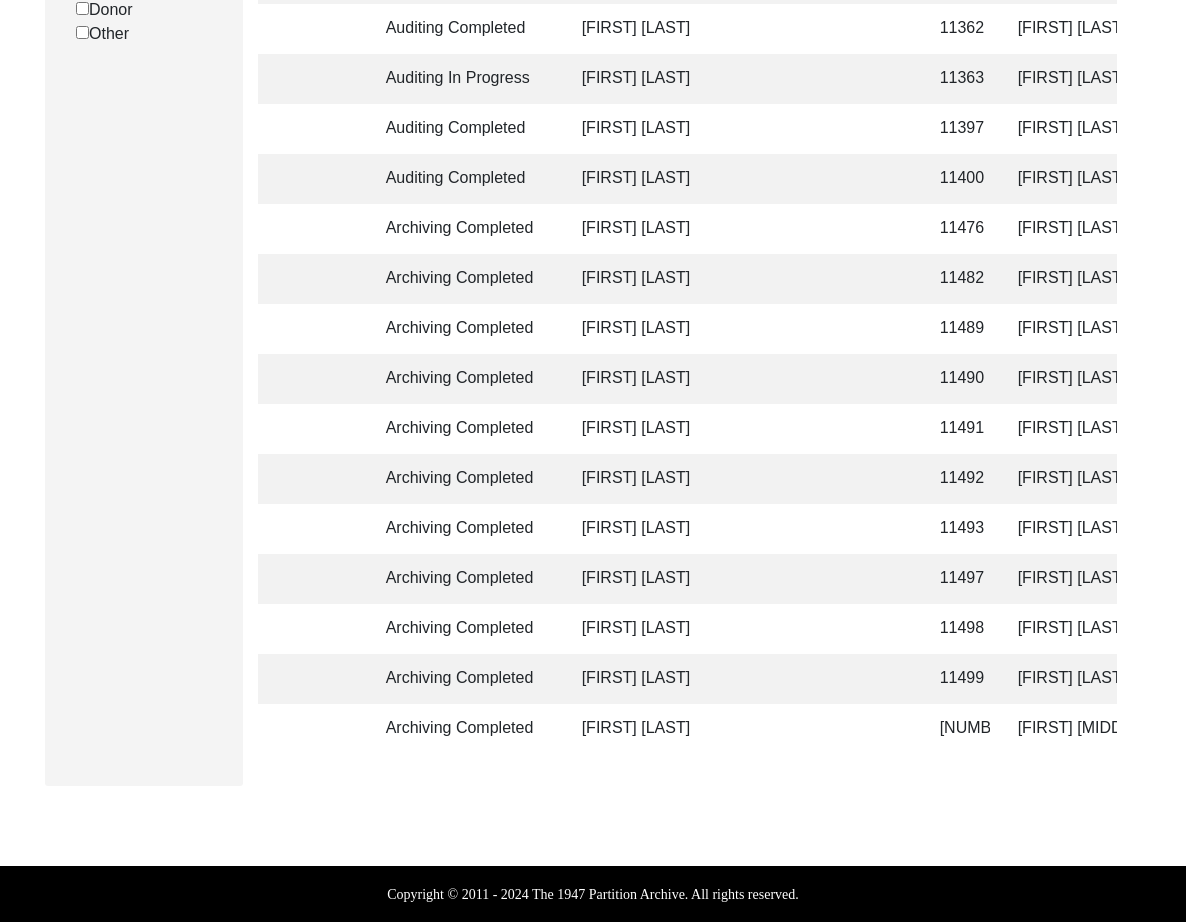 click on "[NUMBER]" 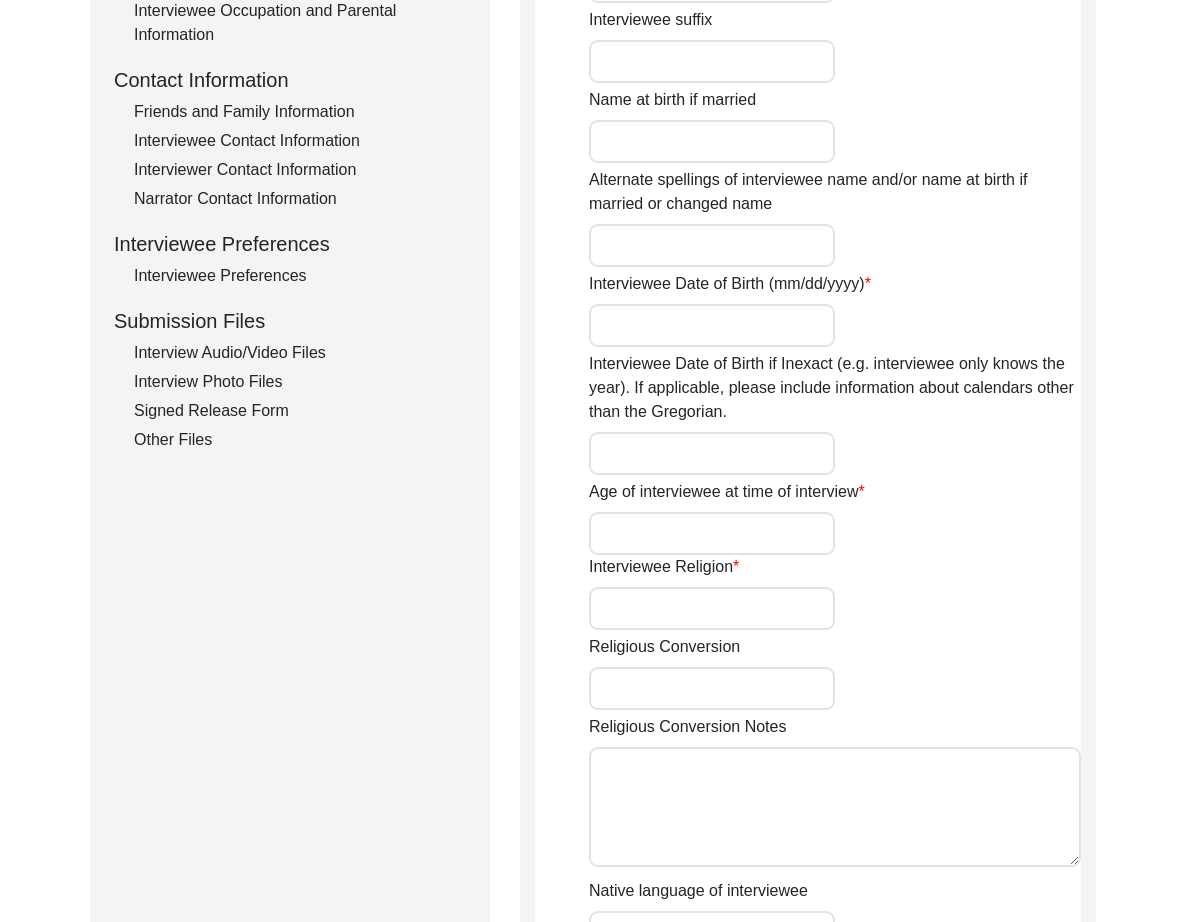 scroll, scrollTop: 1393, scrollLeft: 0, axis: vertical 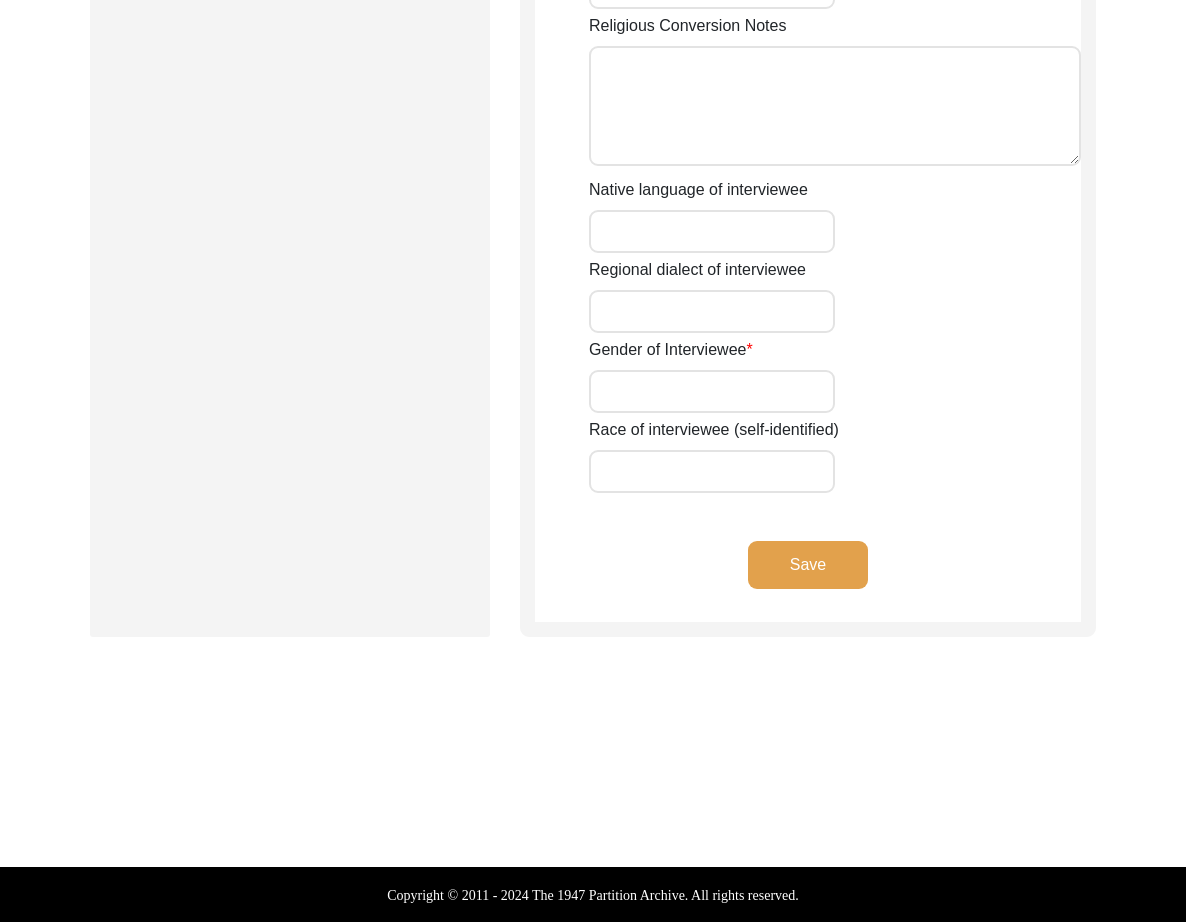type on "Mr." 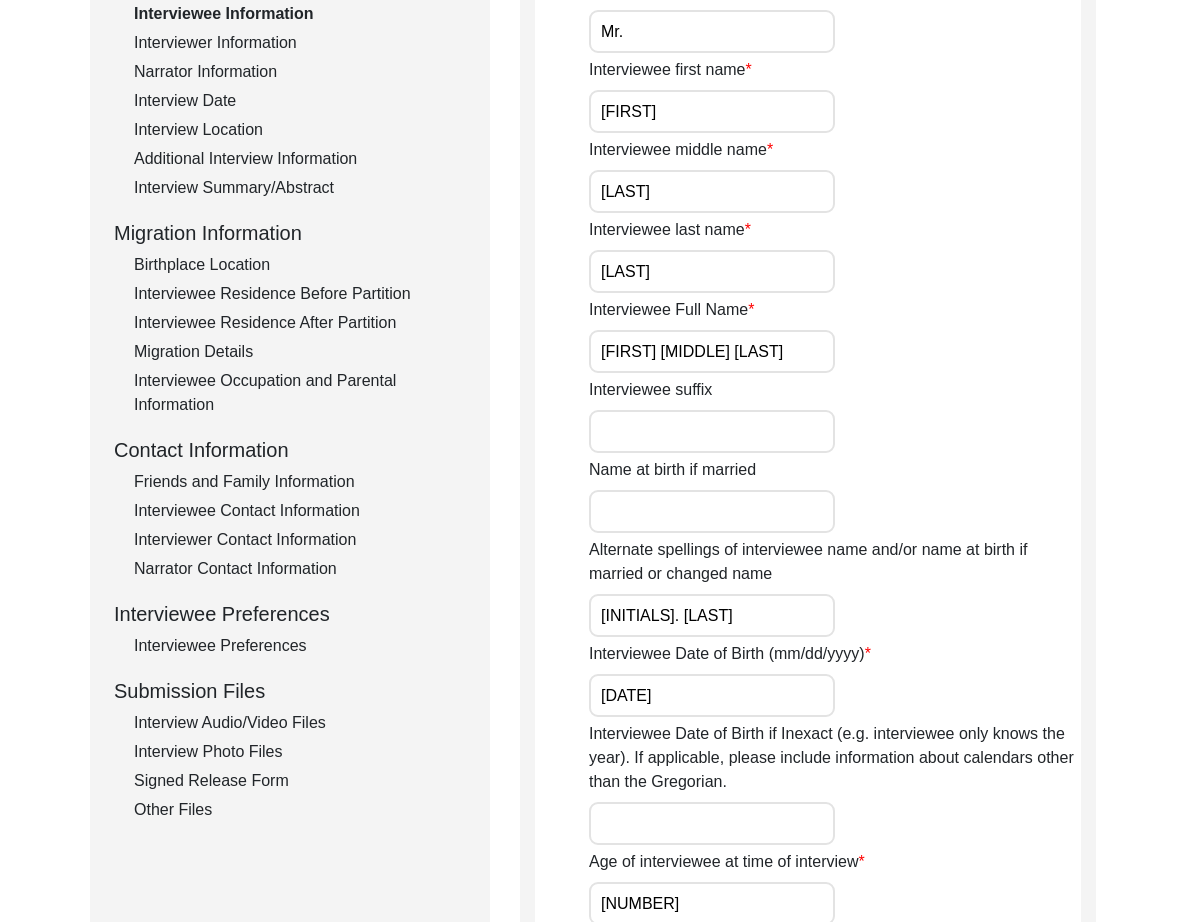 scroll, scrollTop: 339, scrollLeft: 0, axis: vertical 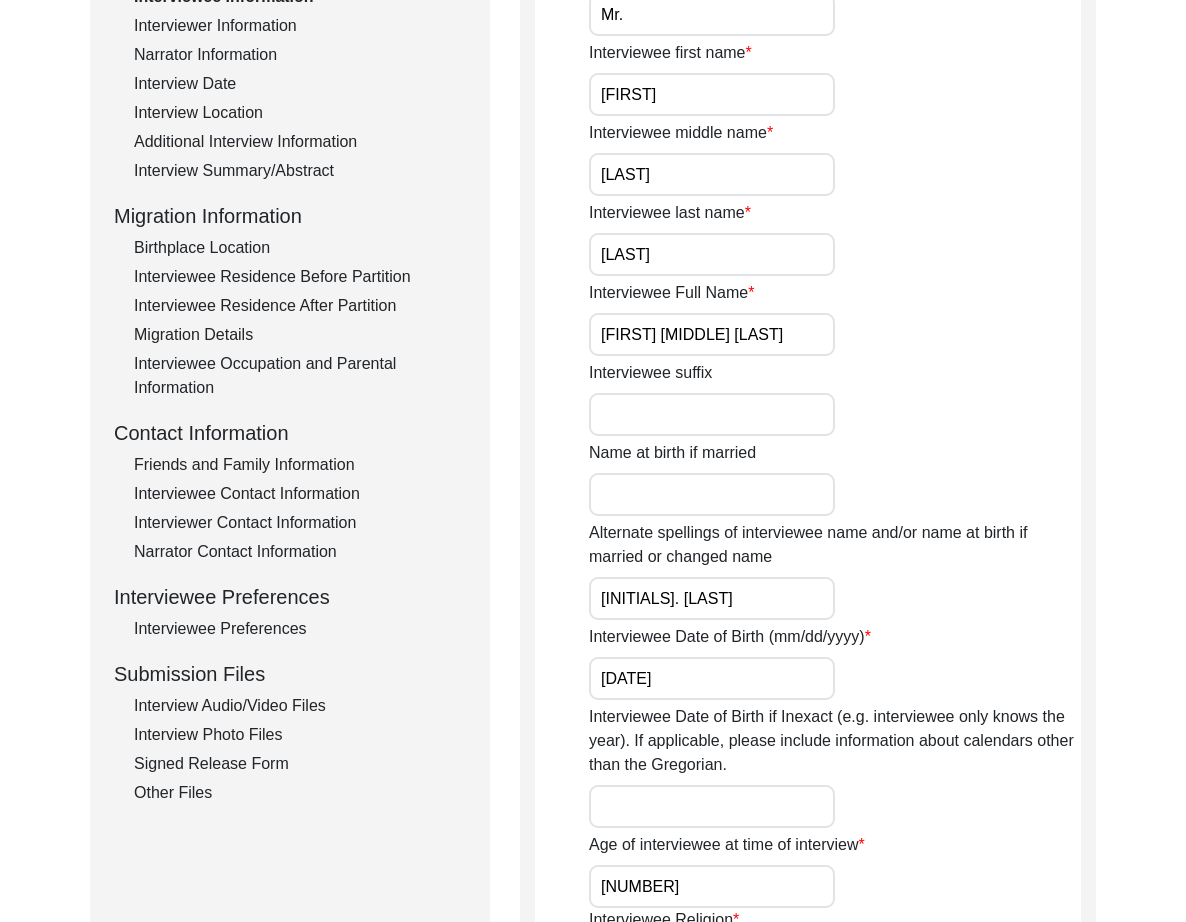 click on "Interview Photo Files" 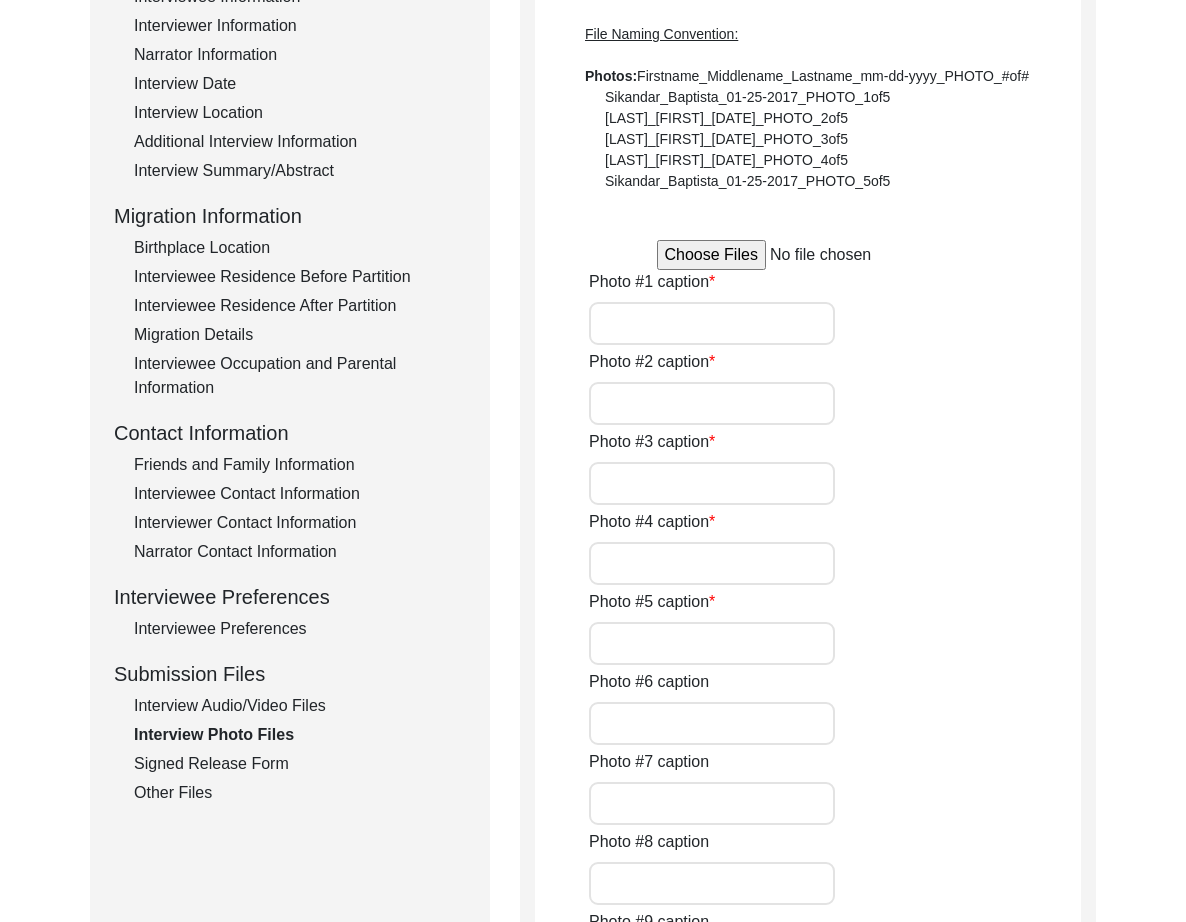 type on "Mr. [LAST] during the interview" 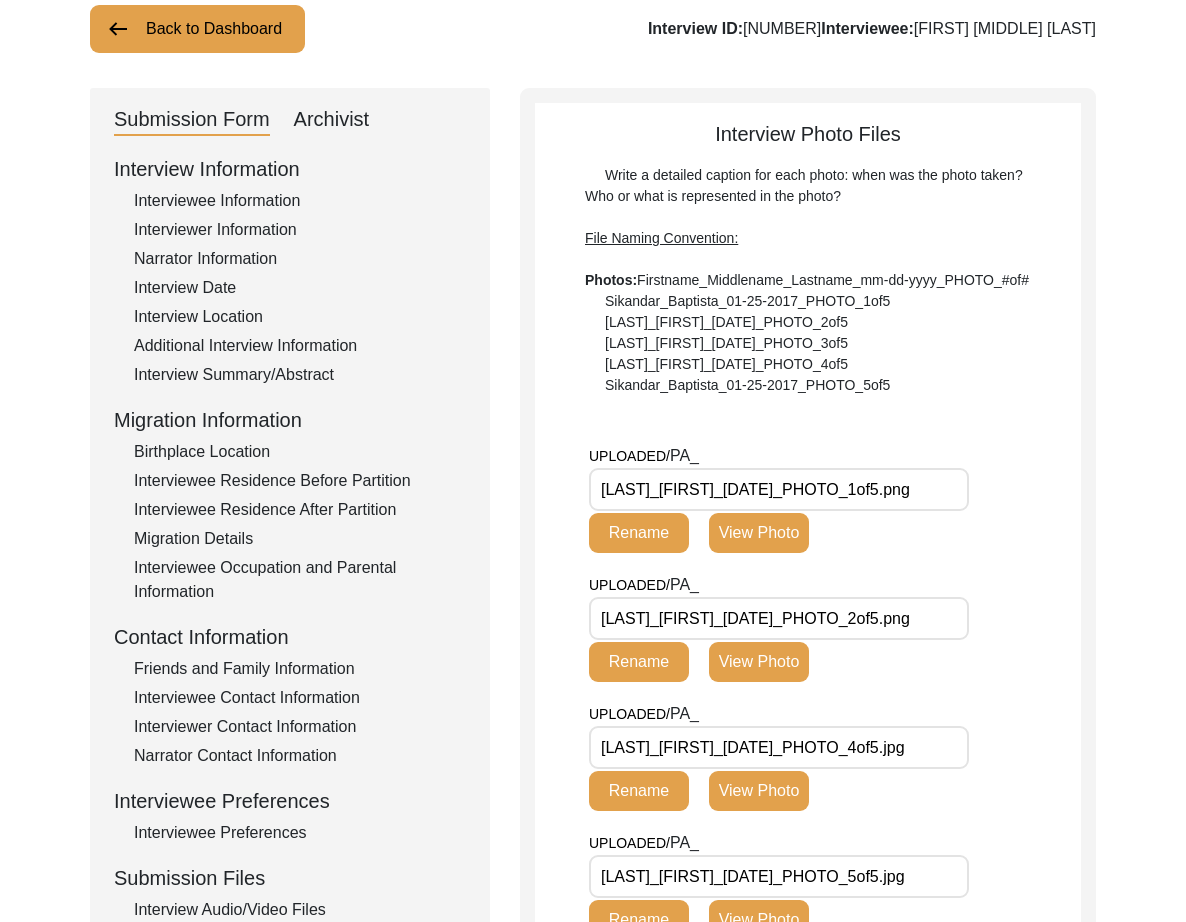 scroll, scrollTop: 0, scrollLeft: 0, axis: both 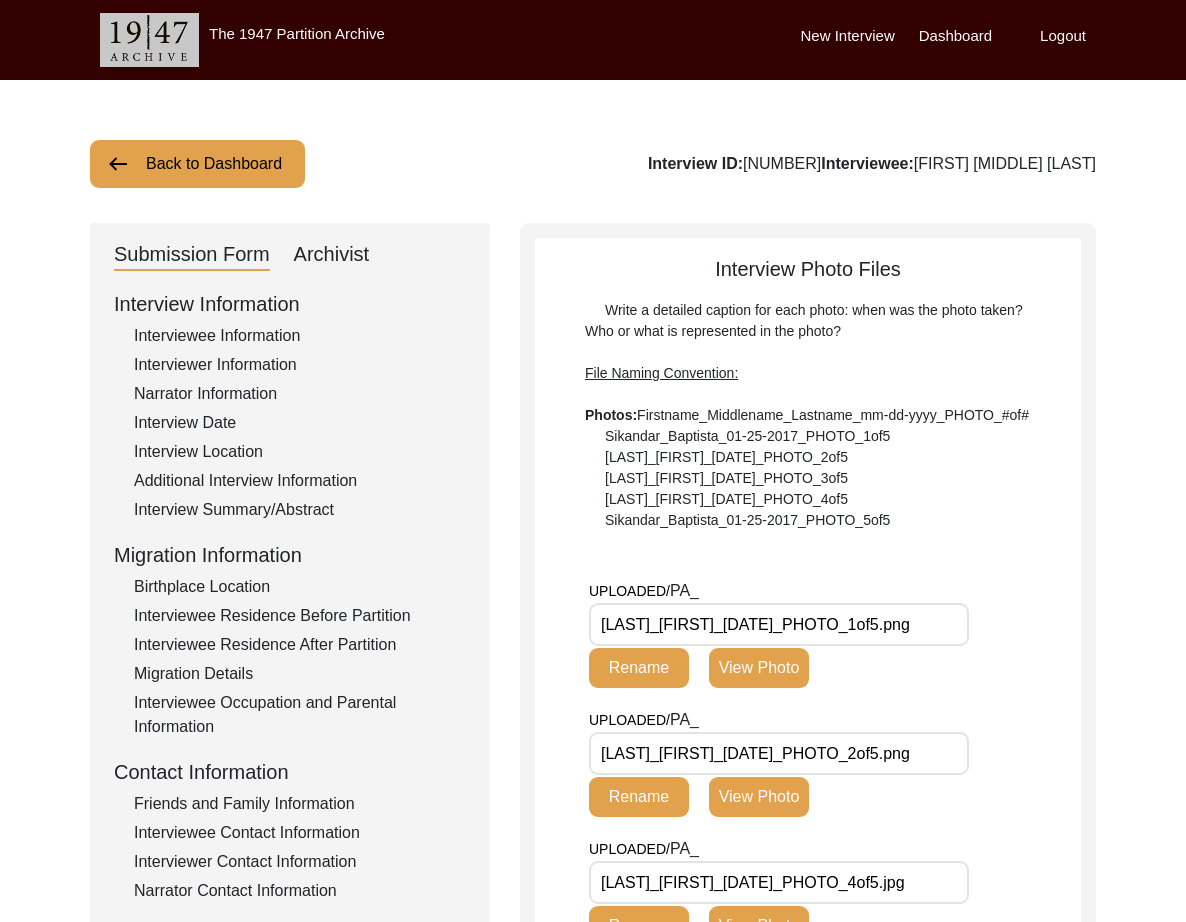 click on "Back to Dashboard" 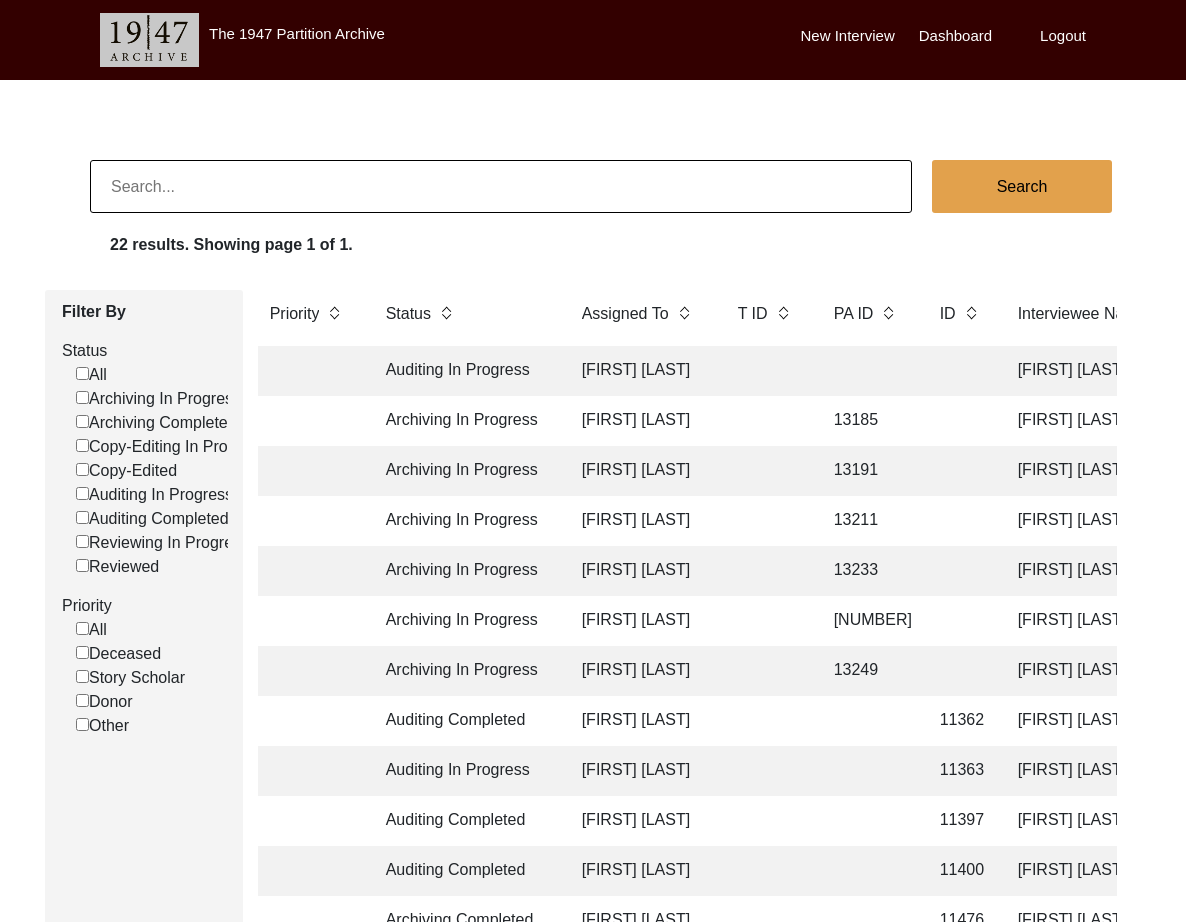 scroll, scrollTop: 692, scrollLeft: 0, axis: vertical 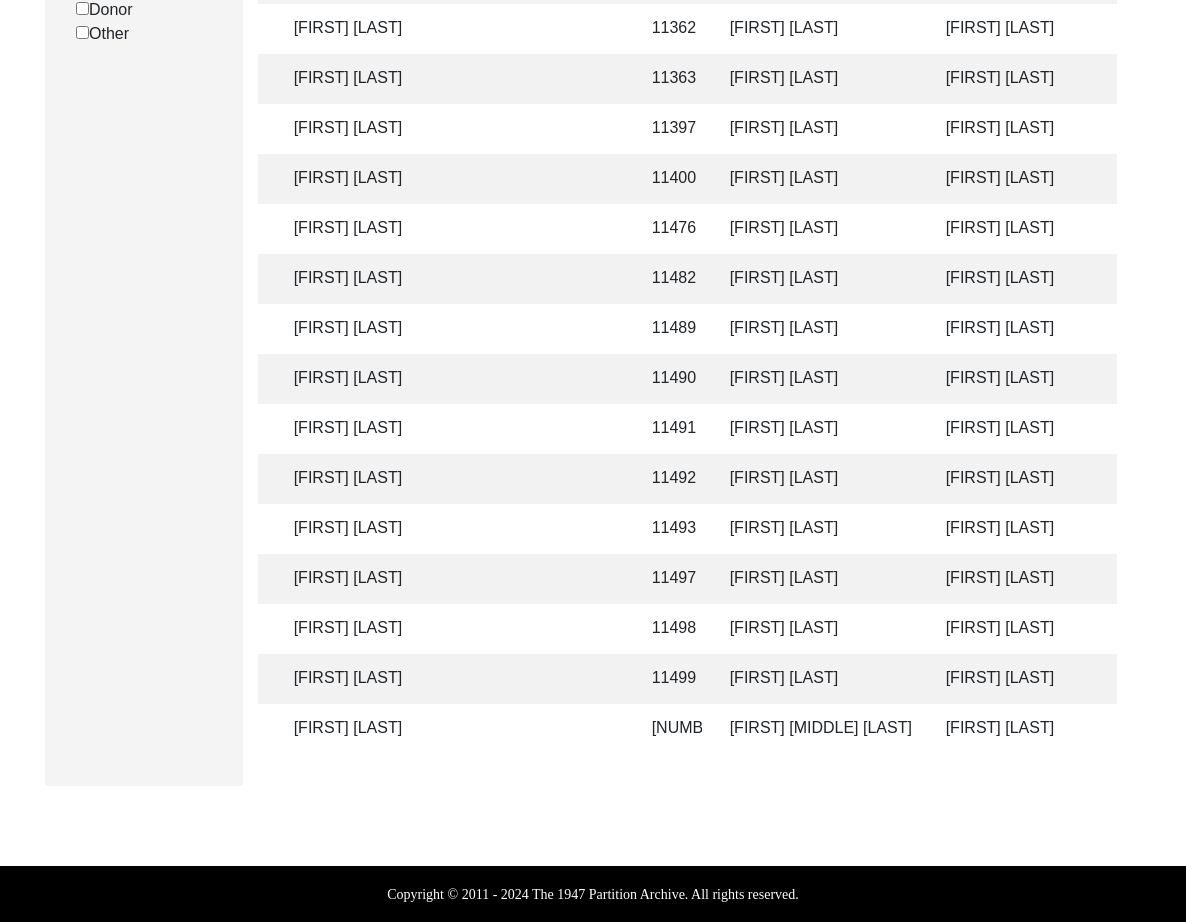 click on "[FIRST] [LAST]" 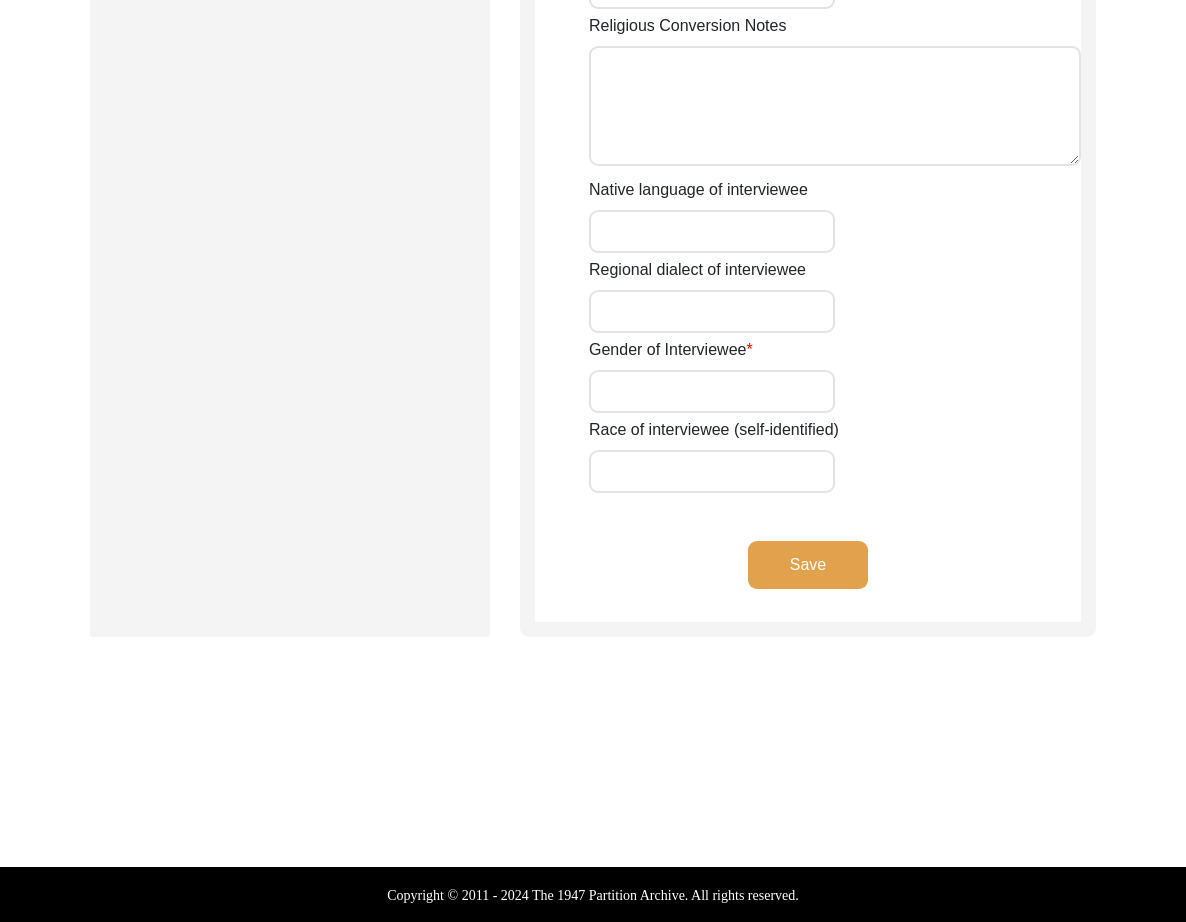 type on "Mrs." 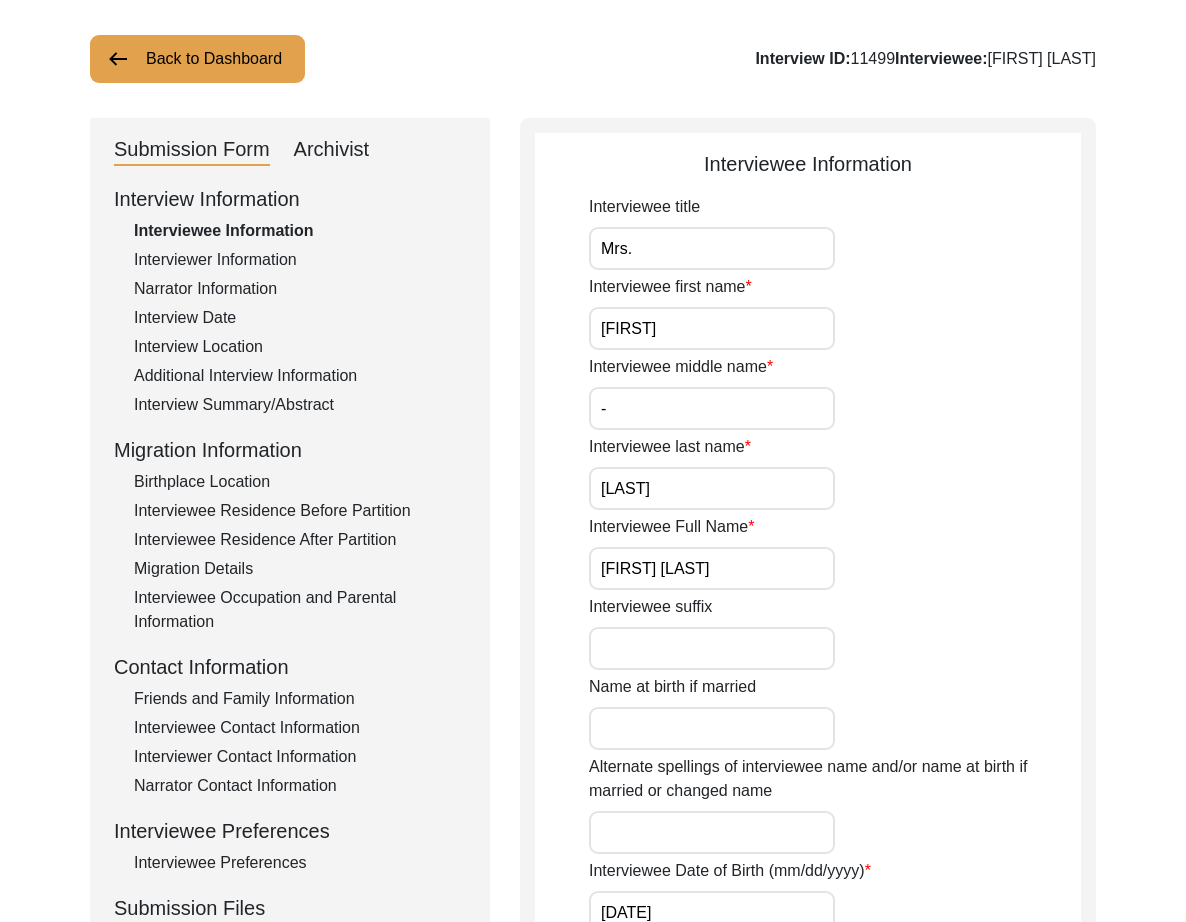 scroll, scrollTop: 0, scrollLeft: 0, axis: both 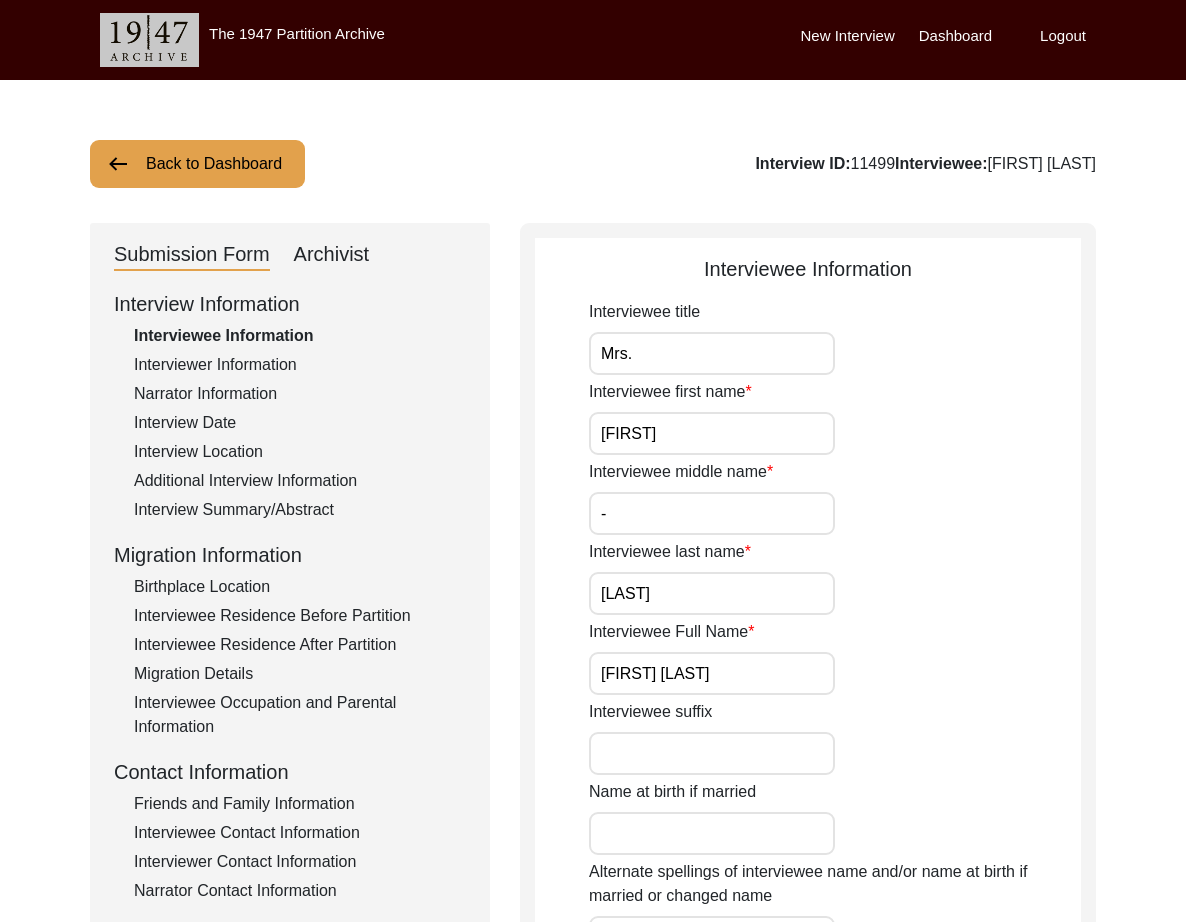 click on "Archivist" 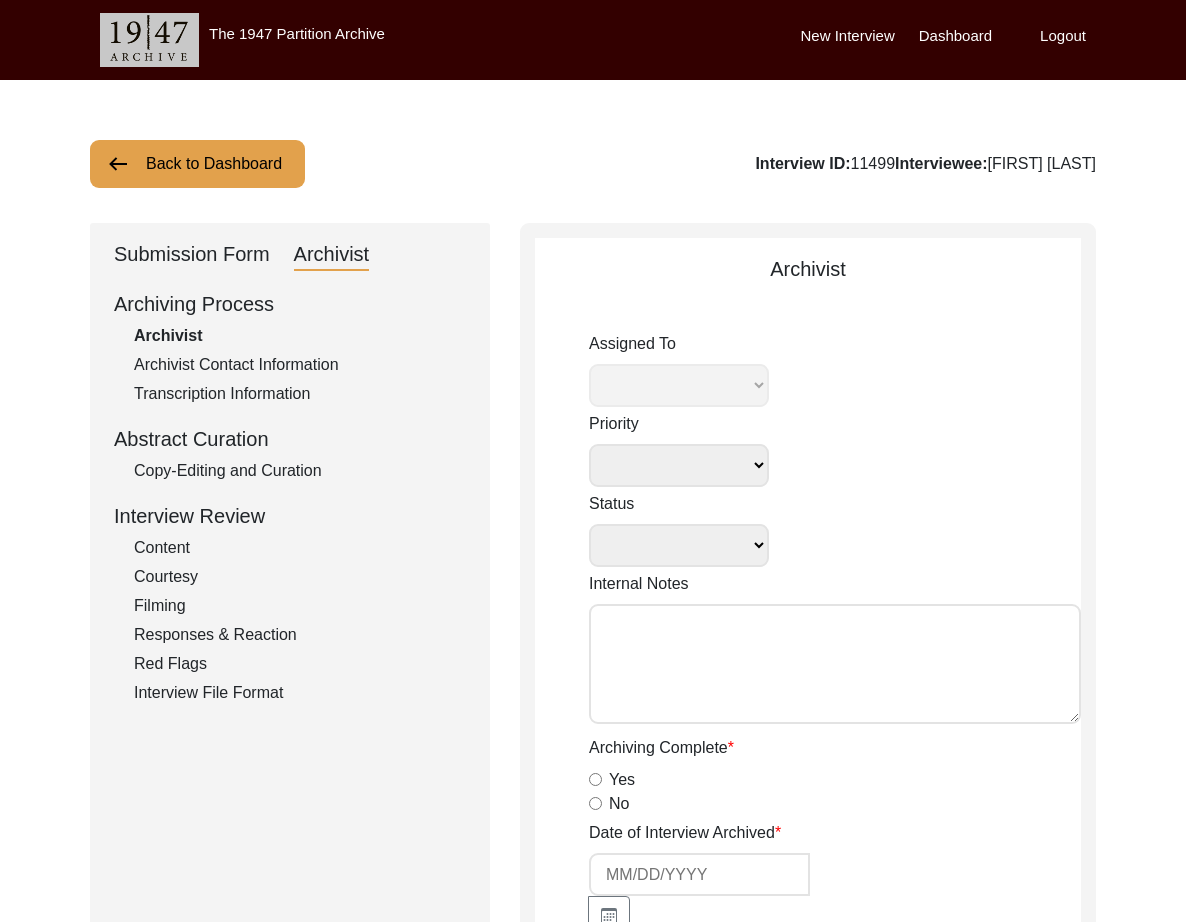 select 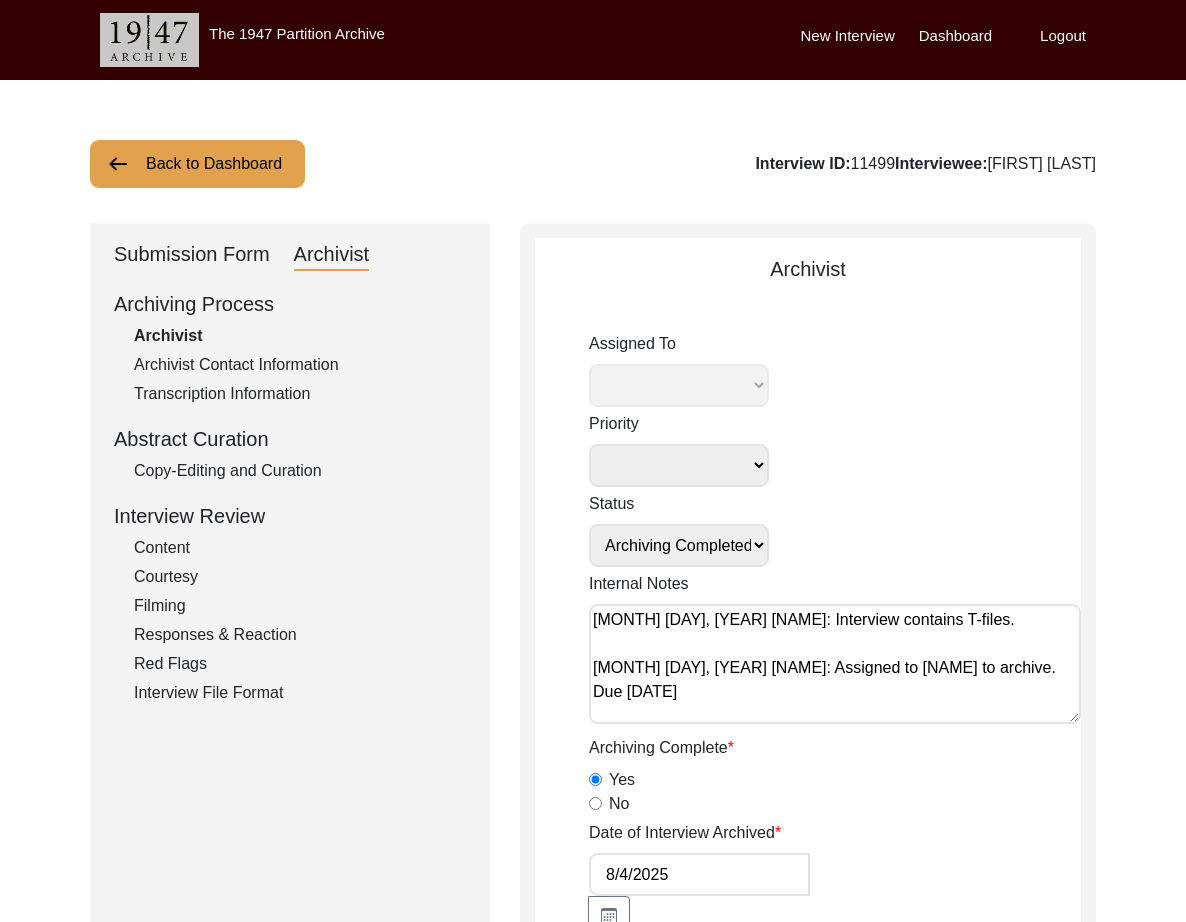 radio on "true" 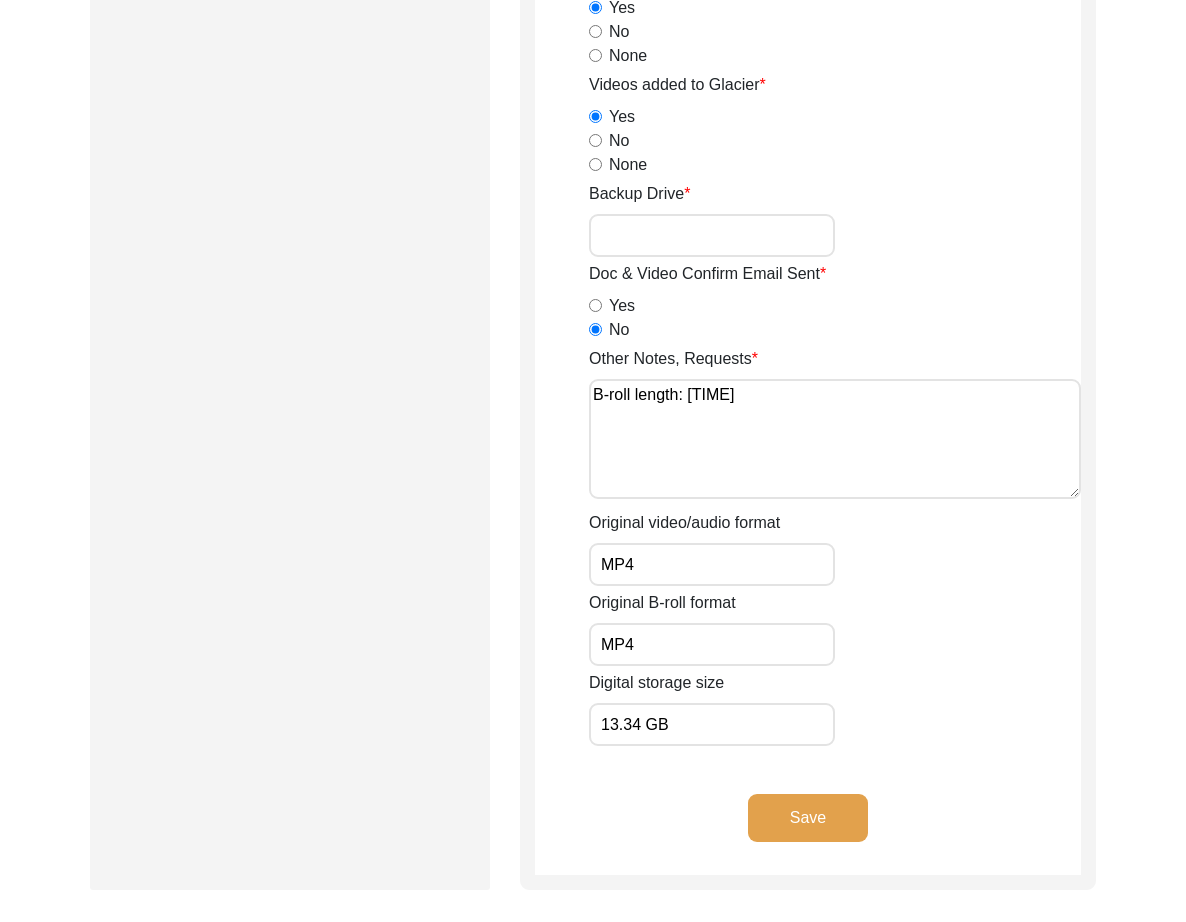 scroll, scrollTop: 2211, scrollLeft: 0, axis: vertical 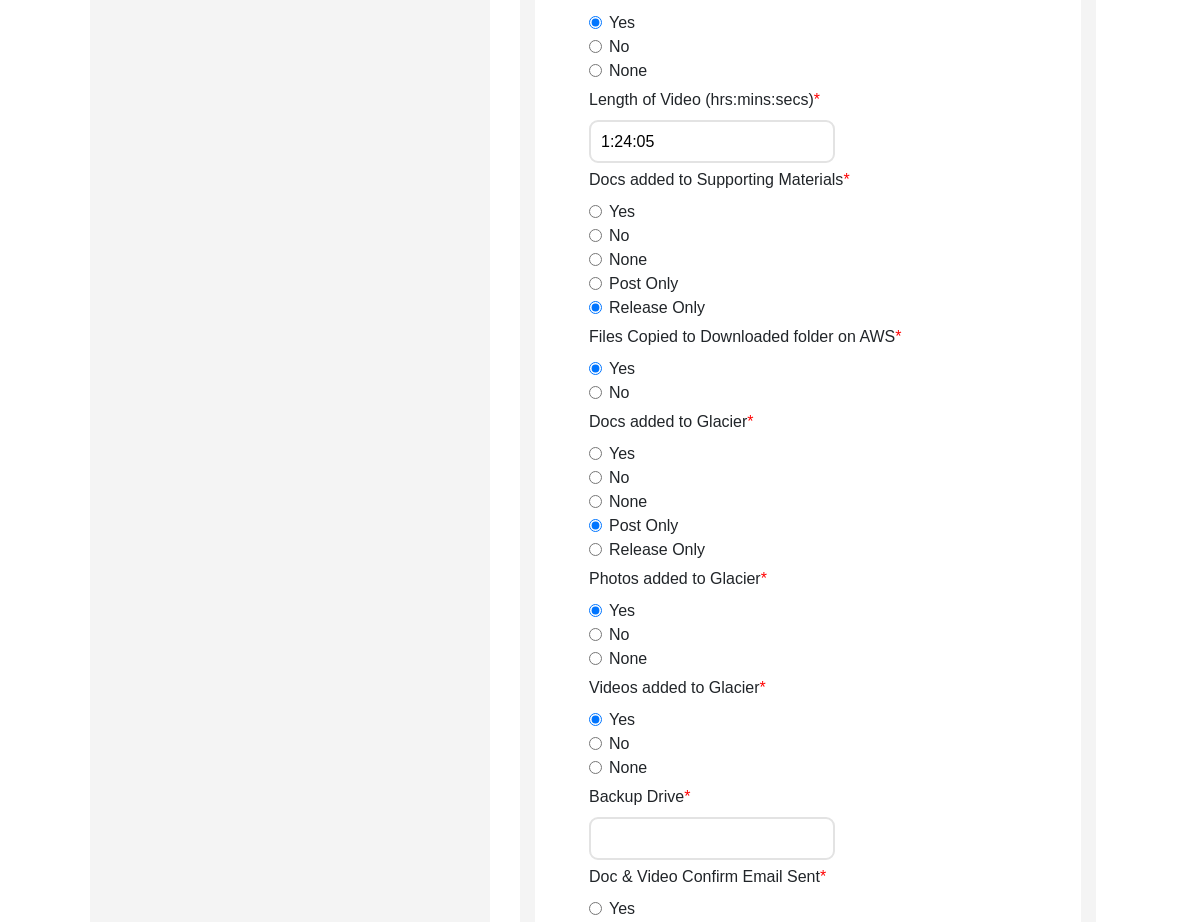 click on "Backup Drive" at bounding box center (712, 838) 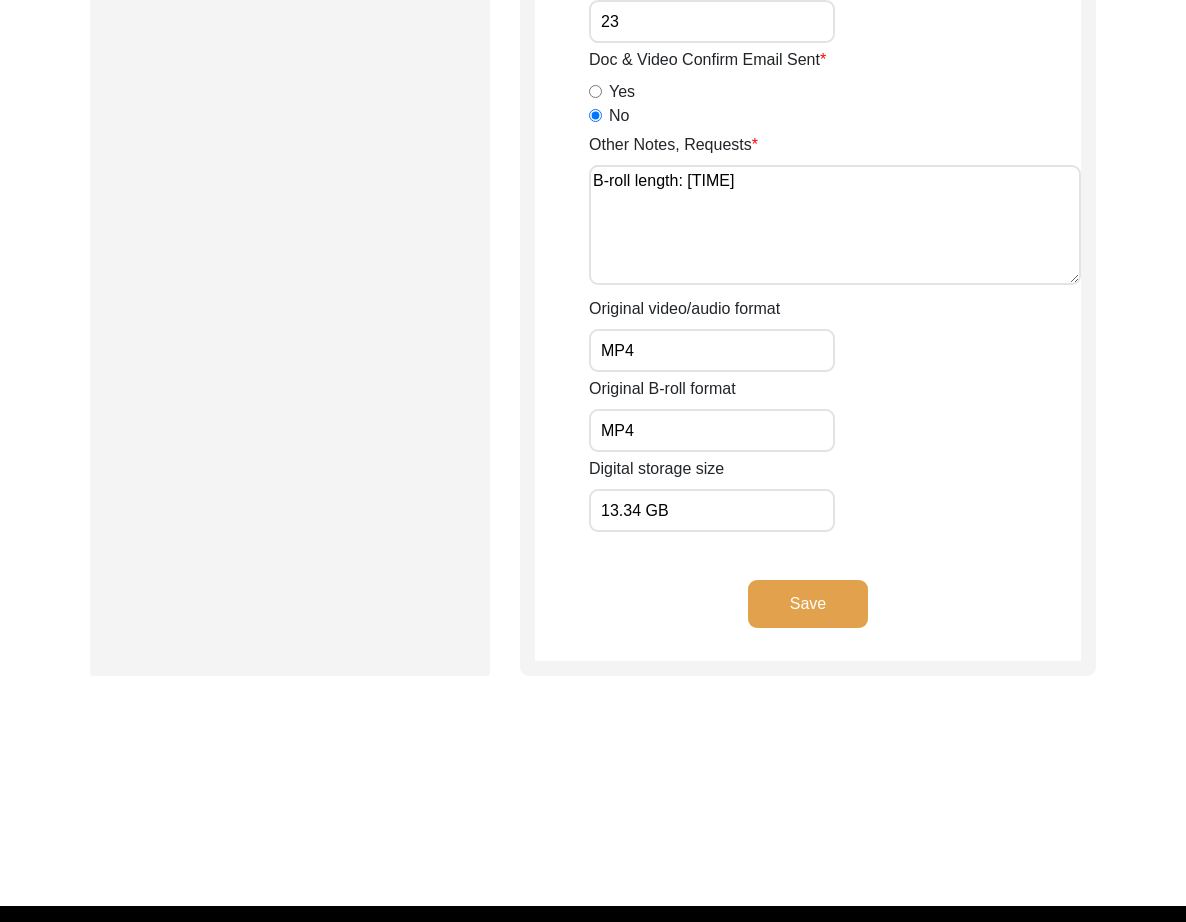 type on "23" 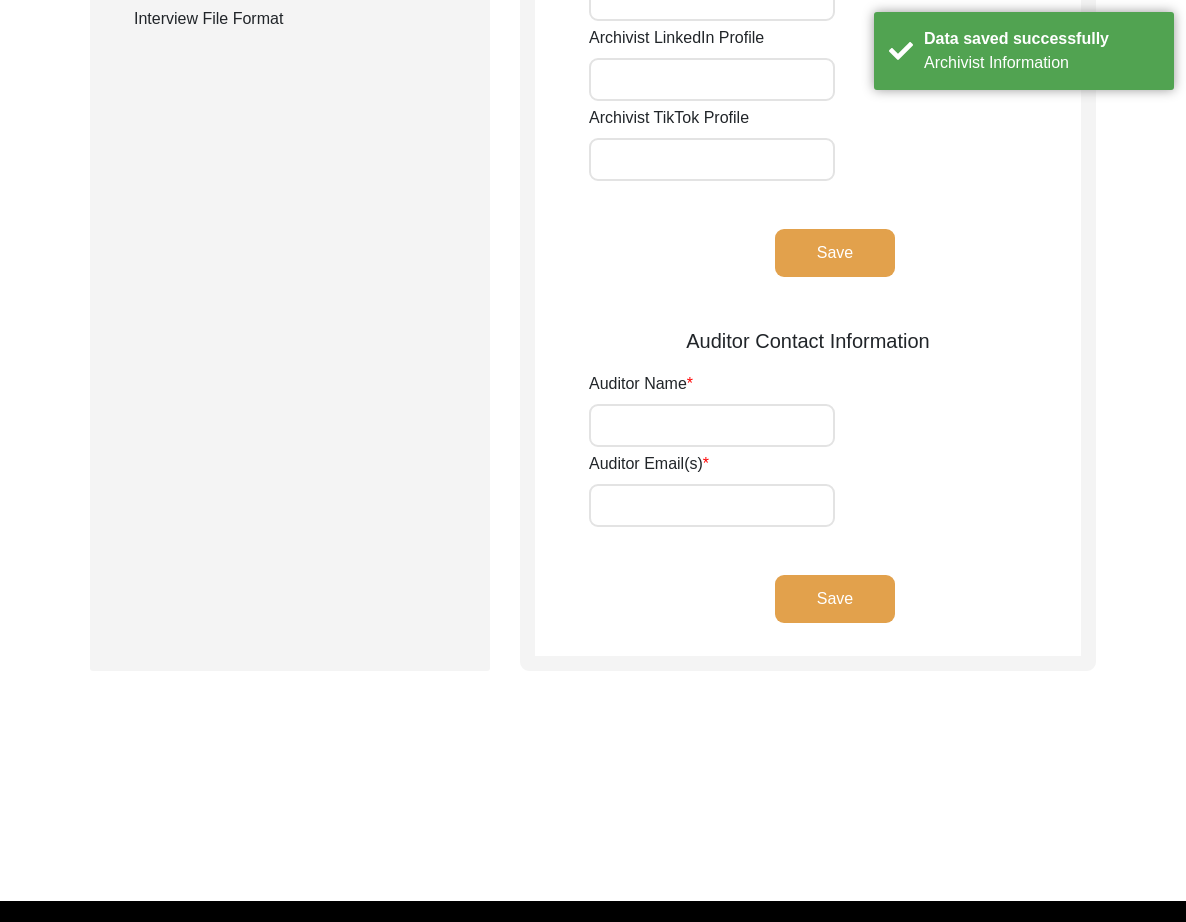 scroll, scrollTop: 0, scrollLeft: 0, axis: both 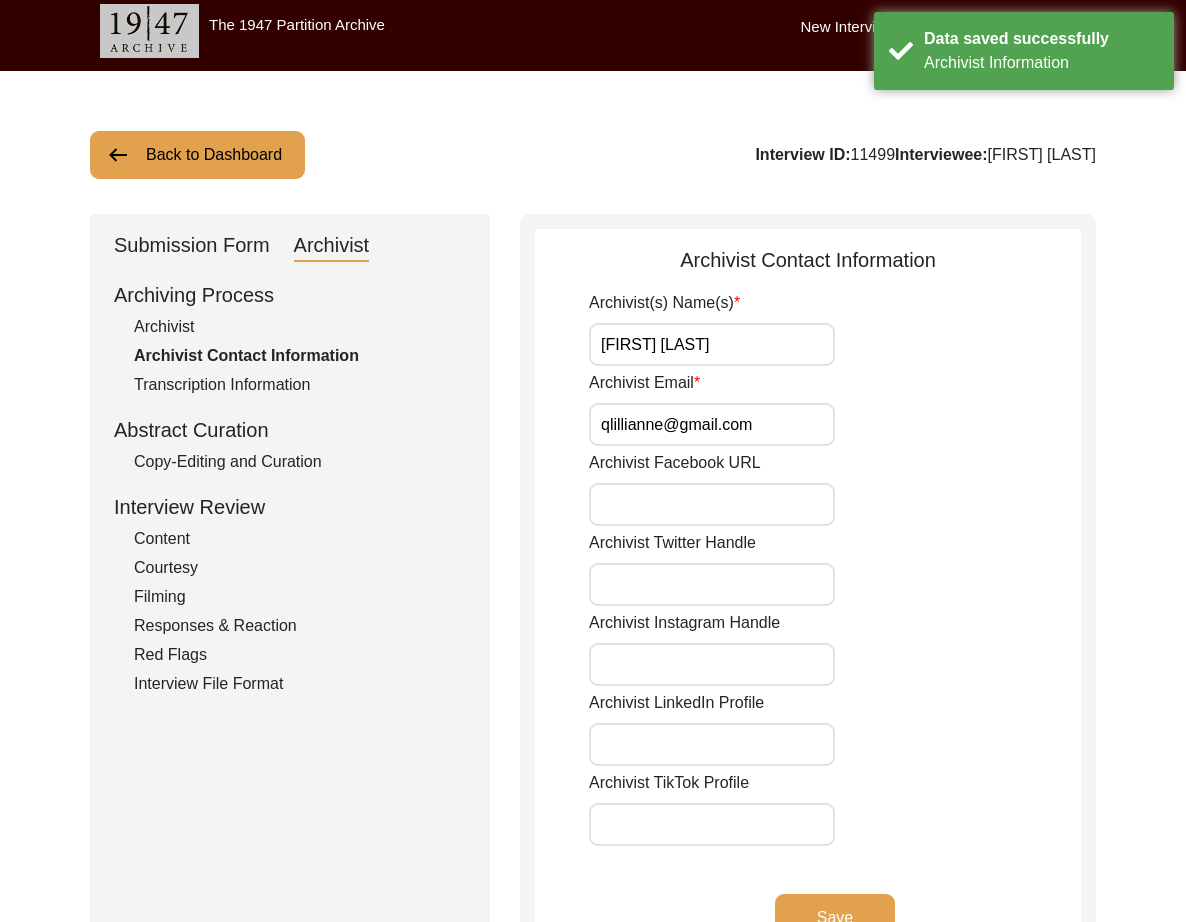 click on "Back to Dashboard" 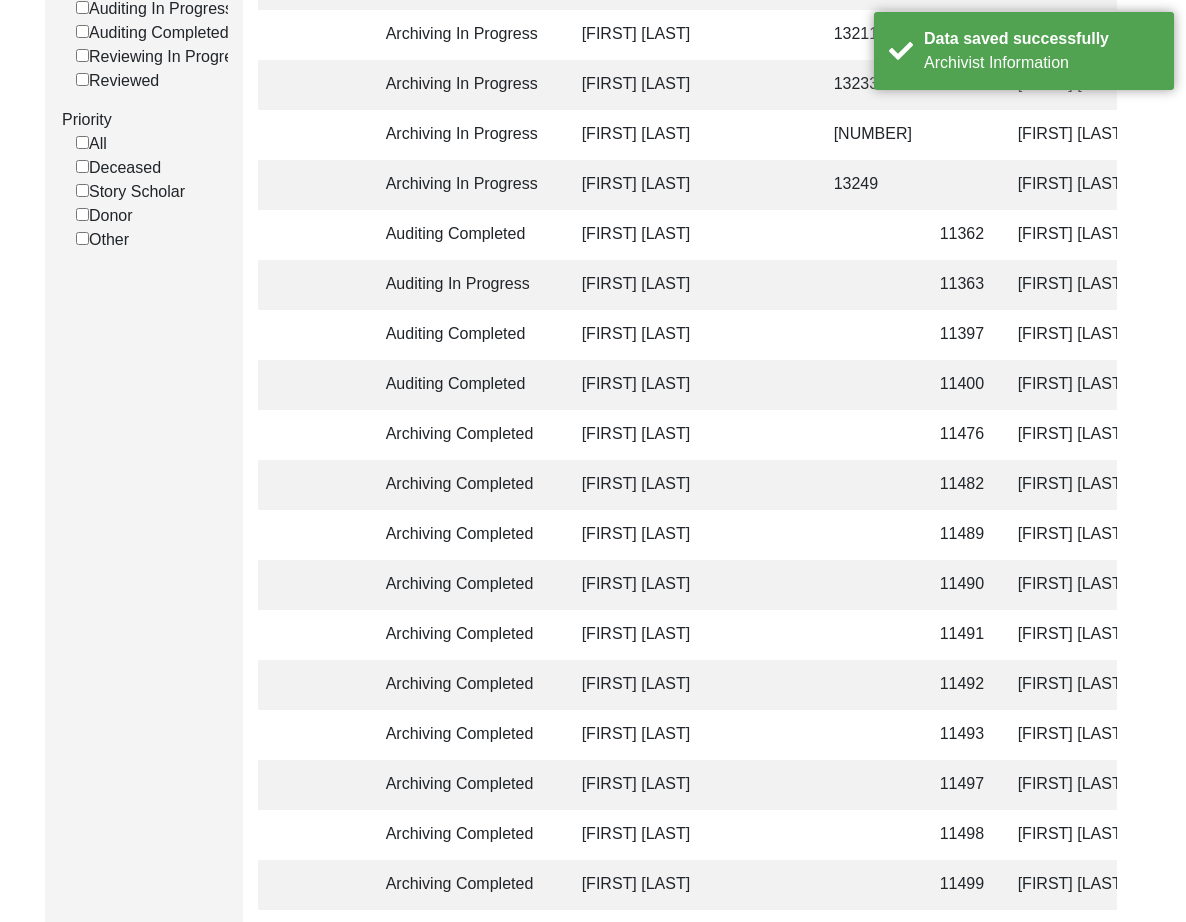 scroll, scrollTop: 692, scrollLeft: 0, axis: vertical 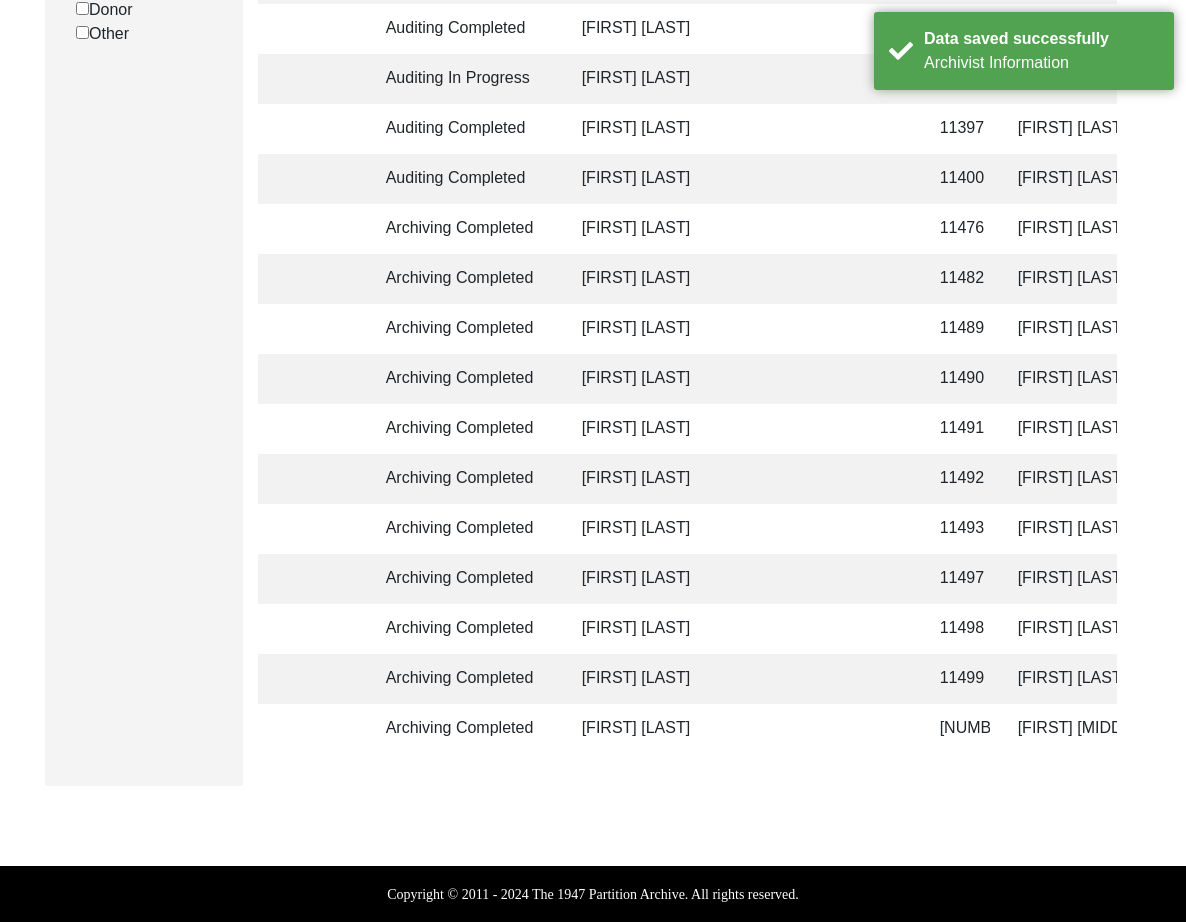click on "Archiving Completed [FIRST] [LAST] [NUMBER] [FIRST] [LAST] [NAME] [CITY], [STATE], [COUNTRY] [DATE] Male 1935 Islam Punjabi [CITY], [TEHSIL], [DISTRICT], [DIVISION], [STATE], [COUNTRY] [CITY], [STATE], [COUNTRY] yes" 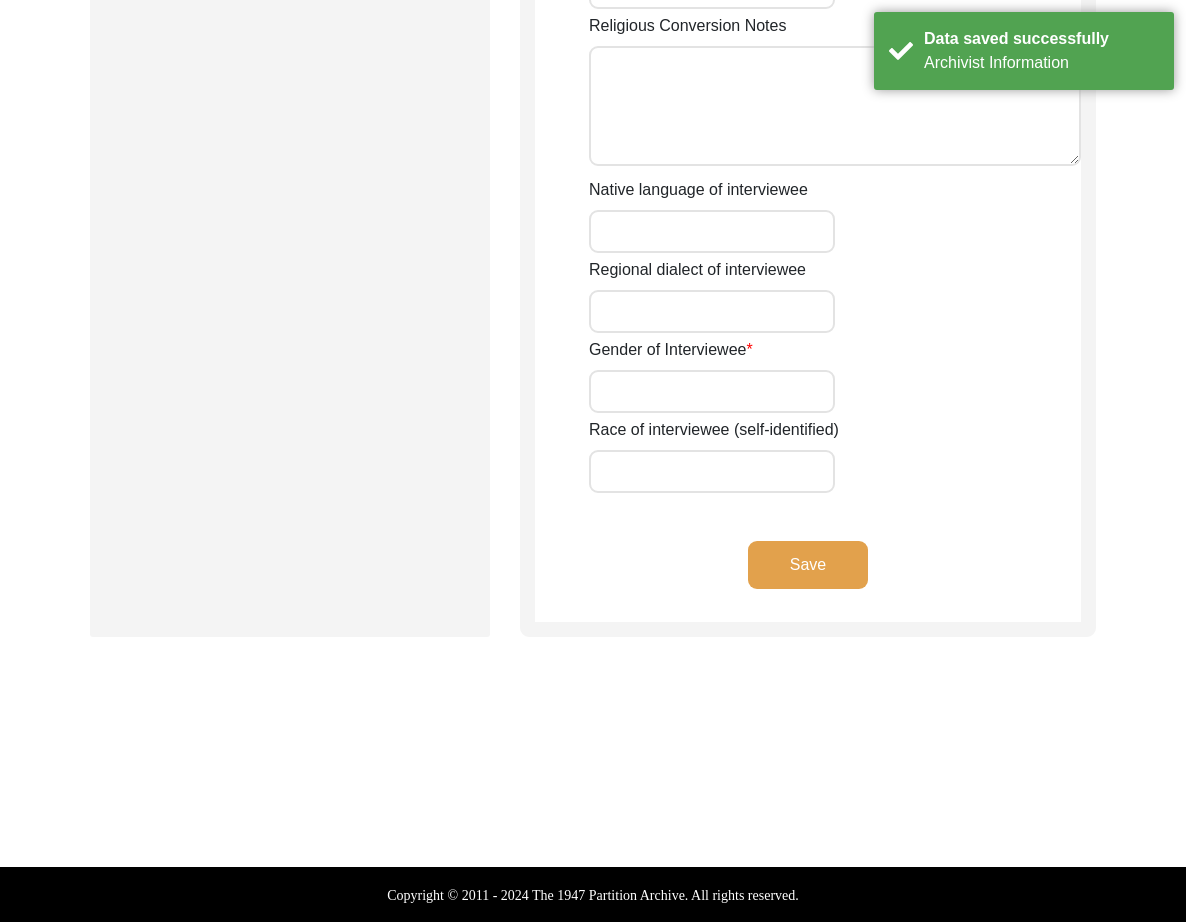 type on "Mr." 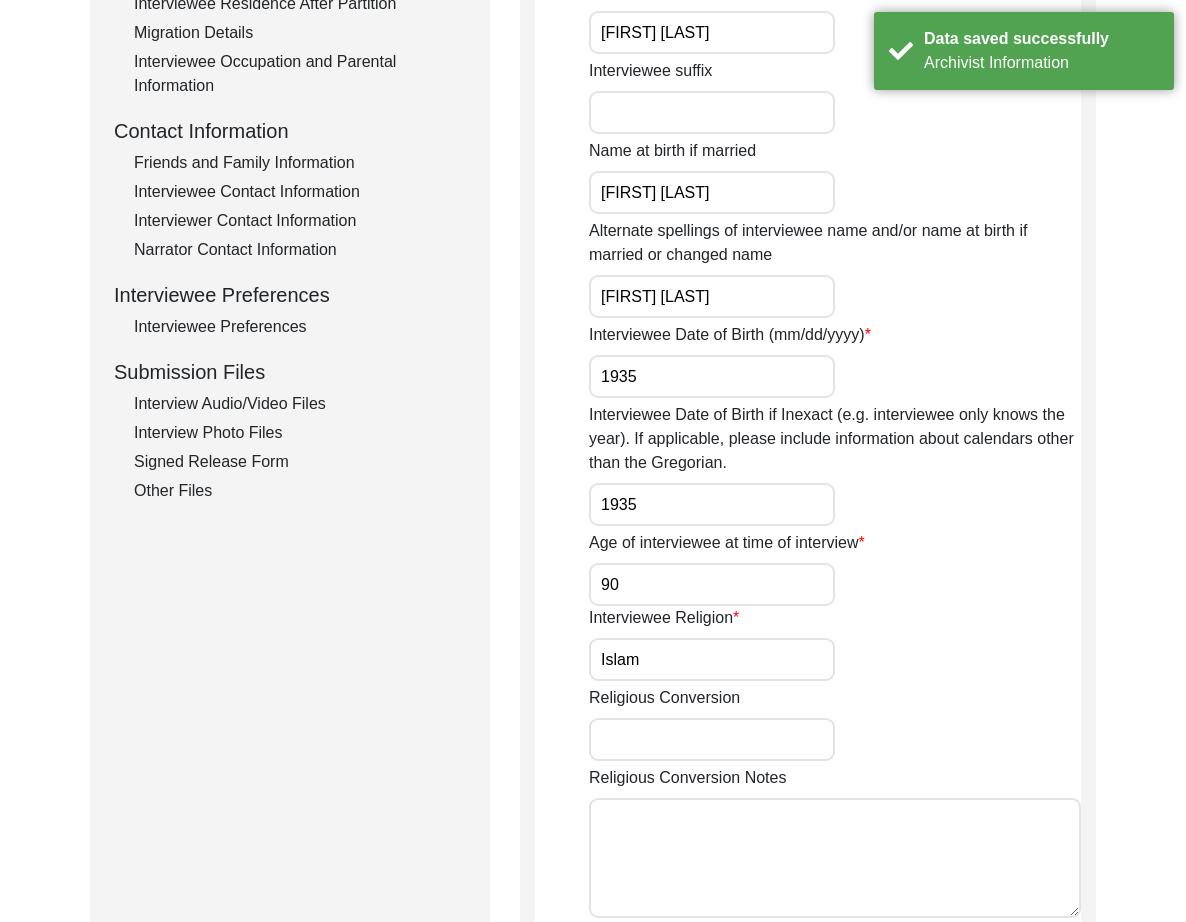 scroll, scrollTop: 0, scrollLeft: 0, axis: both 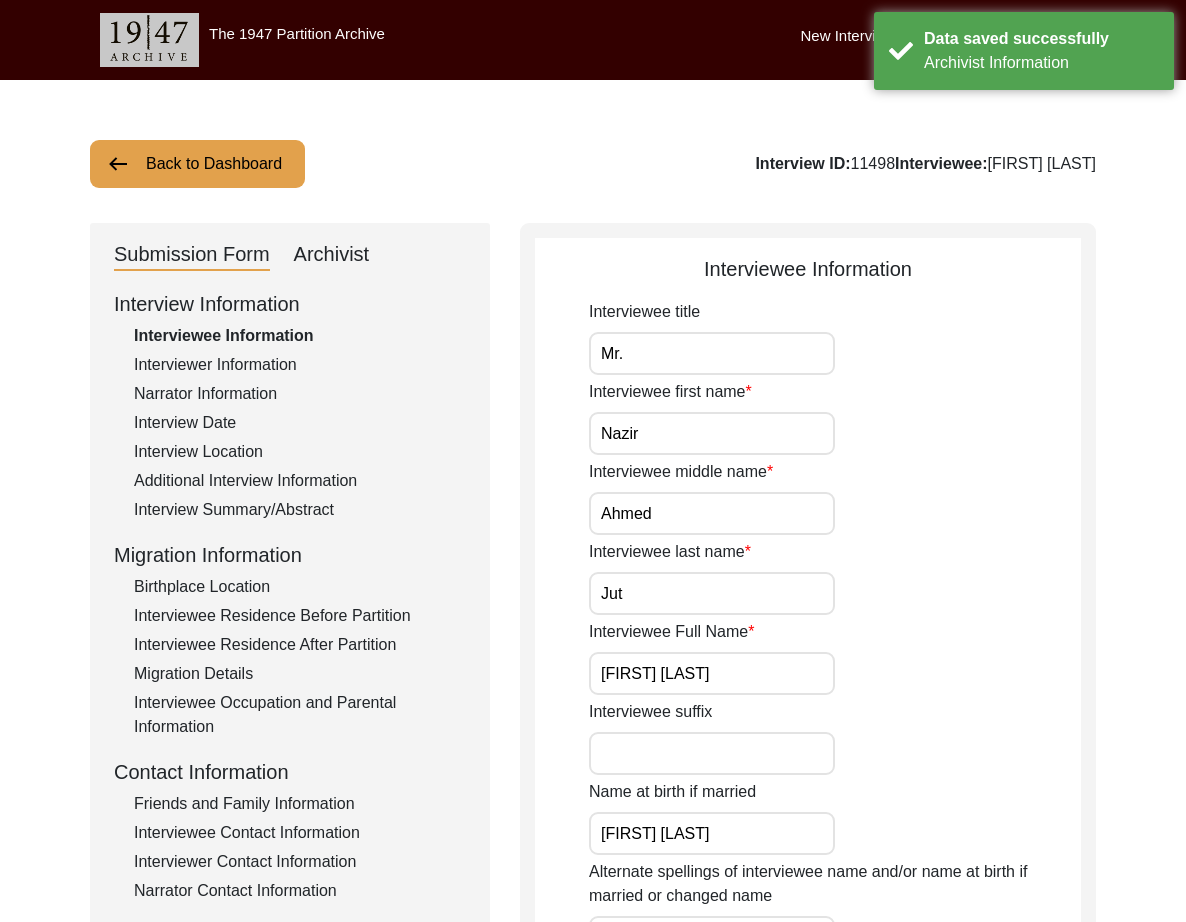 click on "Archivist" 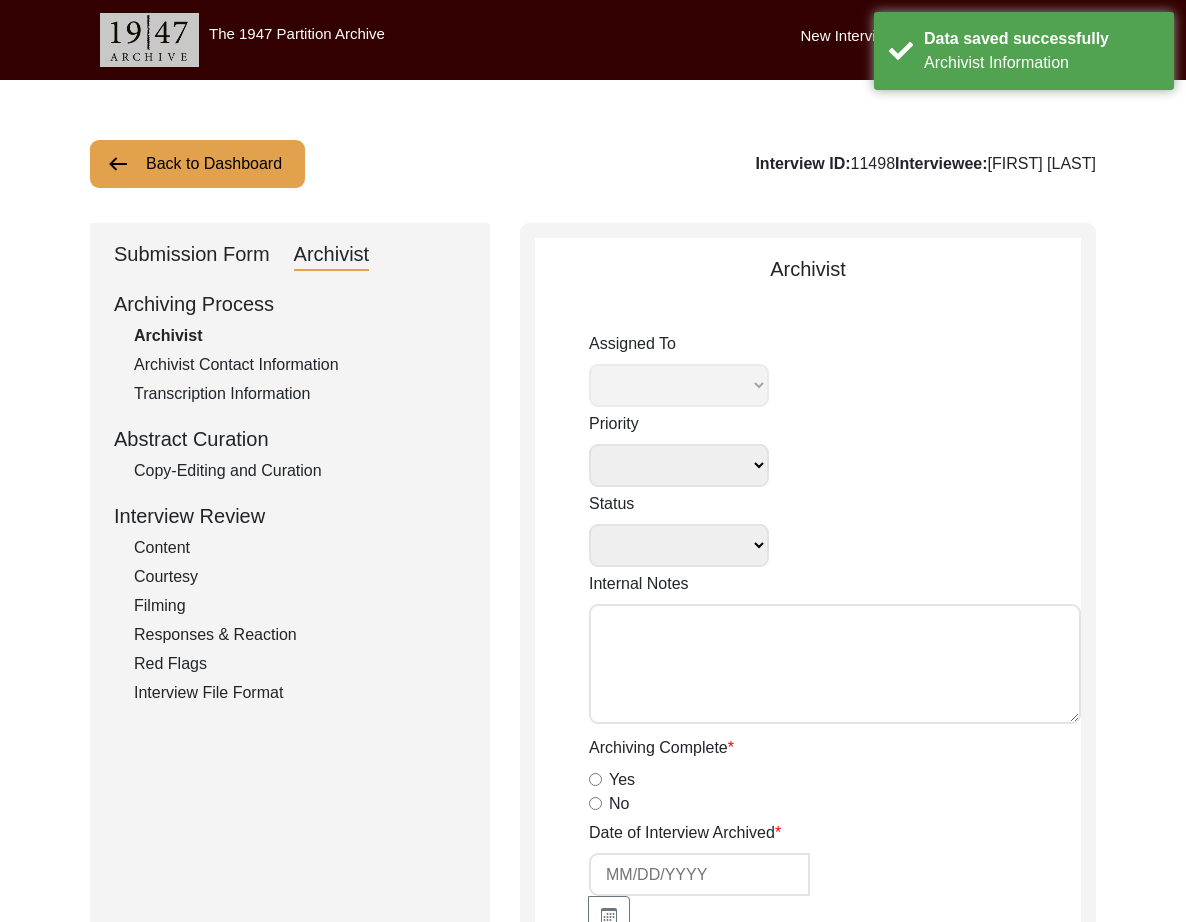 select 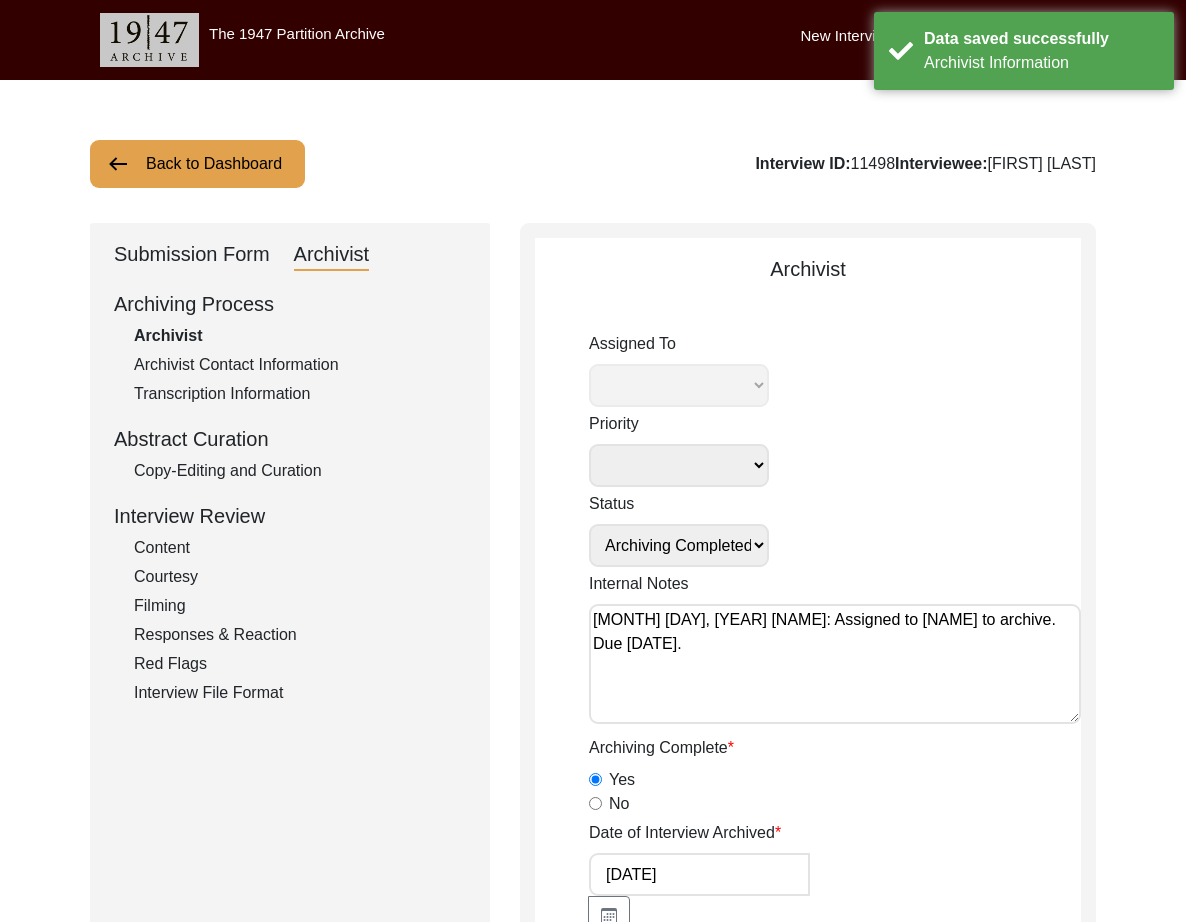 select on "507" 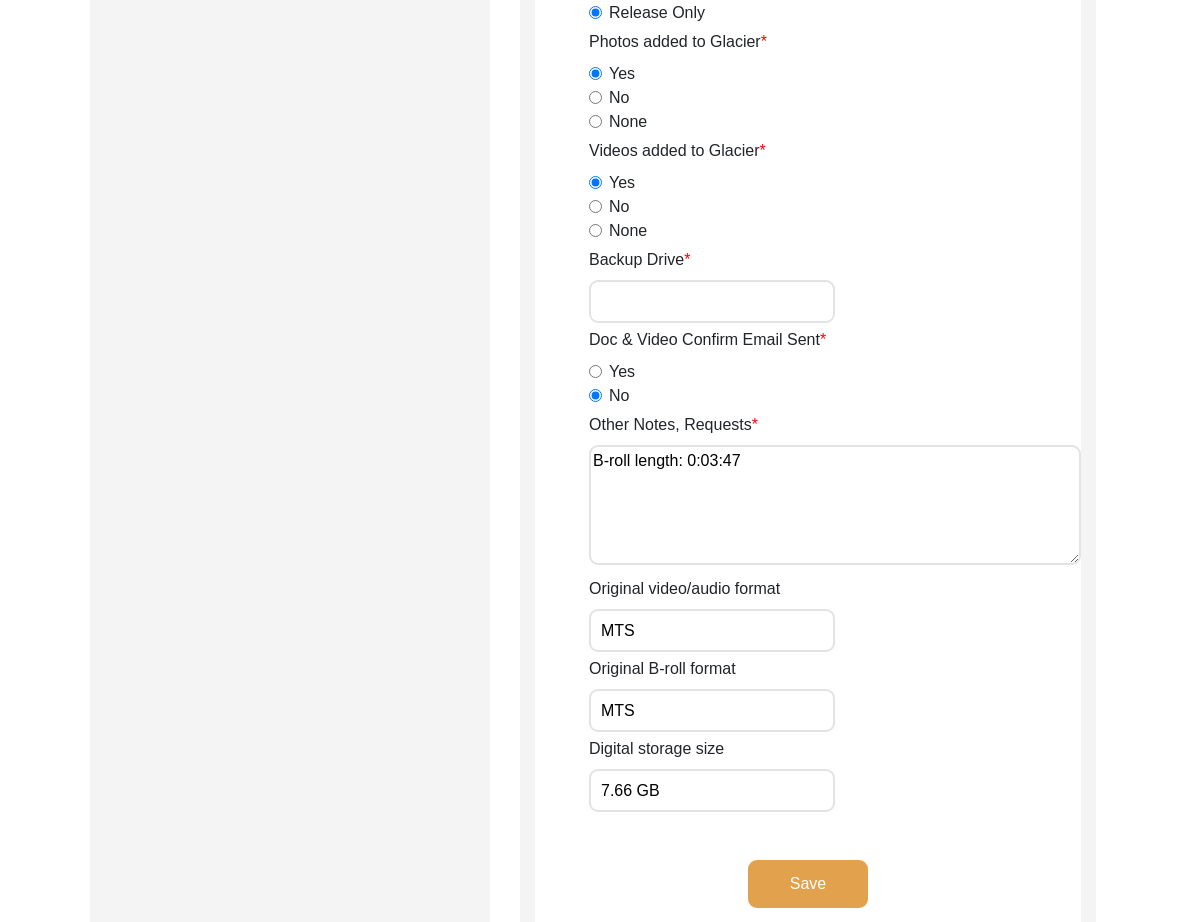 click on "Backup Drive" at bounding box center (712, 301) 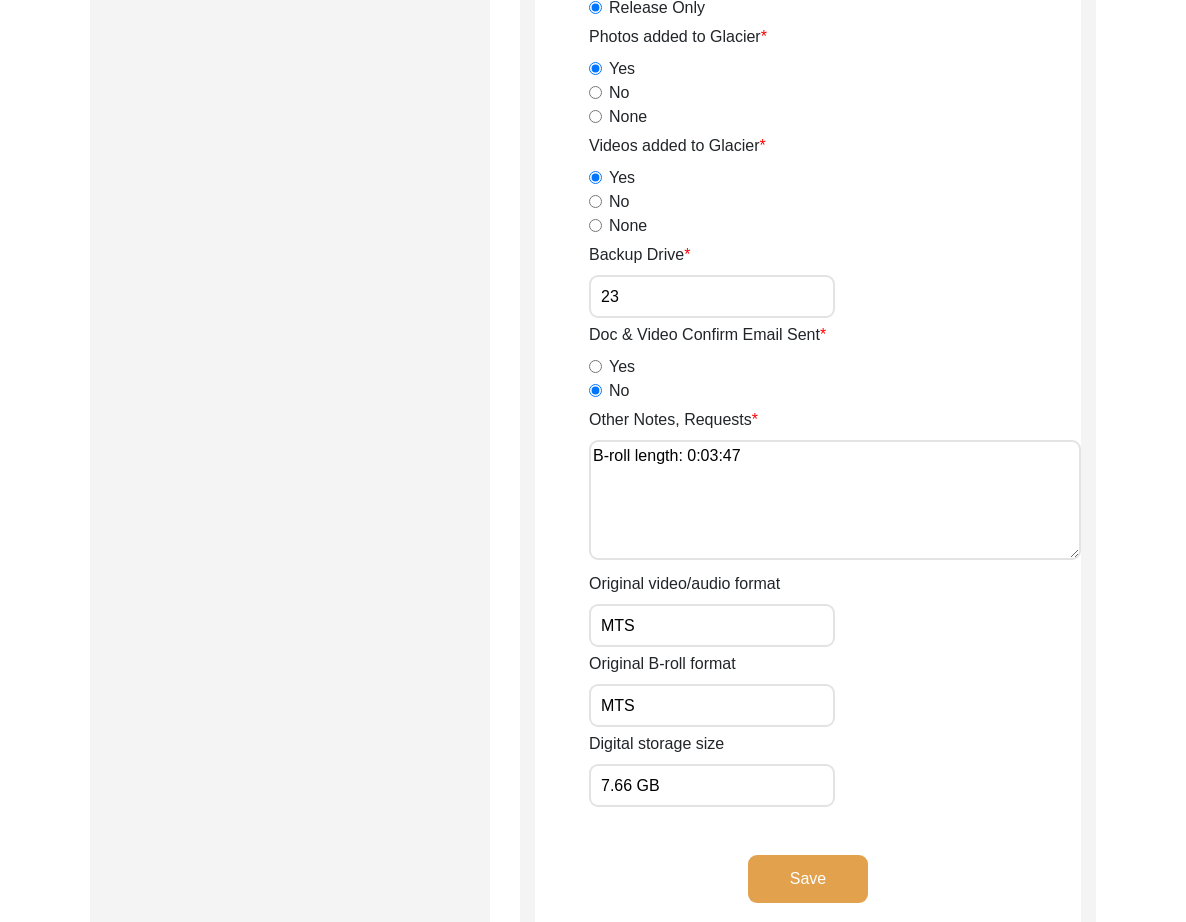 type on "23" 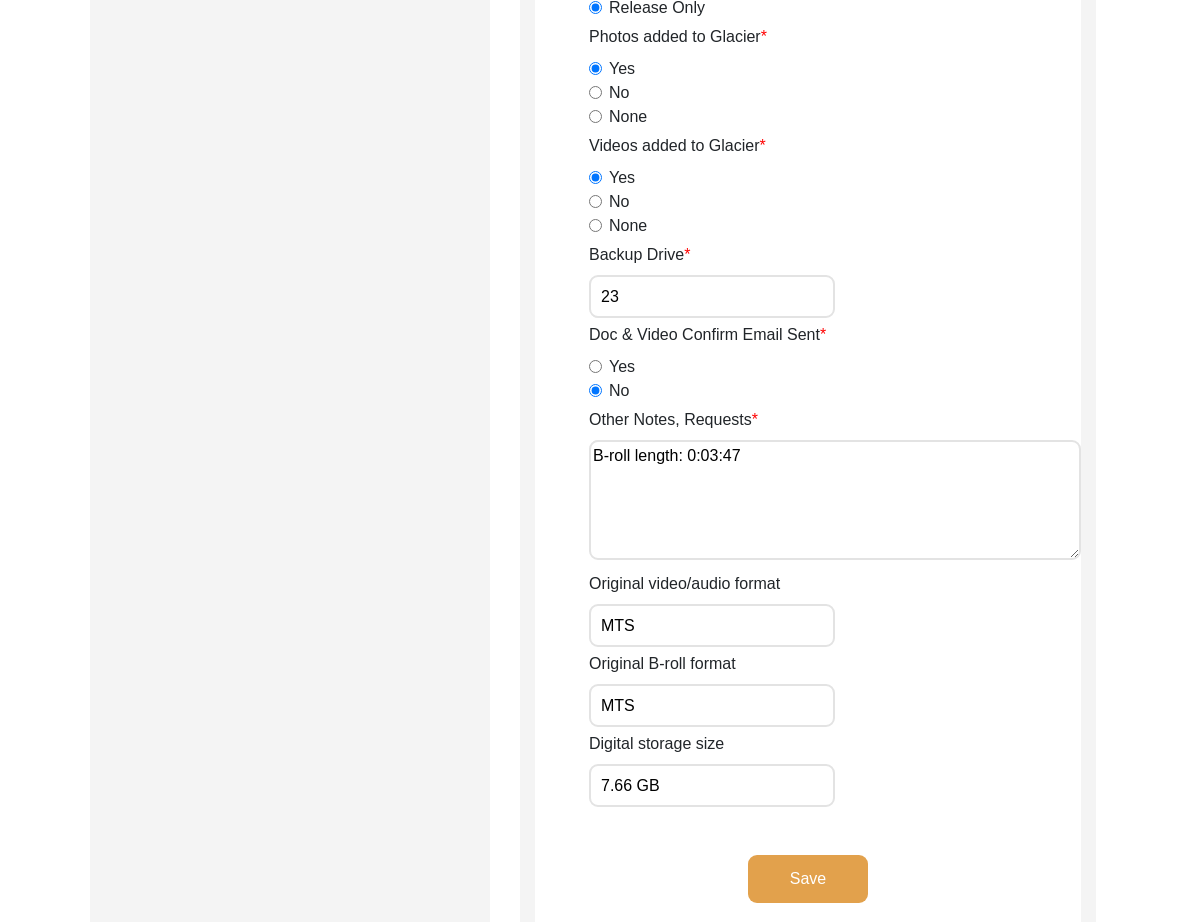 click on "Save" 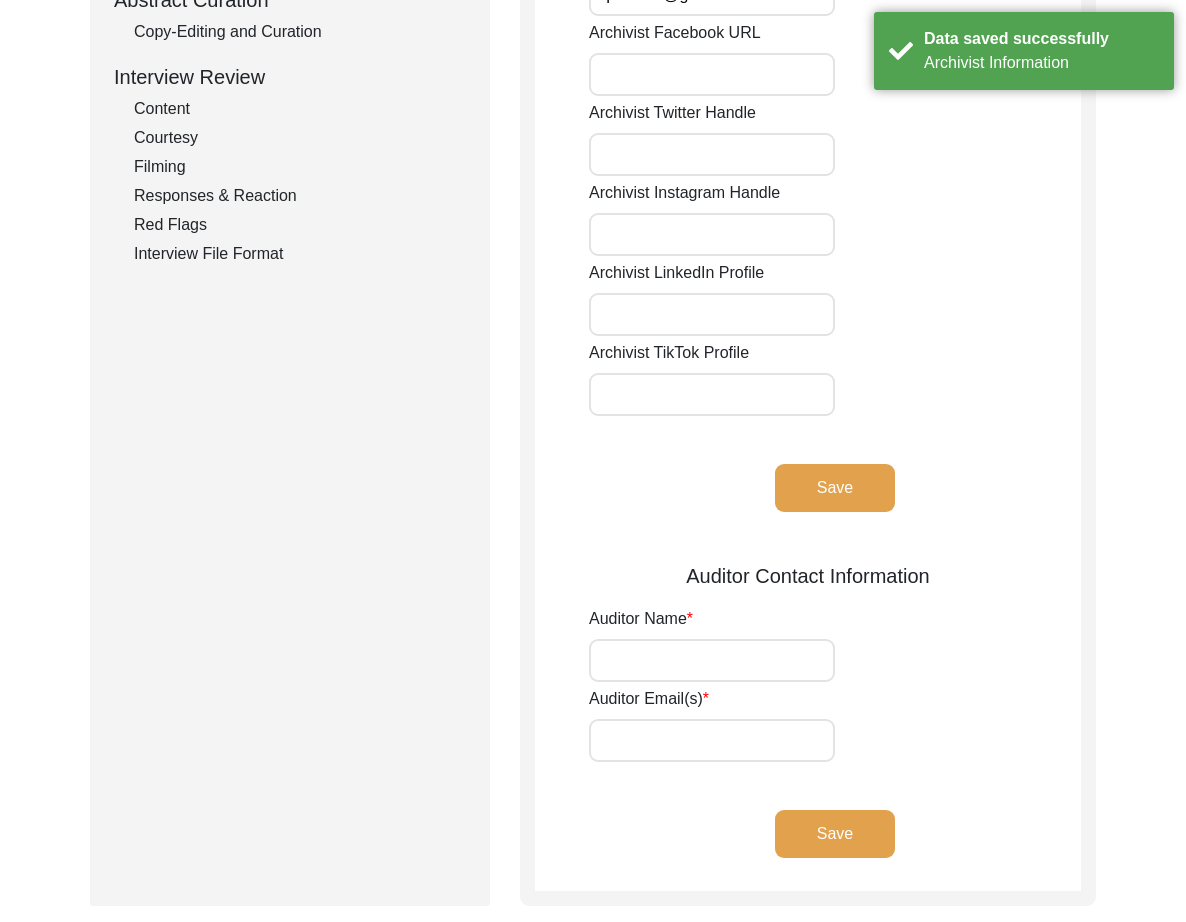 scroll, scrollTop: 0, scrollLeft: 0, axis: both 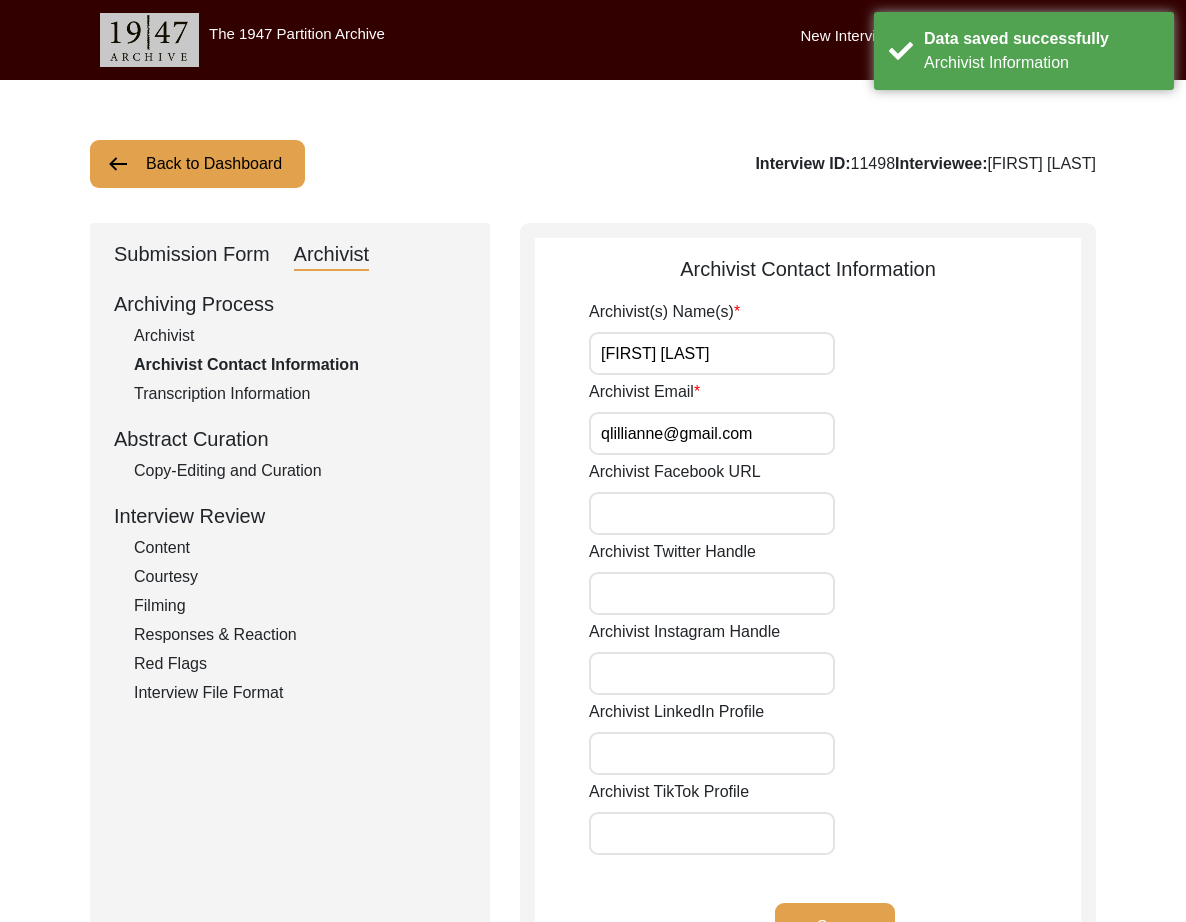 click on "Back to Dashboard" 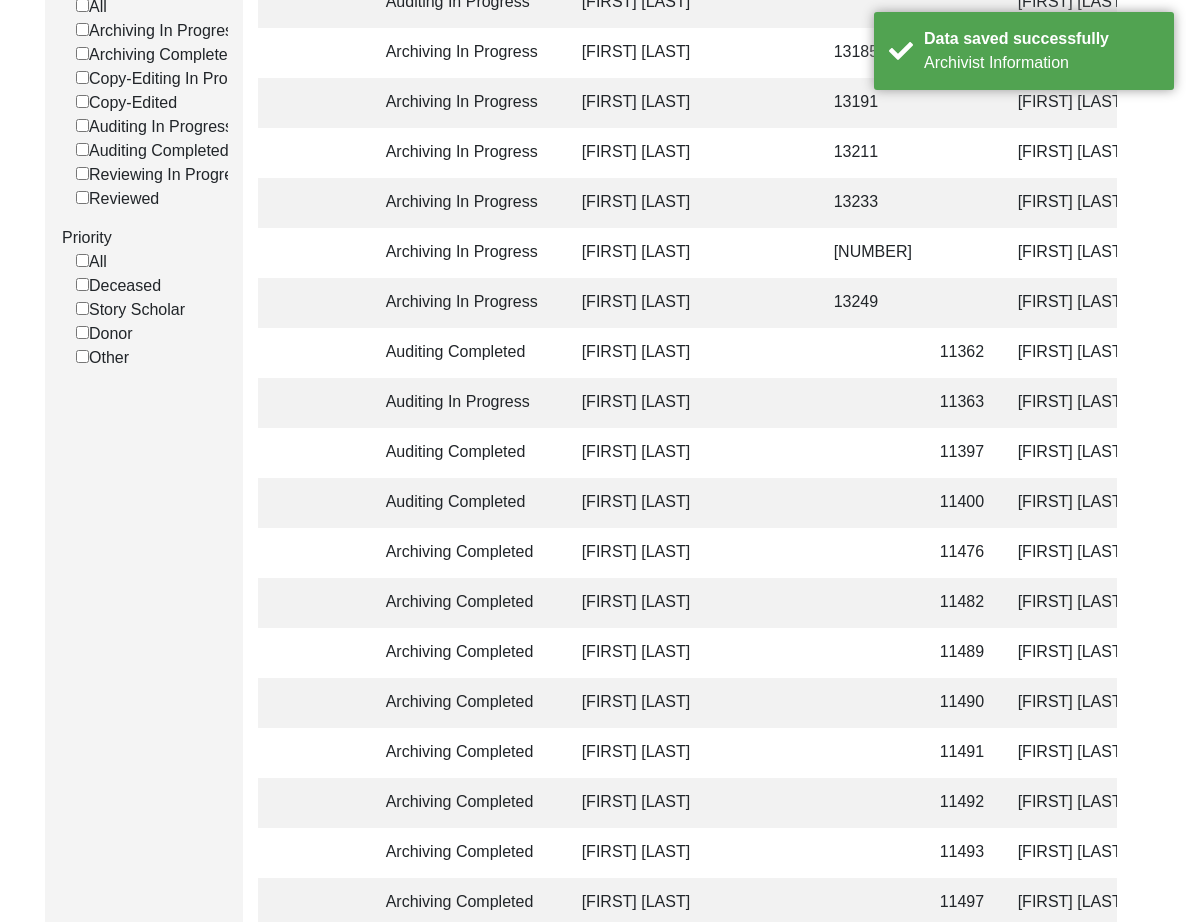 scroll, scrollTop: 692, scrollLeft: 0, axis: vertical 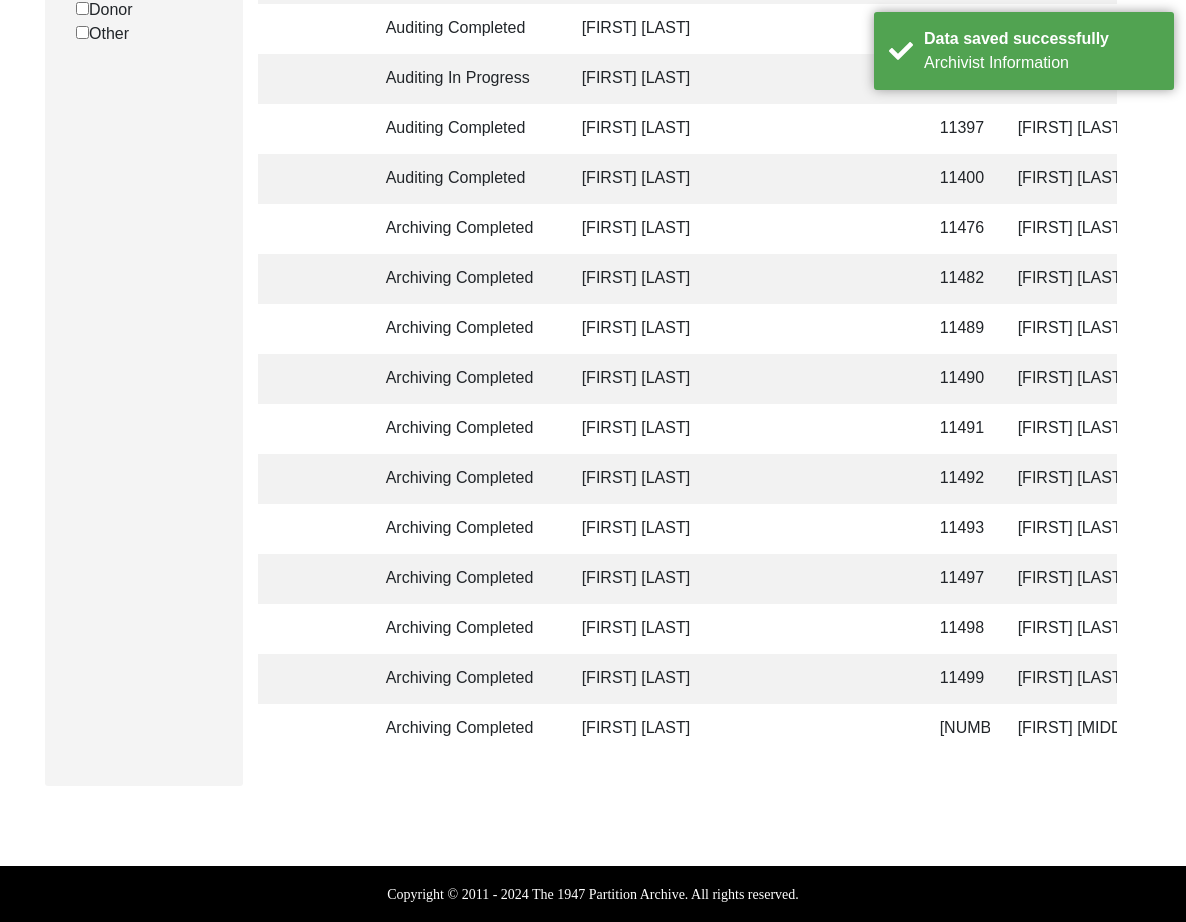 click on "11497" 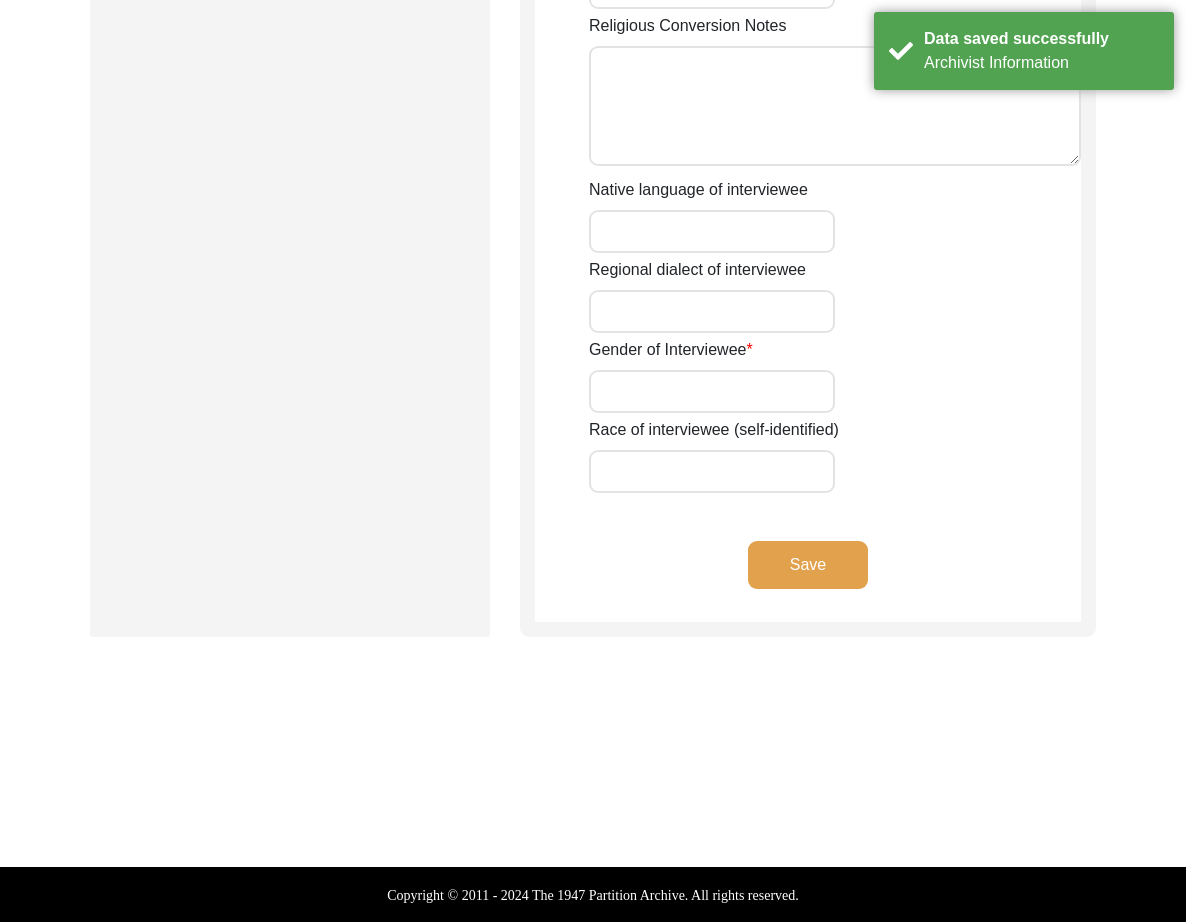 type on "Mrs." 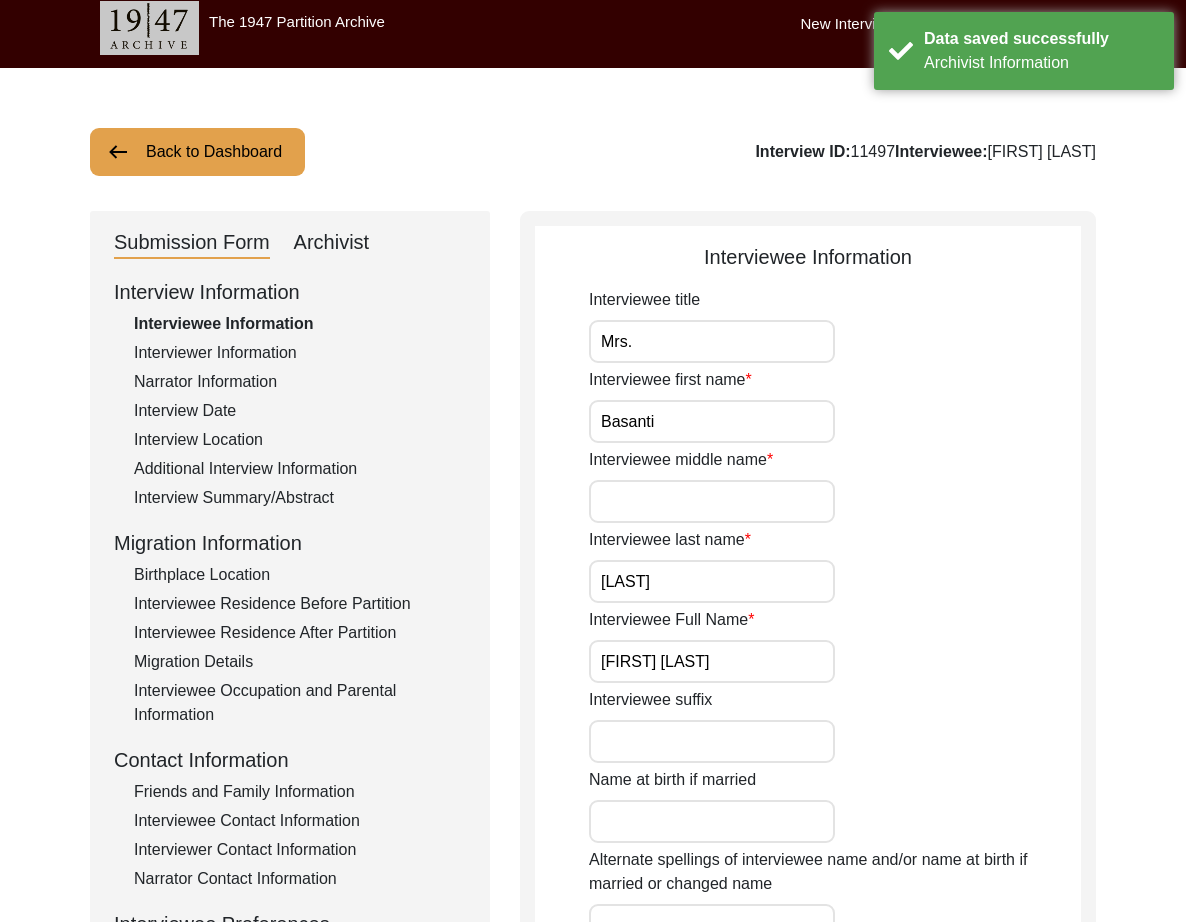 scroll, scrollTop: 0, scrollLeft: 0, axis: both 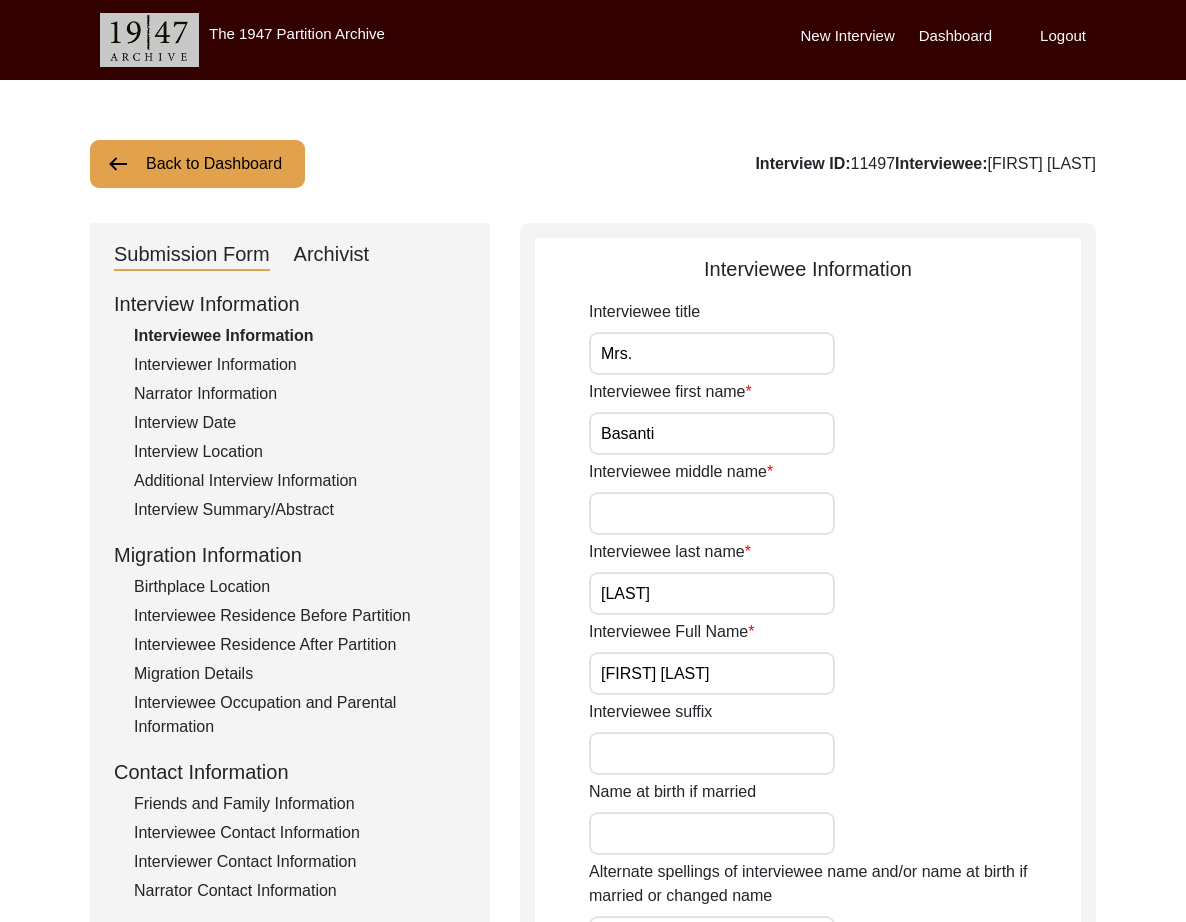 click on "Archivist" 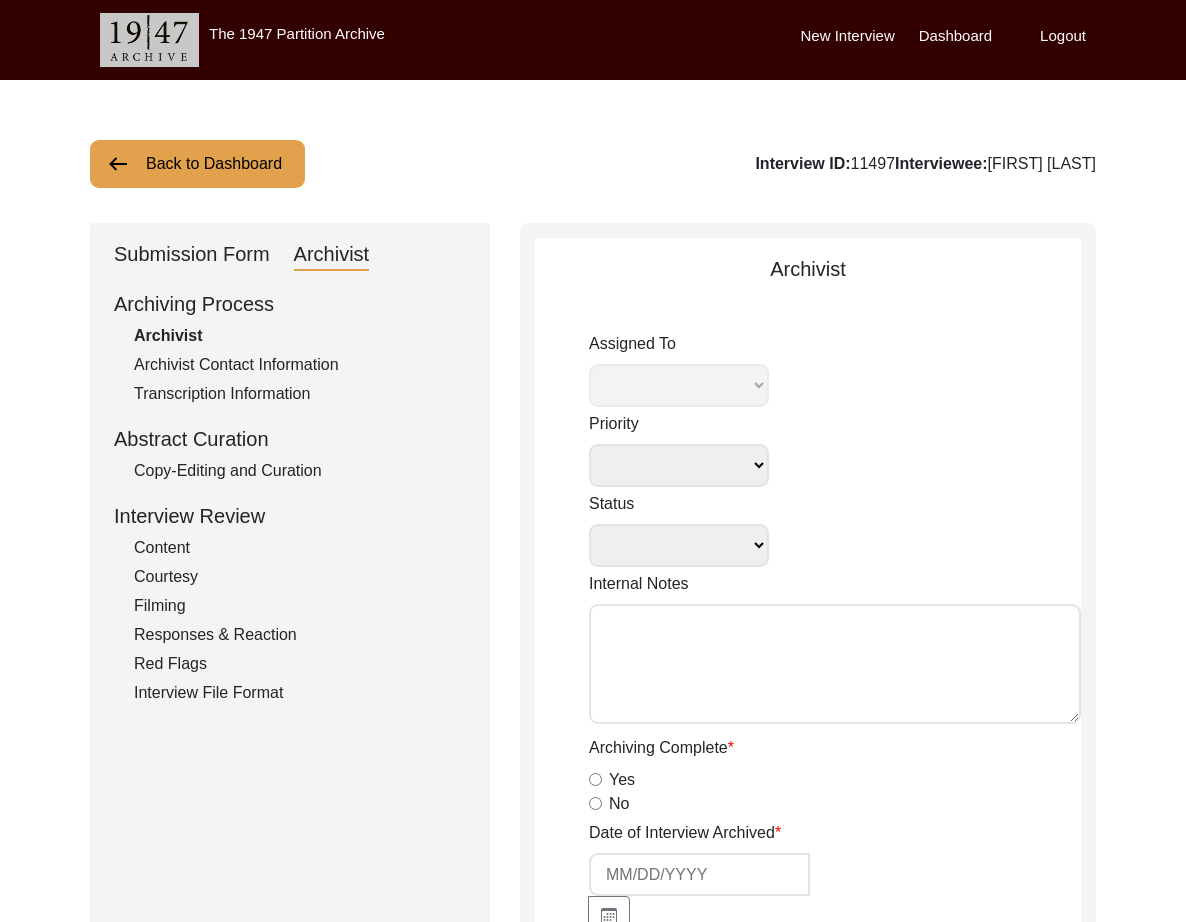 select 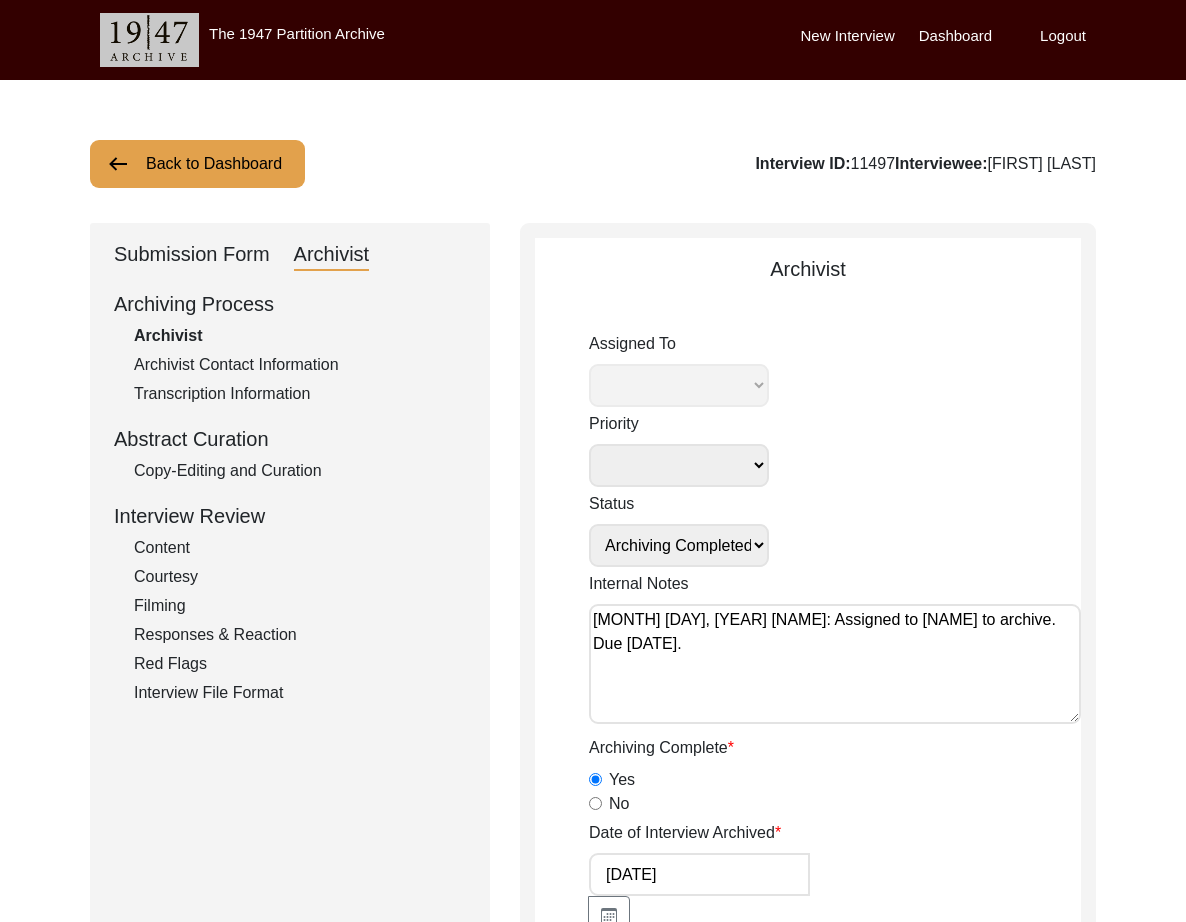 select on "507" 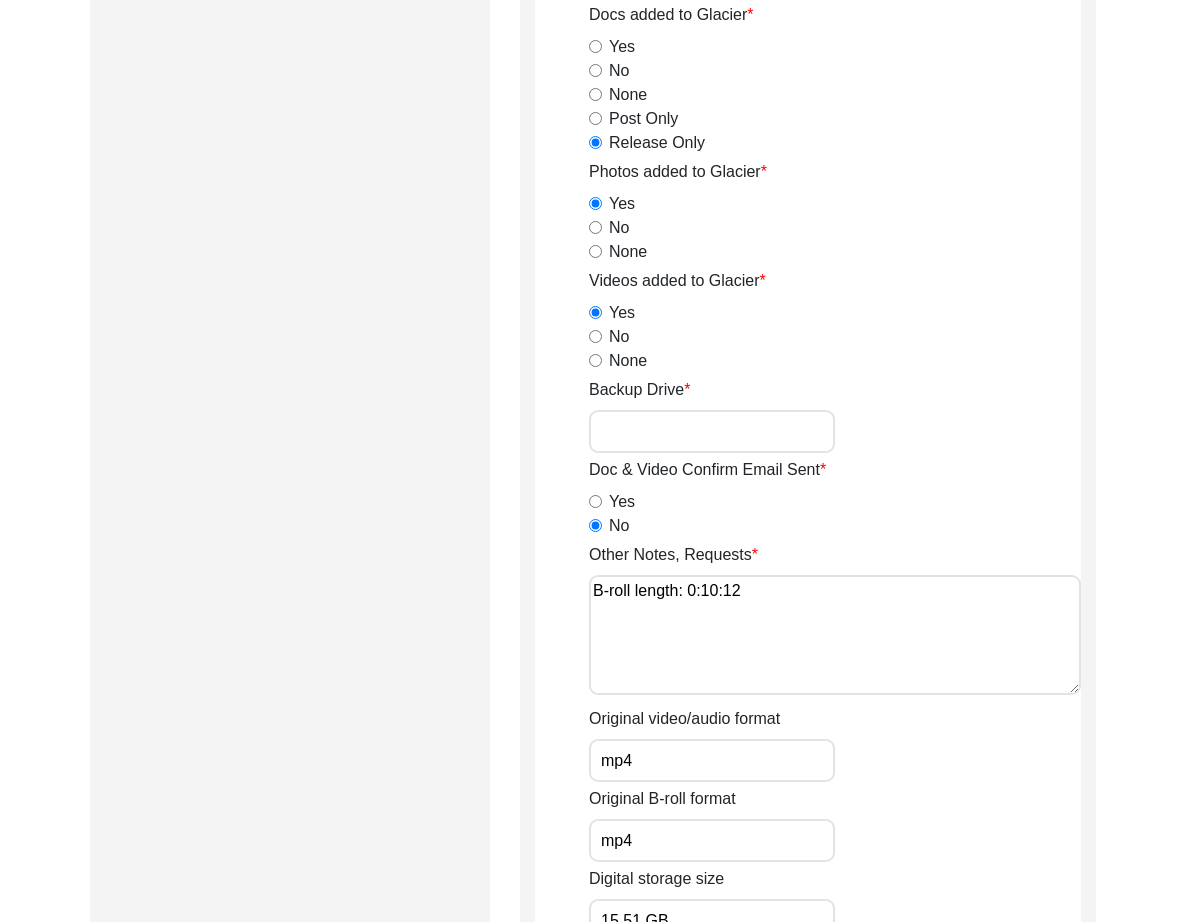 scroll, scrollTop: 2610, scrollLeft: 0, axis: vertical 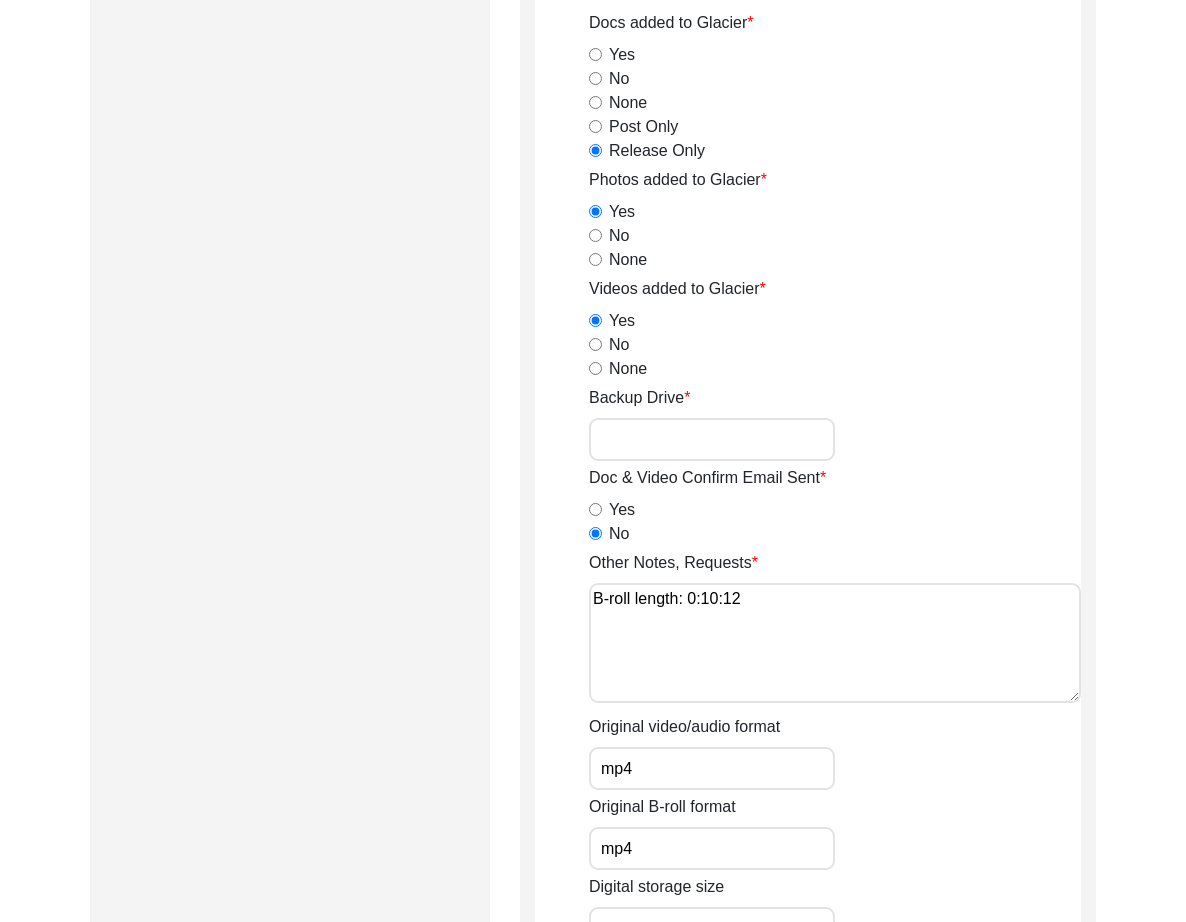 click on "Backup Drive" at bounding box center (712, 439) 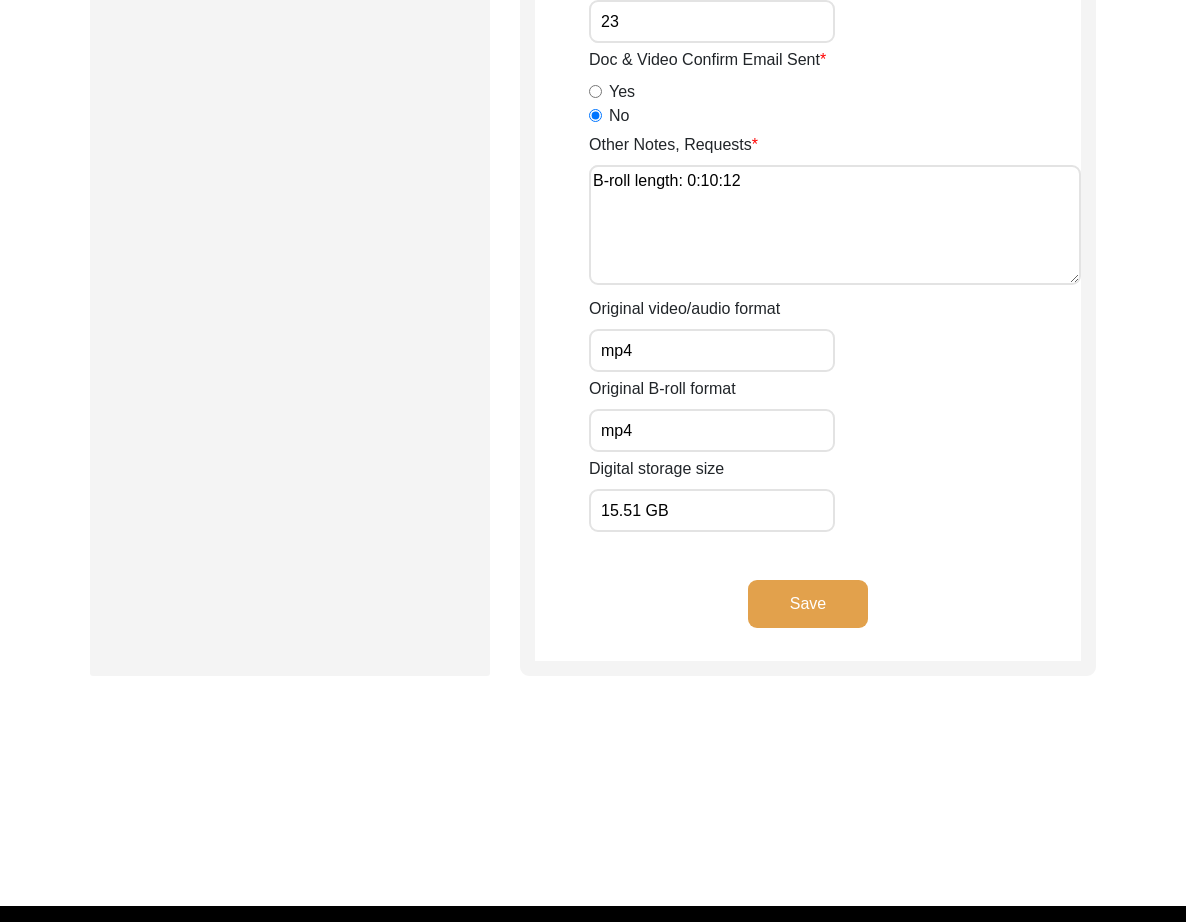 type on "23" 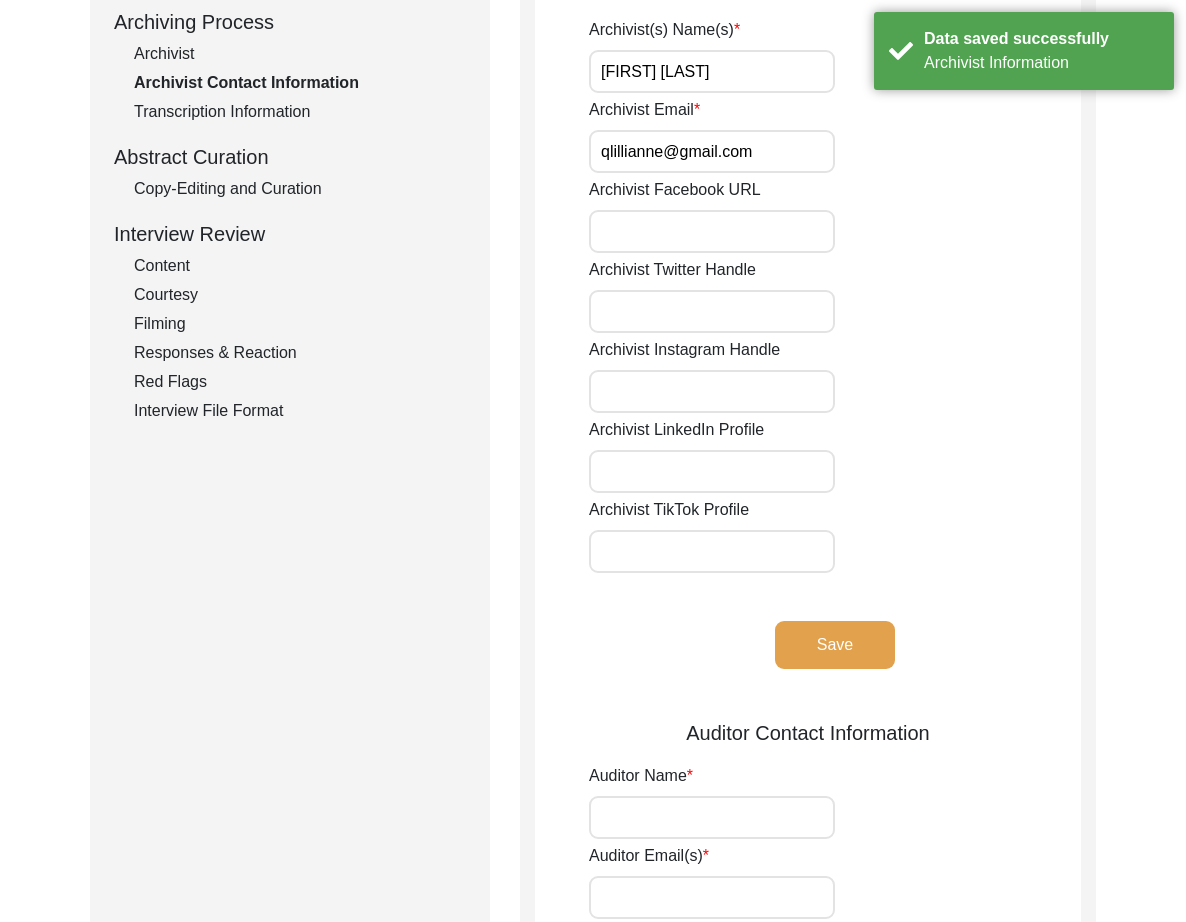 scroll, scrollTop: 0, scrollLeft: 0, axis: both 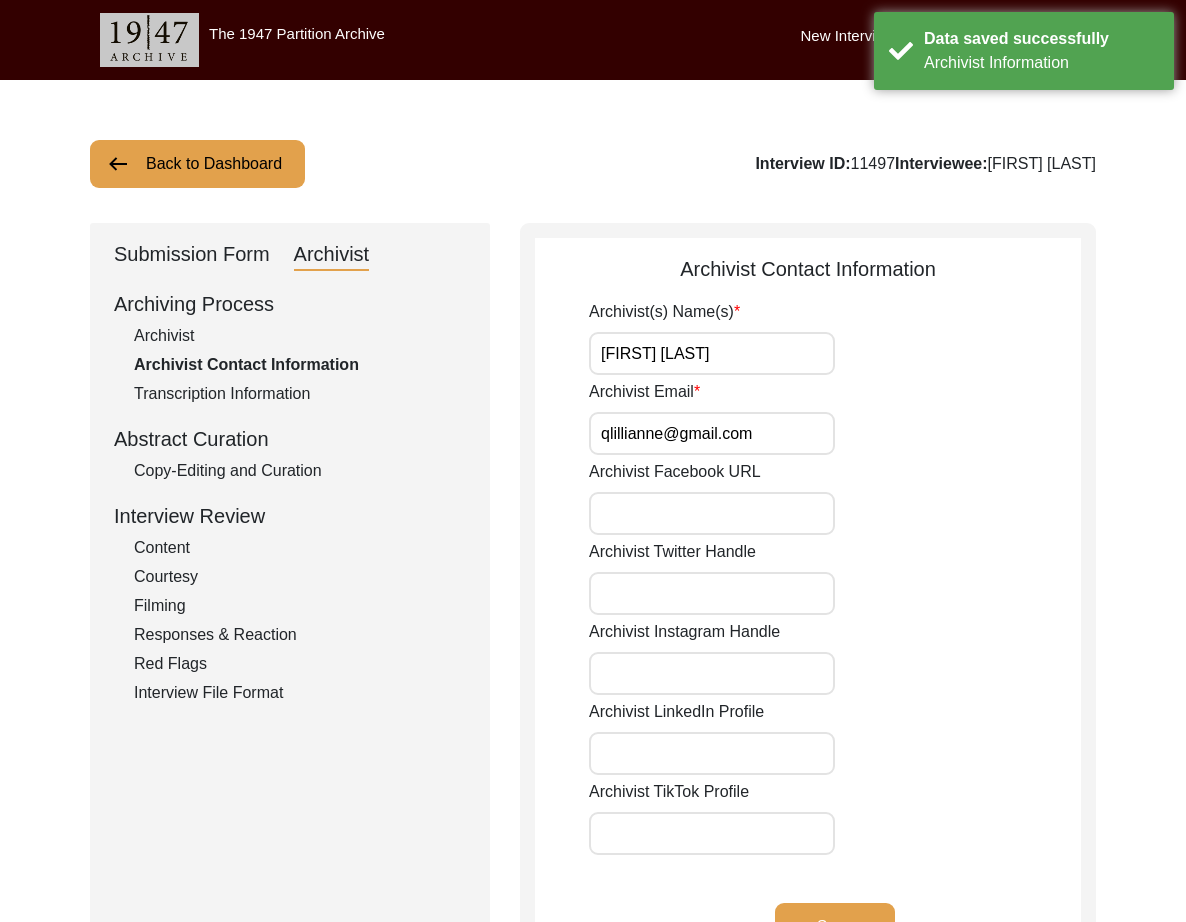 click on "Back to Dashboard" 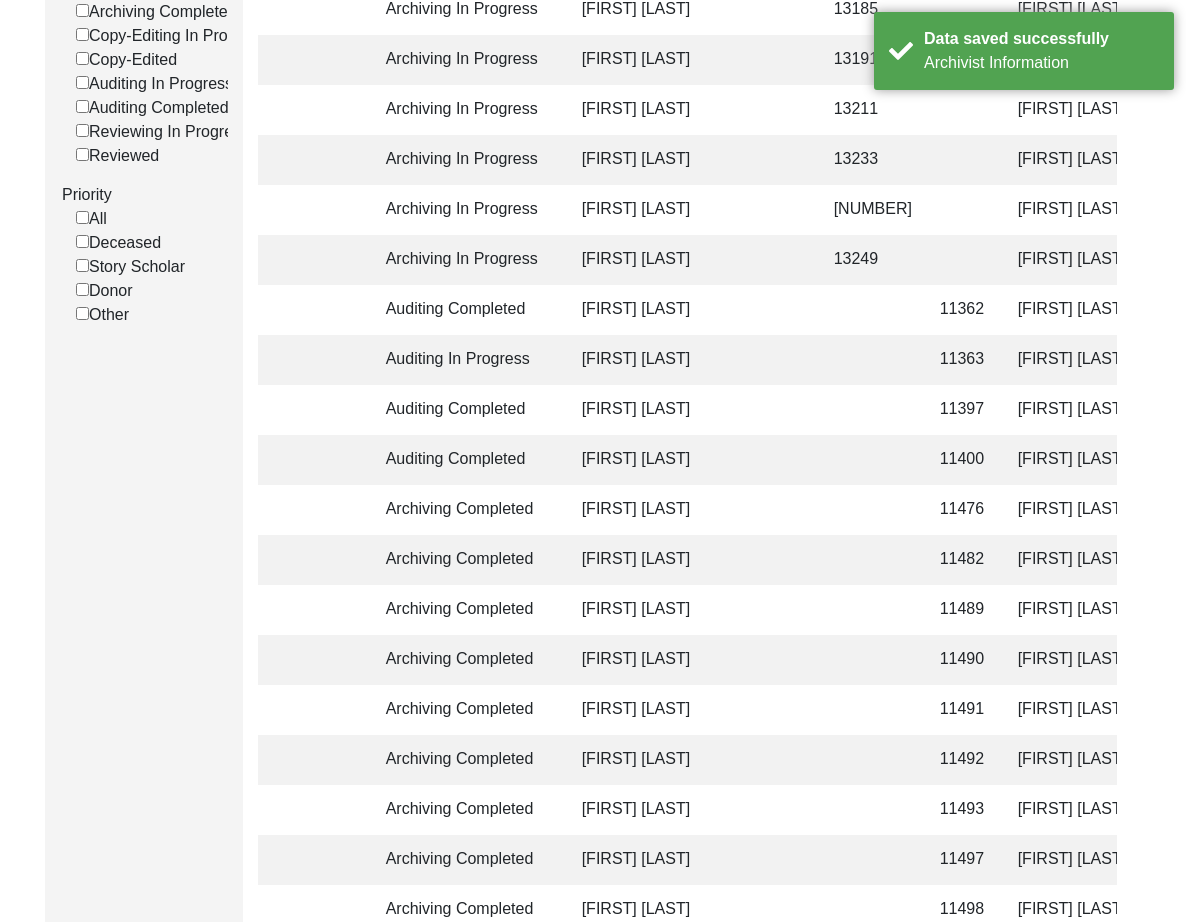 scroll, scrollTop: 692, scrollLeft: 0, axis: vertical 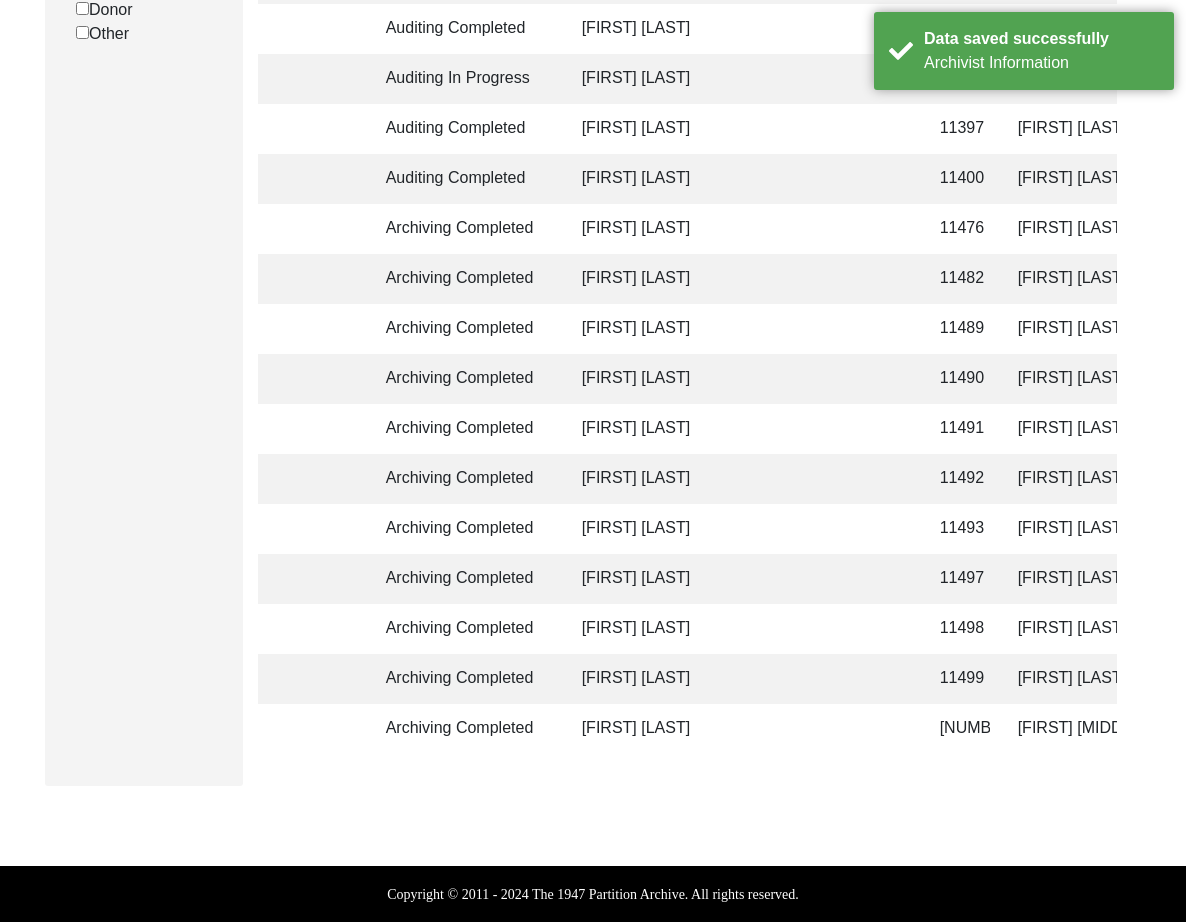 click on "Archiving Completed [FIRST] [LAST] [NUMBER] [FIRST] [LAST] [NAME] [CITY], [STATE], [COUNTRY] [DATE] Female [DATE] Hinduism Bengali, English, Hindi [CITY], [DIVISION], [COUNTRY] [CITY], [STATE], [COUNTRY] yes" 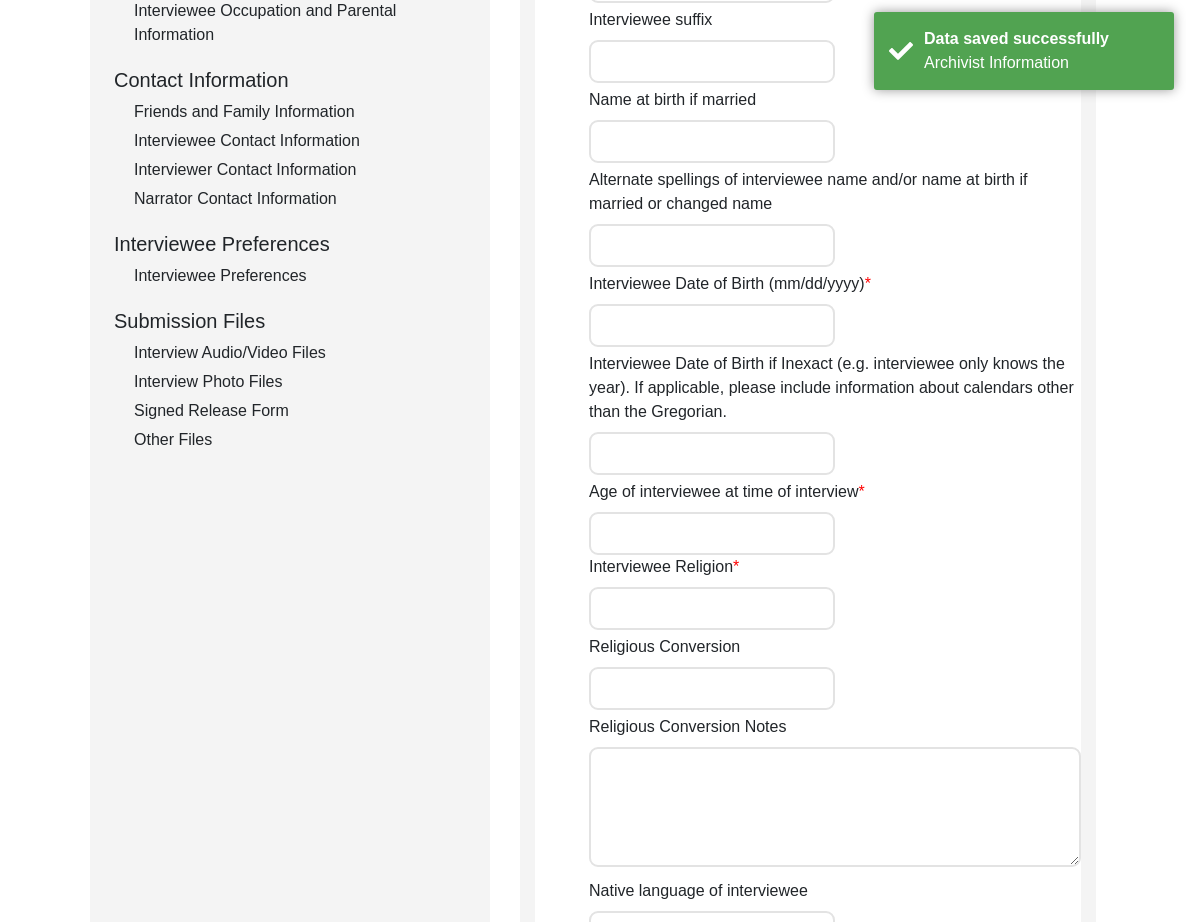 scroll, scrollTop: 1393, scrollLeft: 0, axis: vertical 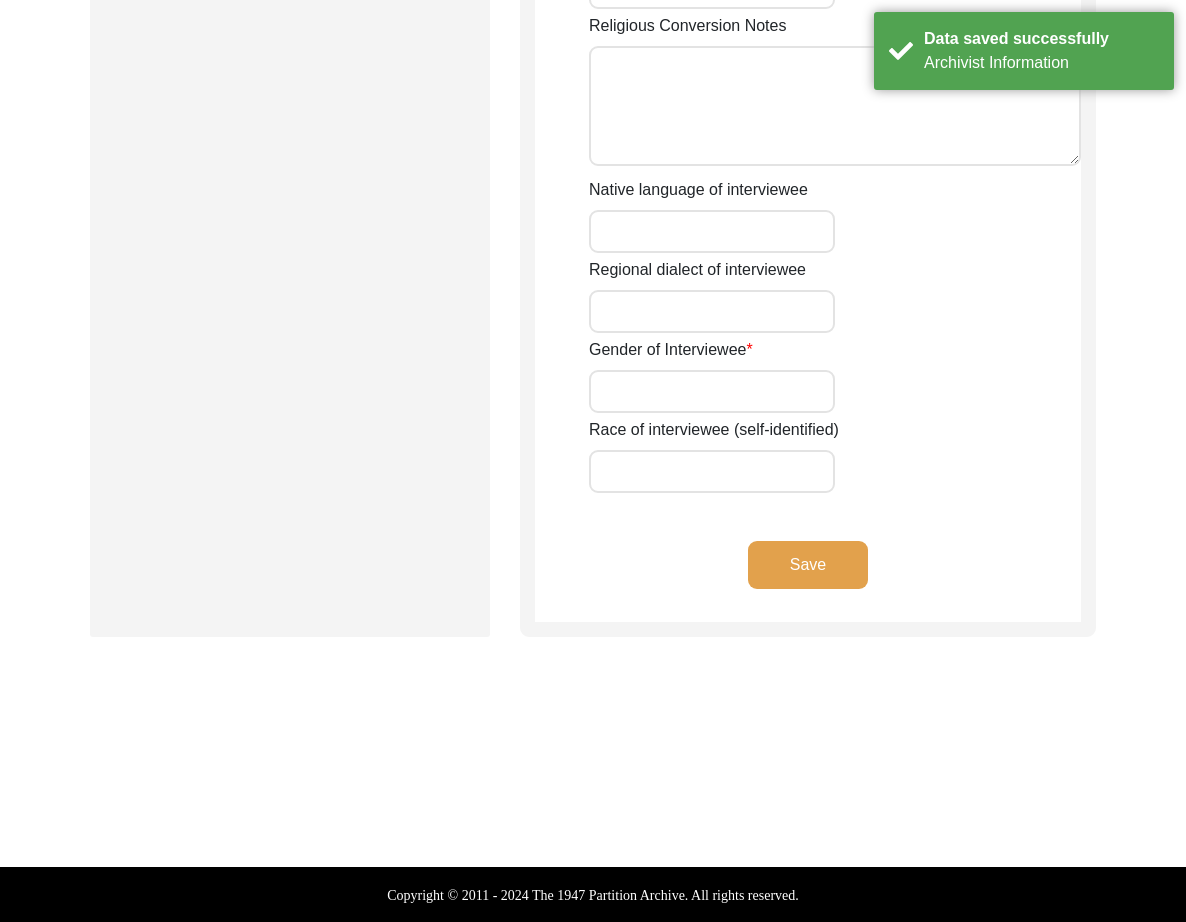 type on "Mrs." 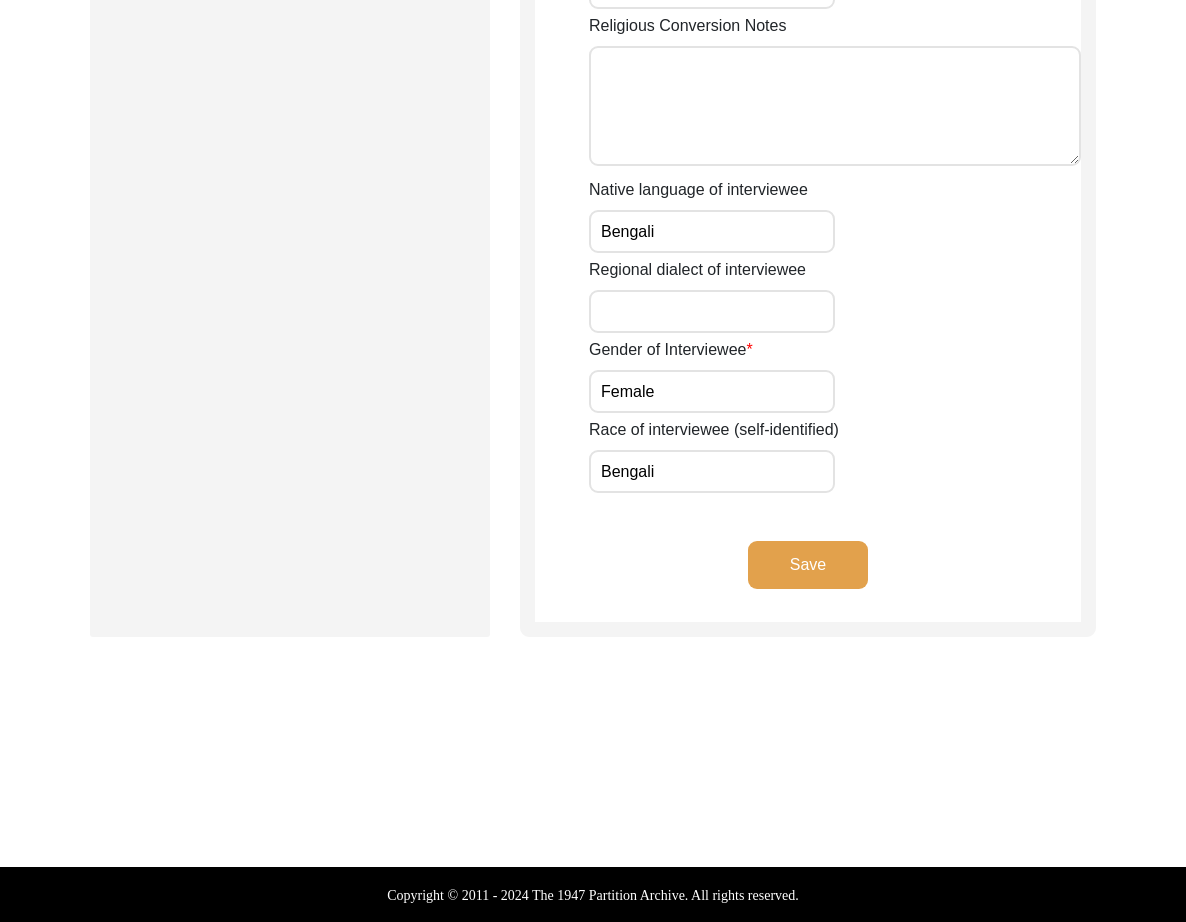 scroll, scrollTop: 0, scrollLeft: 0, axis: both 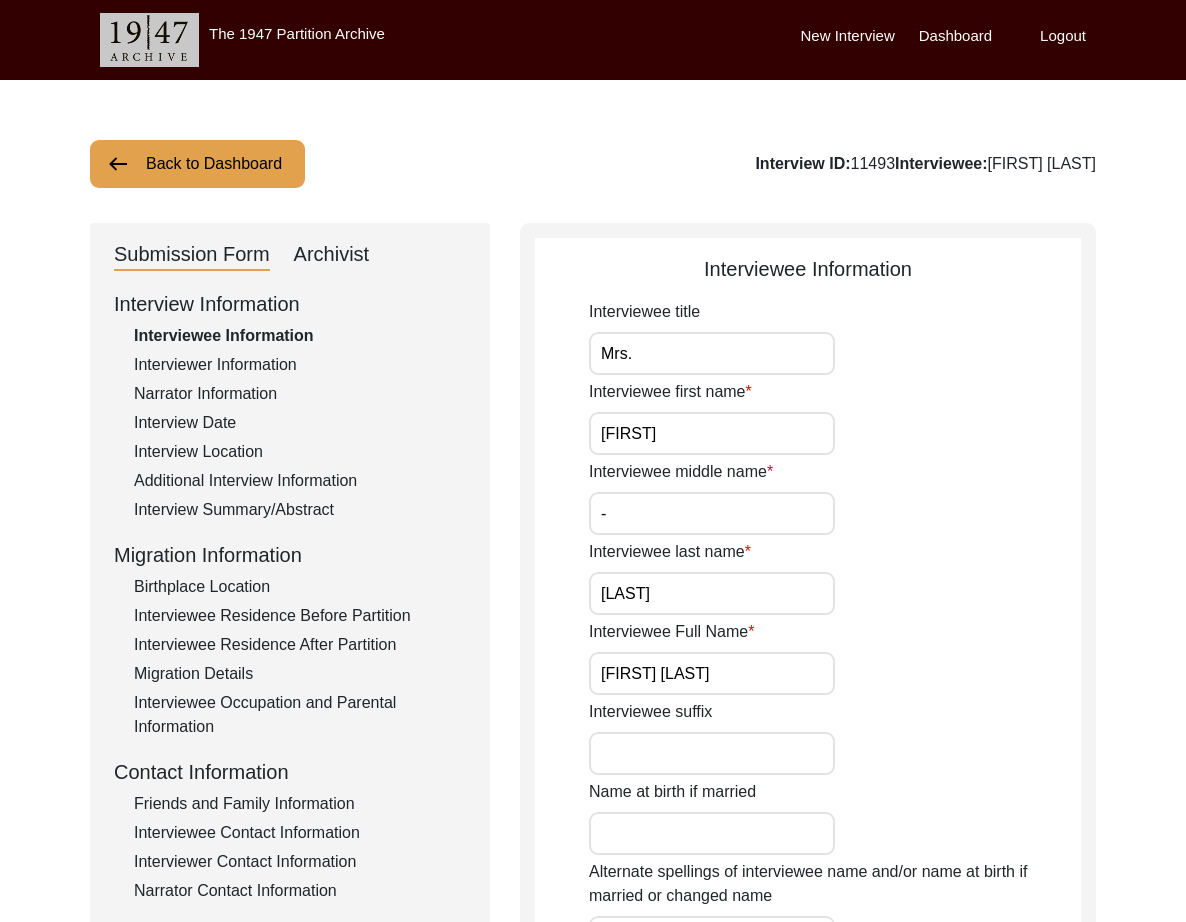 click on "Archivist" 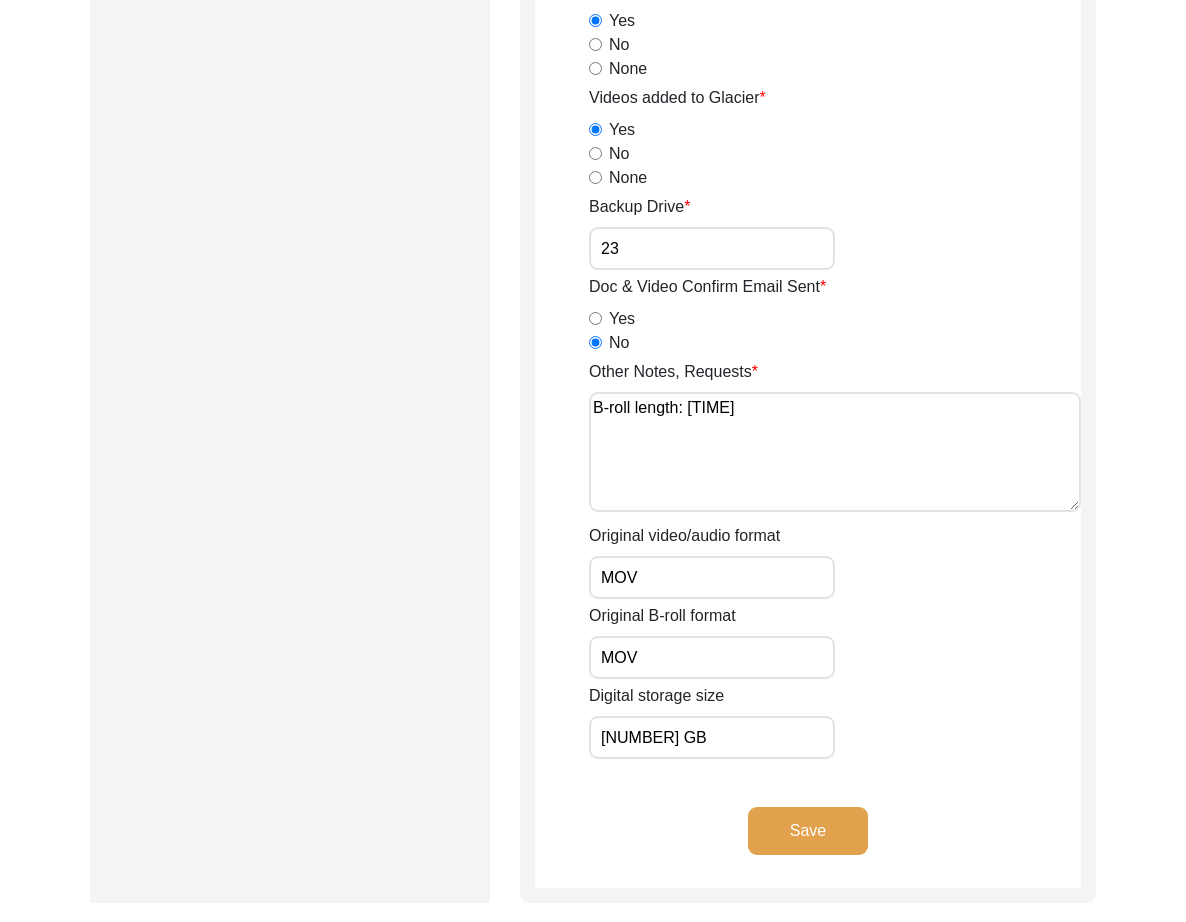 drag, startPoint x: 819, startPoint y: 788, endPoint x: 527, endPoint y: 489, distance: 417.9294 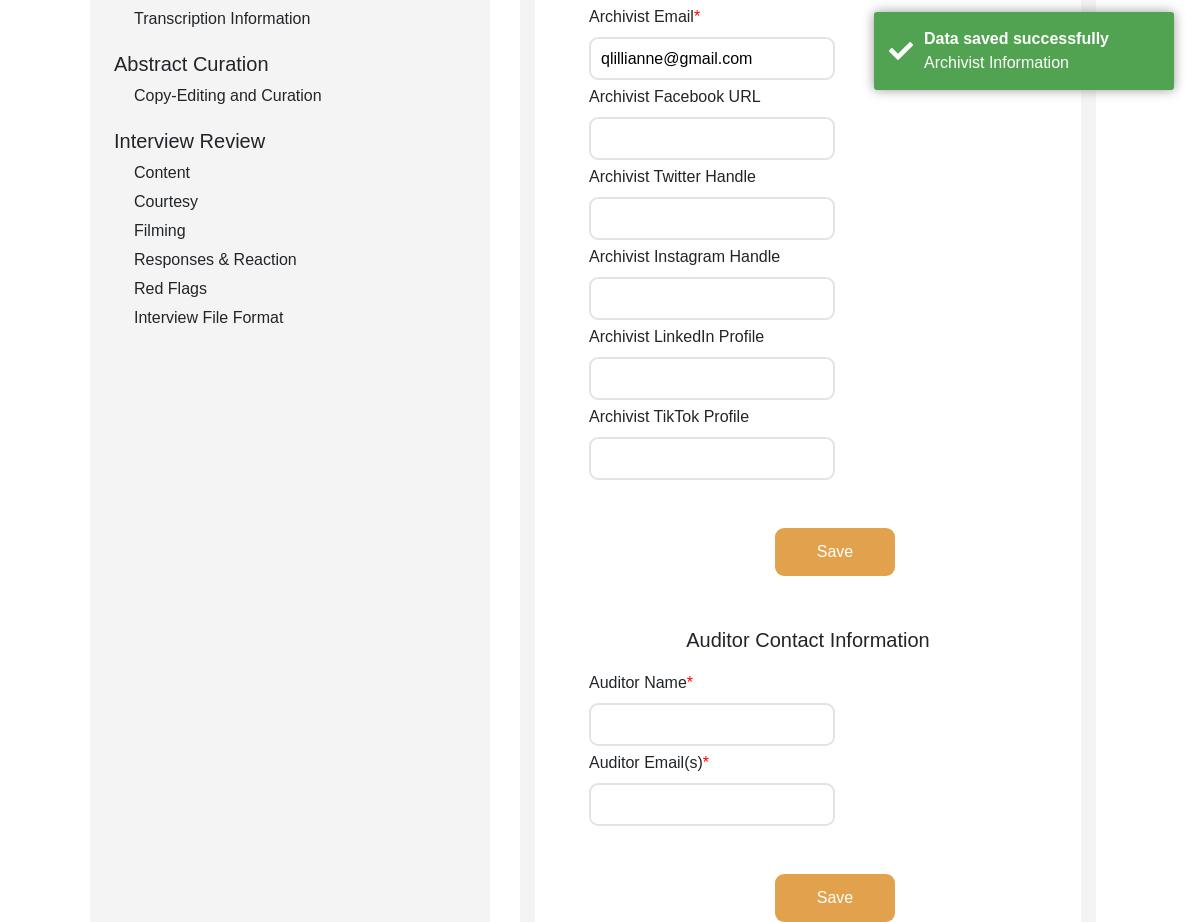 scroll, scrollTop: 0, scrollLeft: 0, axis: both 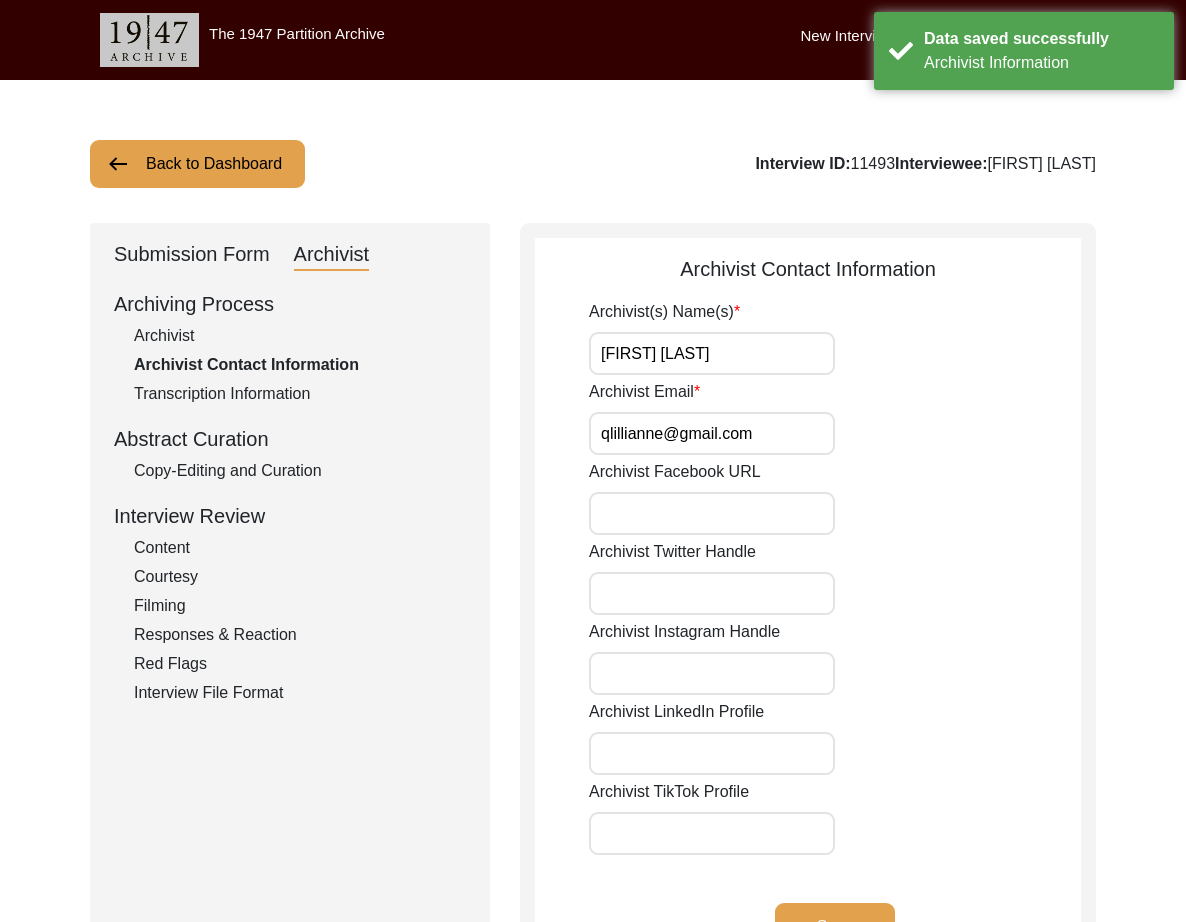 click on "Back to Dashboard" 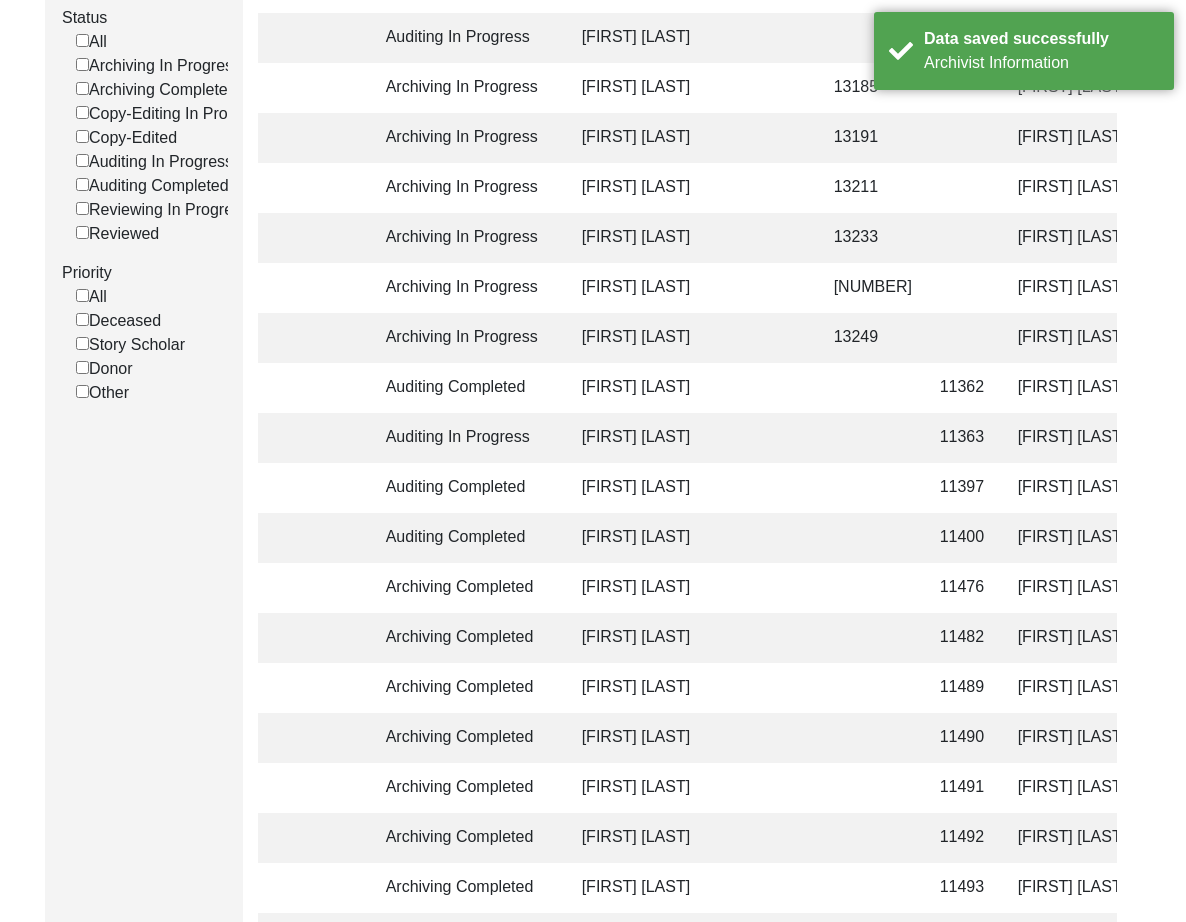 scroll, scrollTop: 692, scrollLeft: 0, axis: vertical 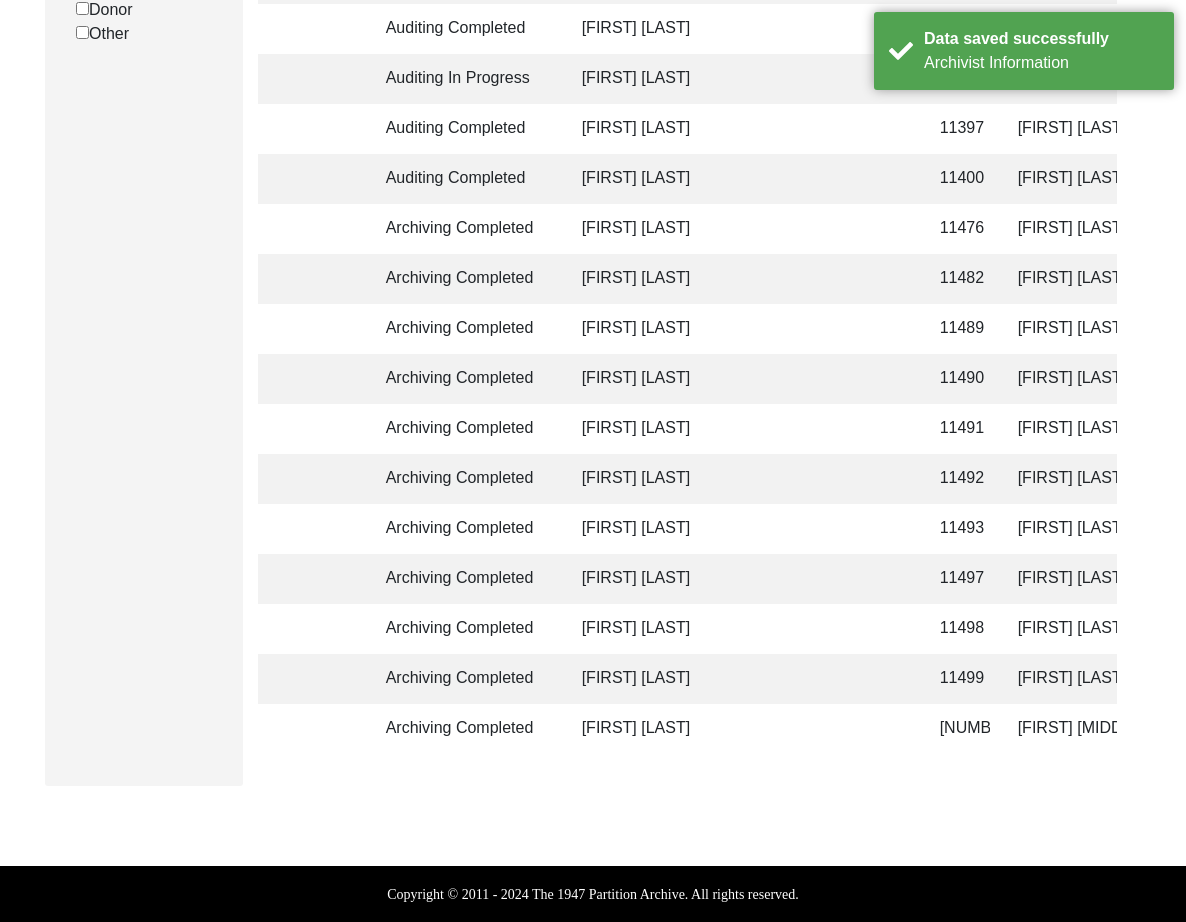 click on "[FIRST] [MIDDLE] [LAST]" 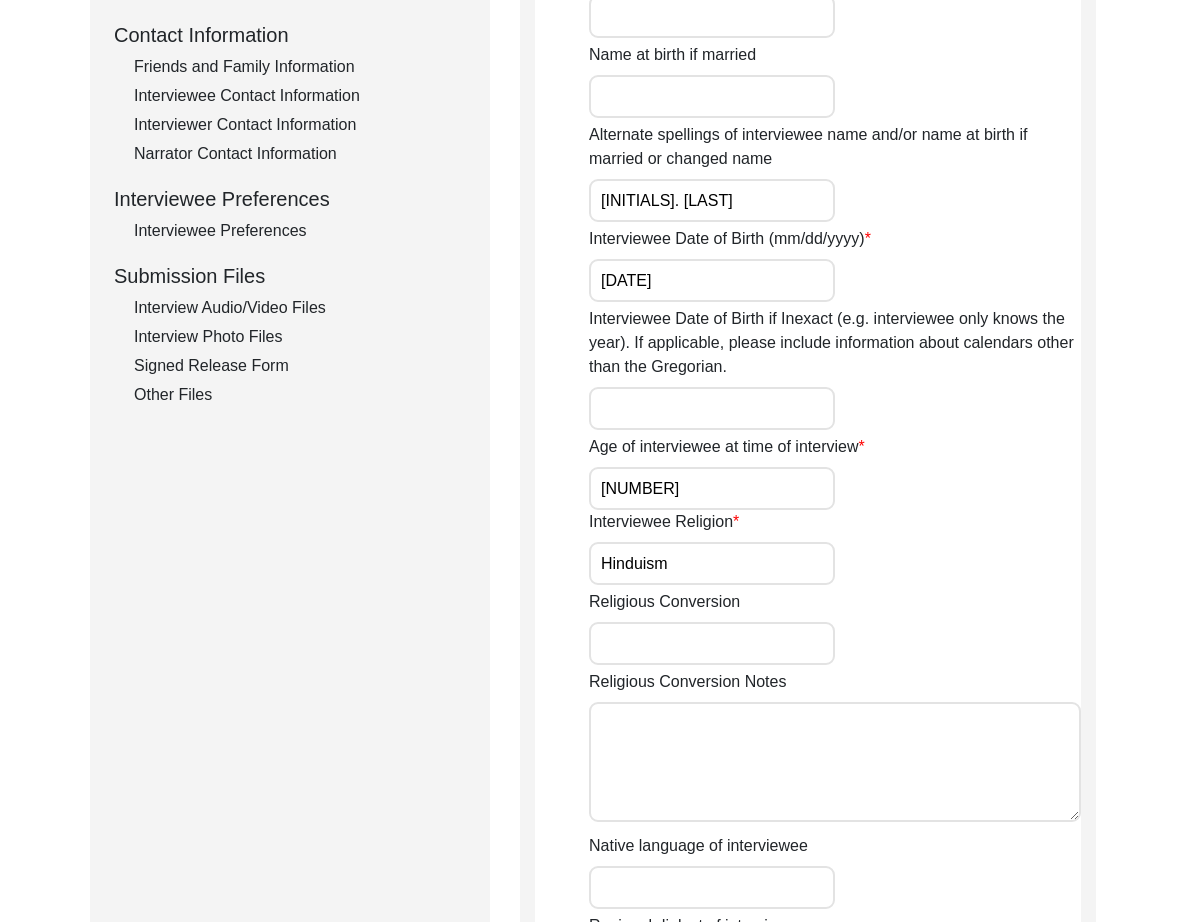 scroll, scrollTop: 300, scrollLeft: 0, axis: vertical 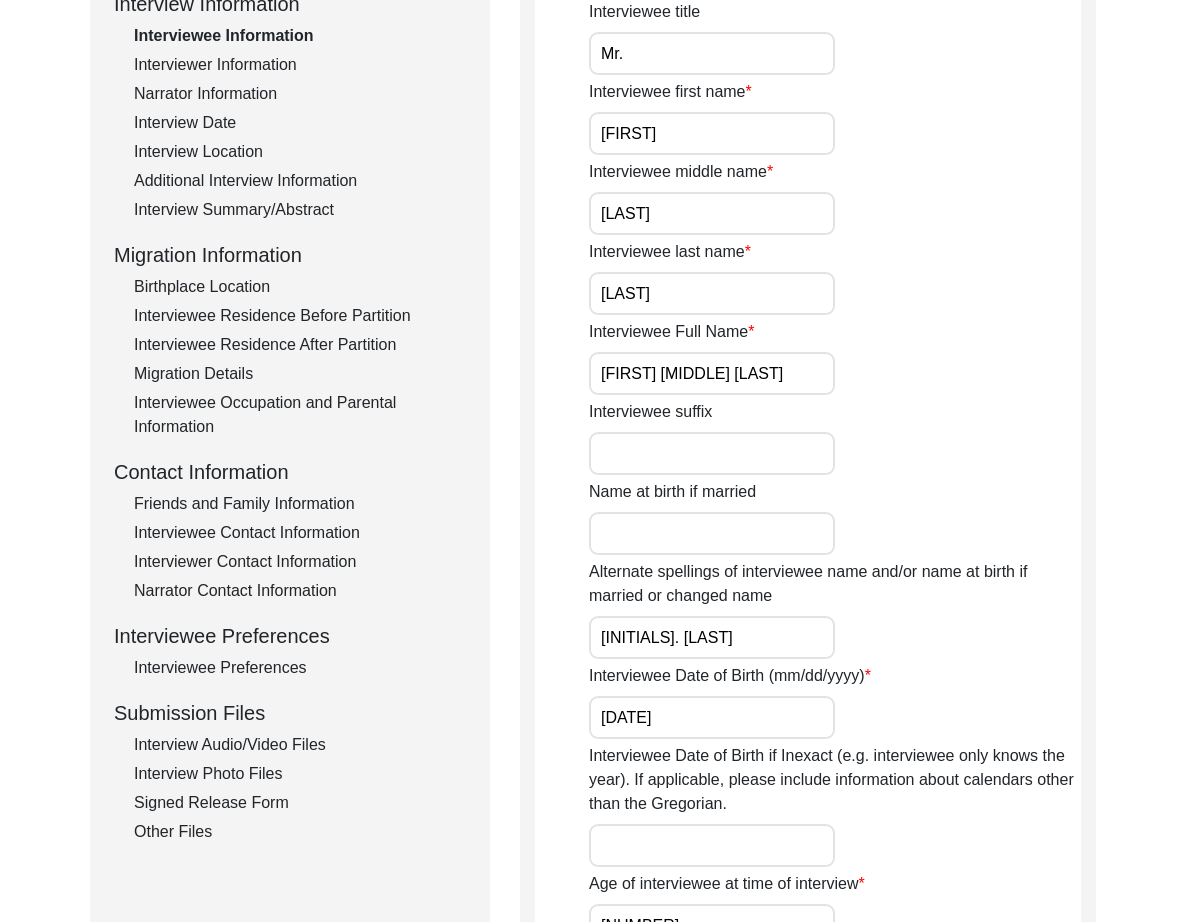 click on "[FIRST] [MIDDLE] [LAST]" at bounding box center (712, 373) 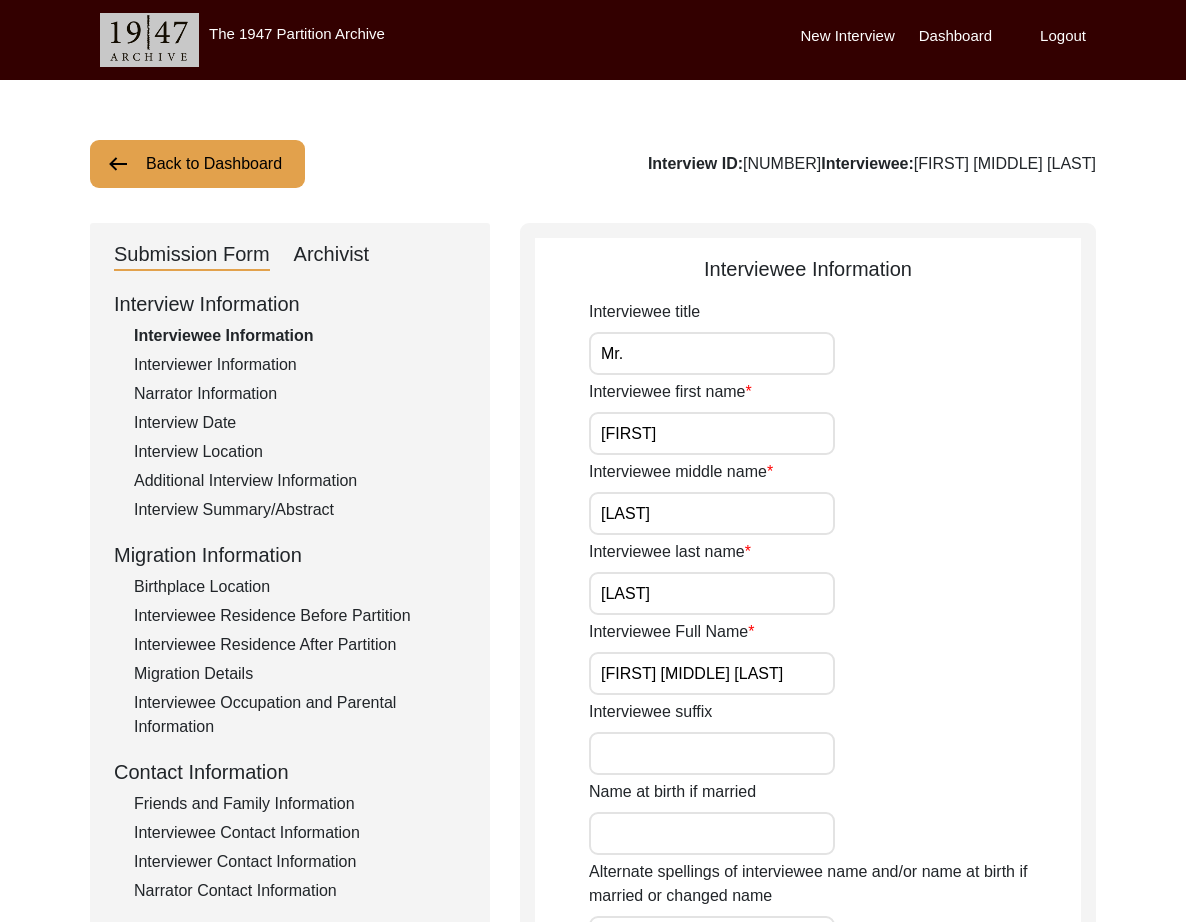click on "Archivist" 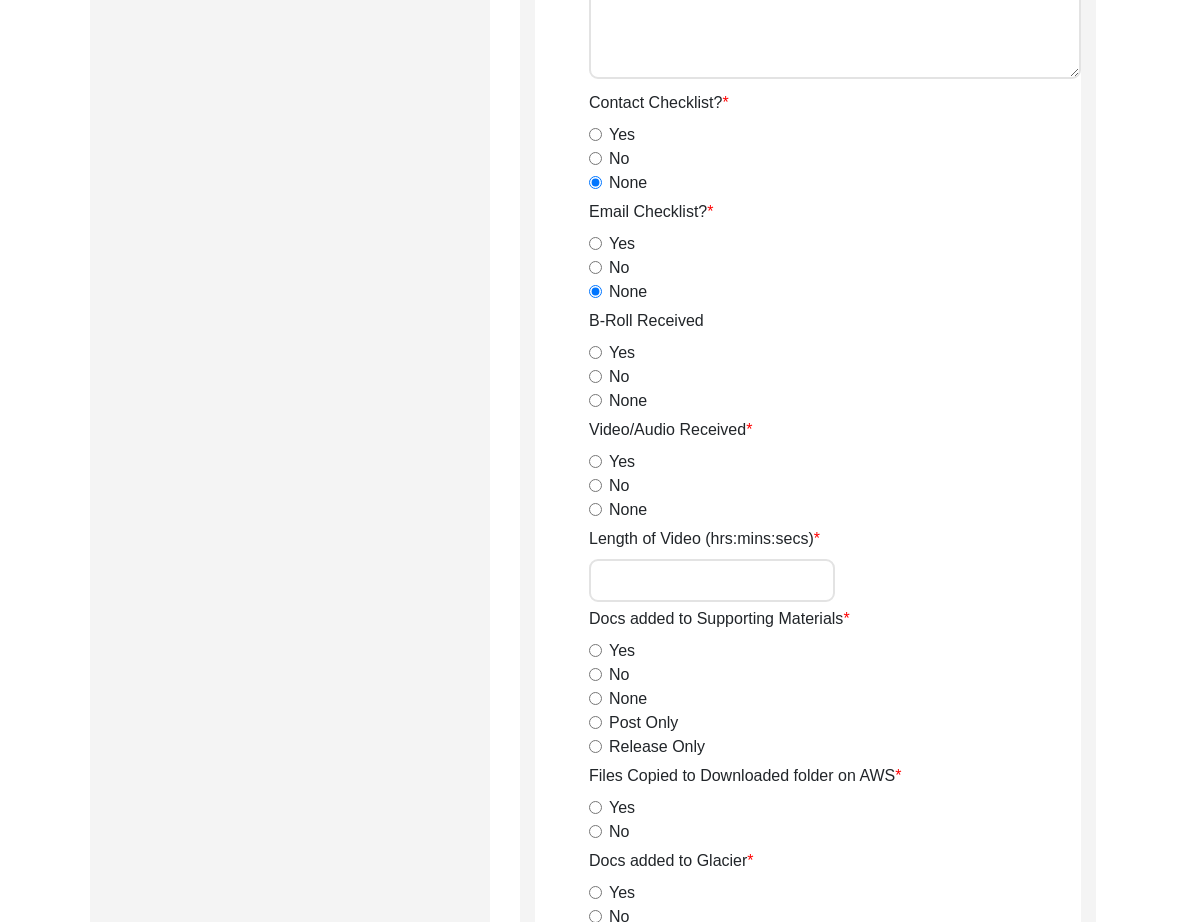 scroll, scrollTop: 1896, scrollLeft: 0, axis: vertical 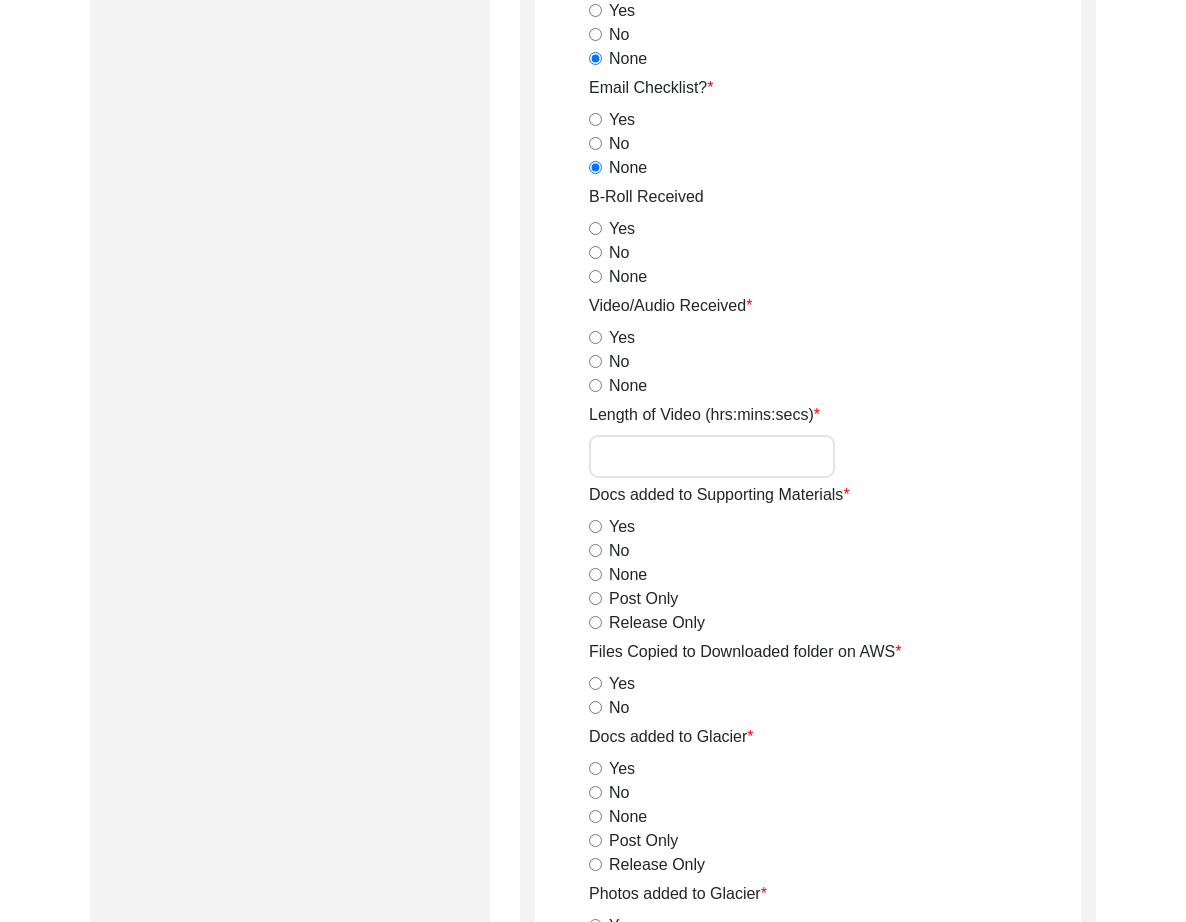 click on "Yes" at bounding box center (595, 228) 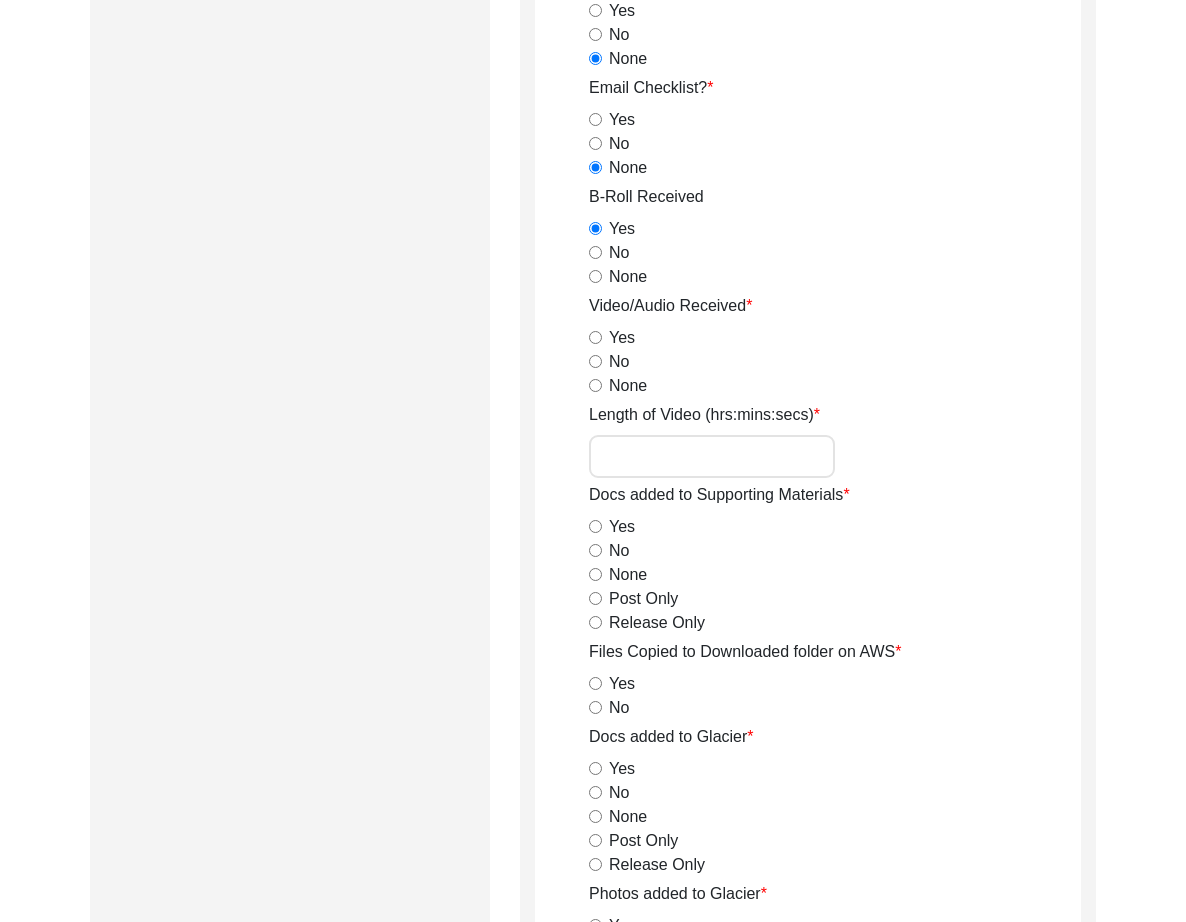 click on "Yes" at bounding box center (595, 337) 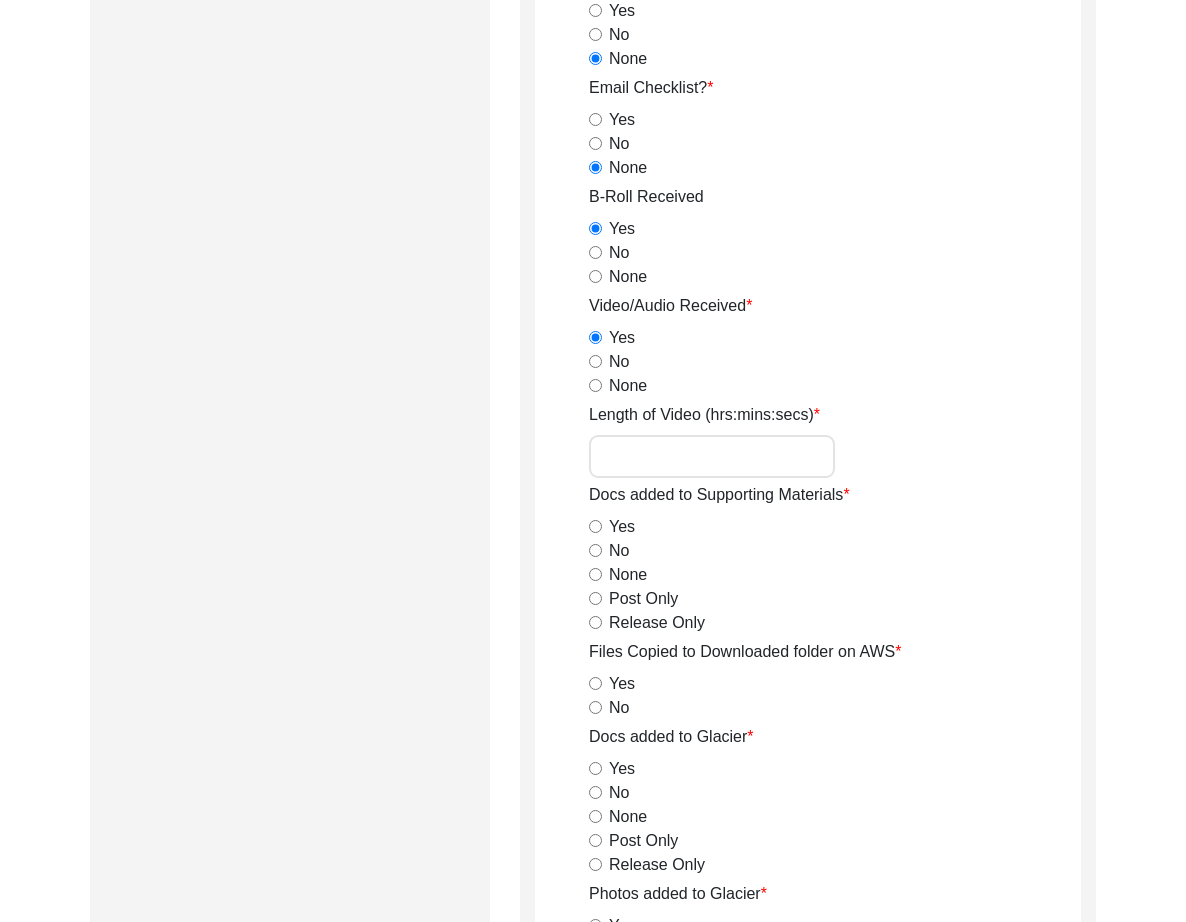 click on "Length of Video (hrs:mins:secs)" at bounding box center [712, 456] 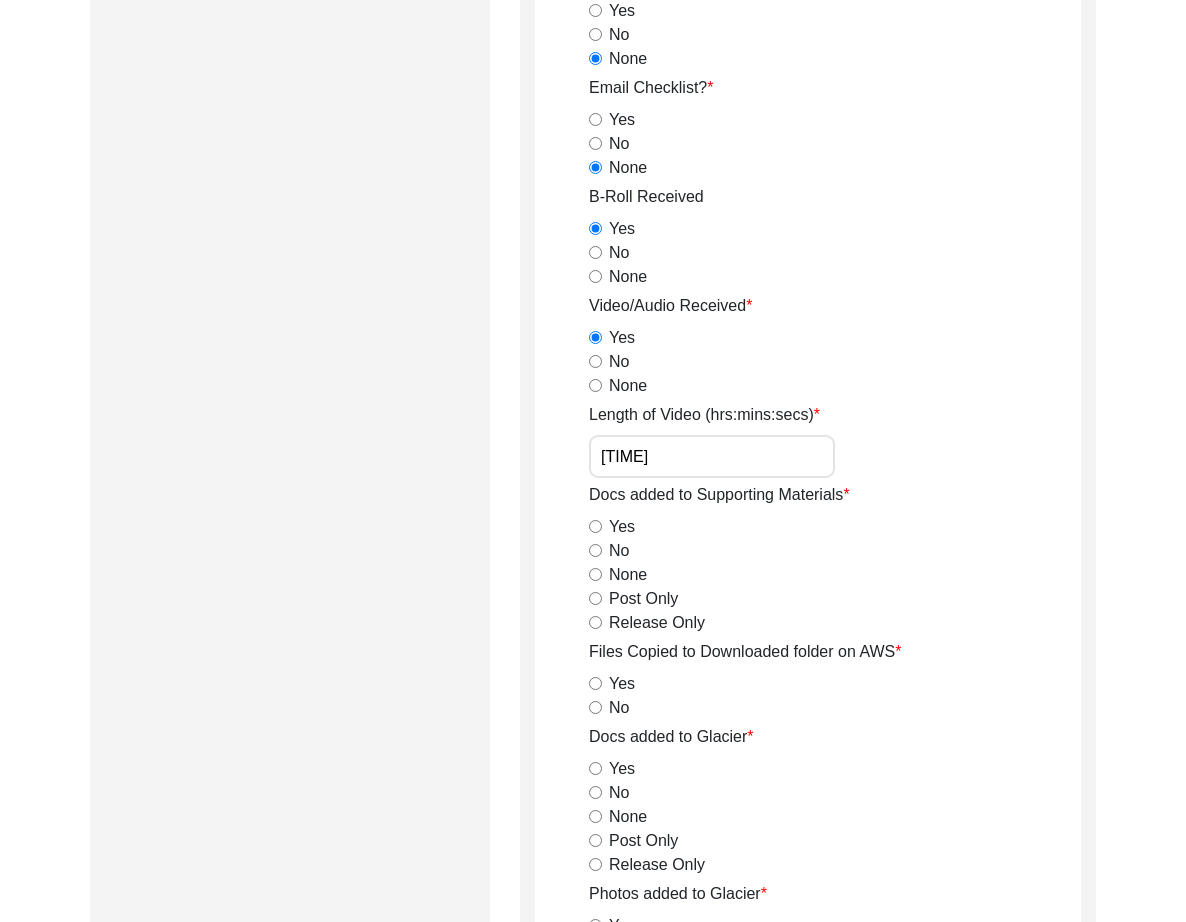 click on "Post Only" at bounding box center (595, 598) 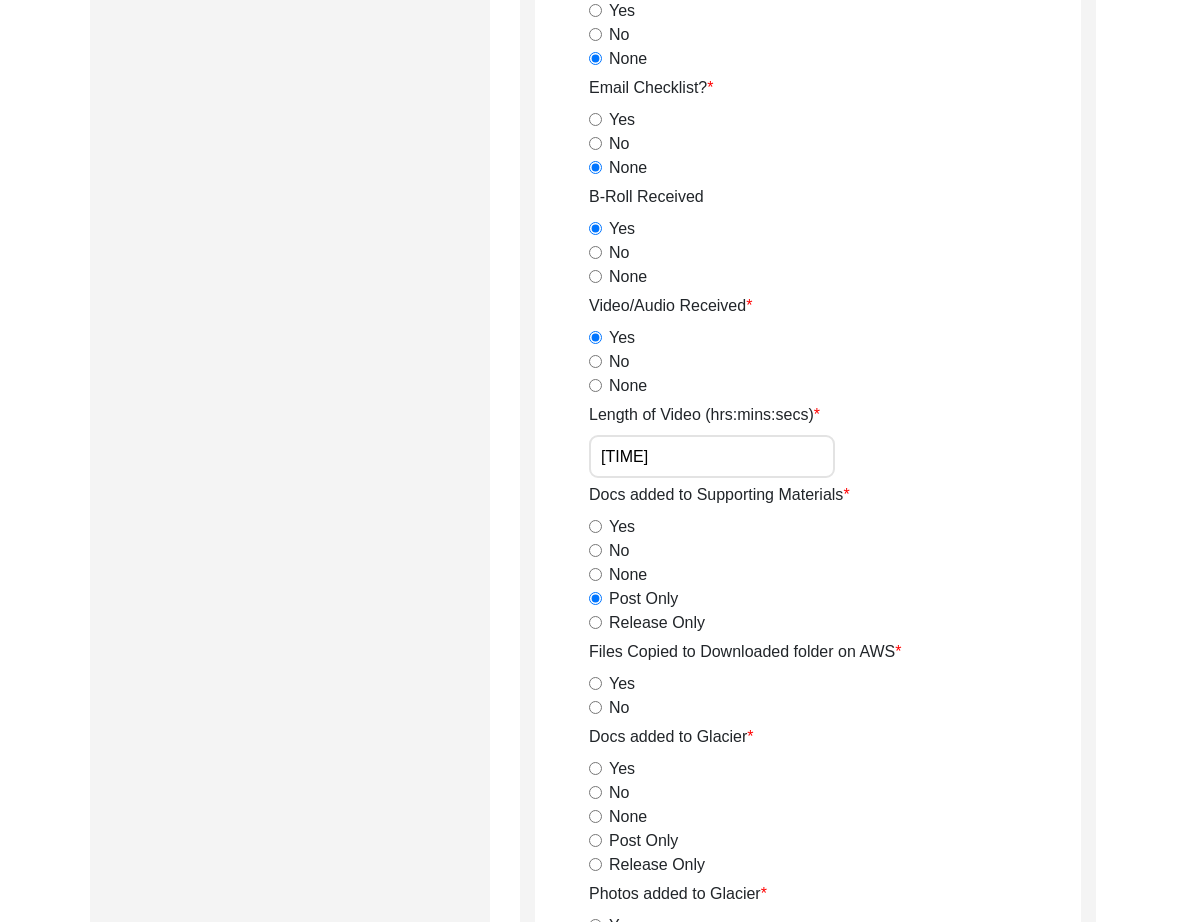 click on "Release Only" at bounding box center (595, 622) 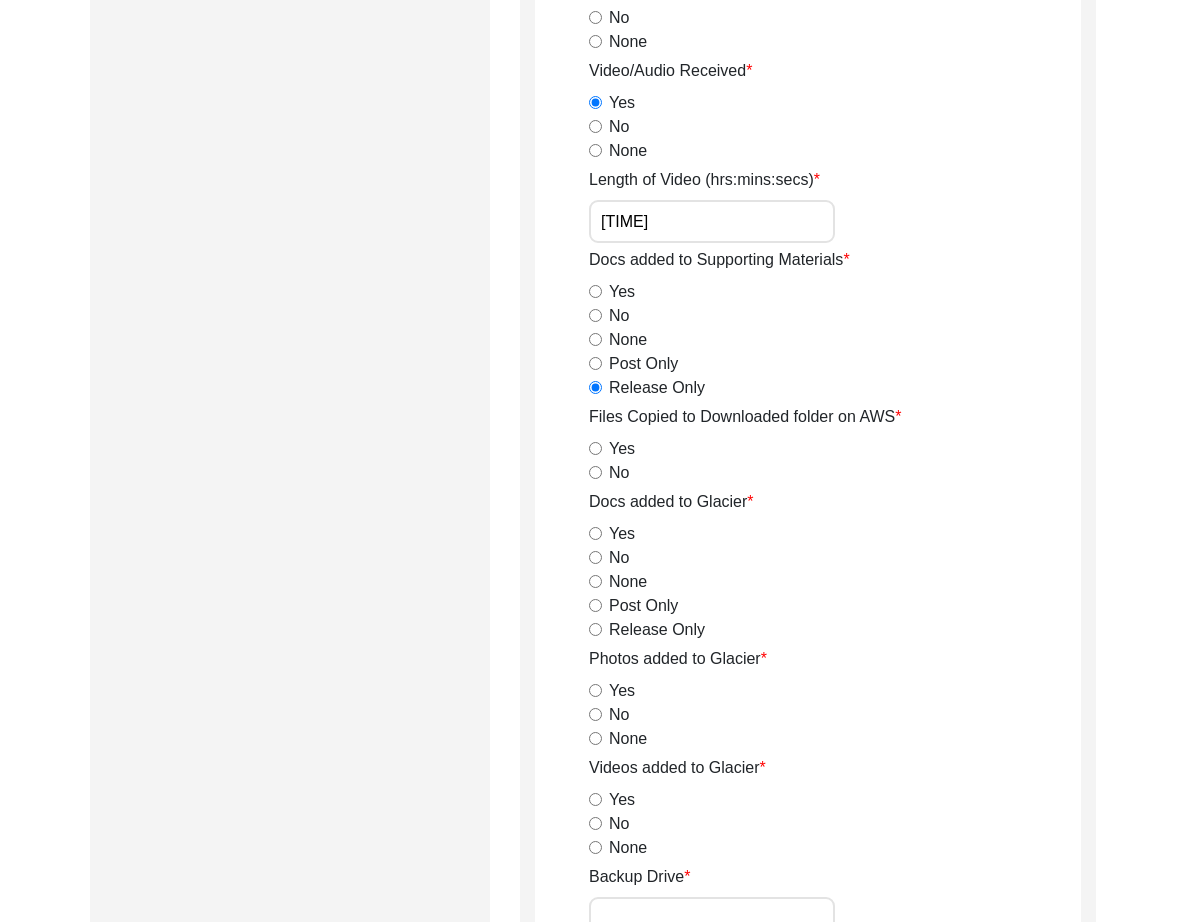 scroll, scrollTop: 2146, scrollLeft: 0, axis: vertical 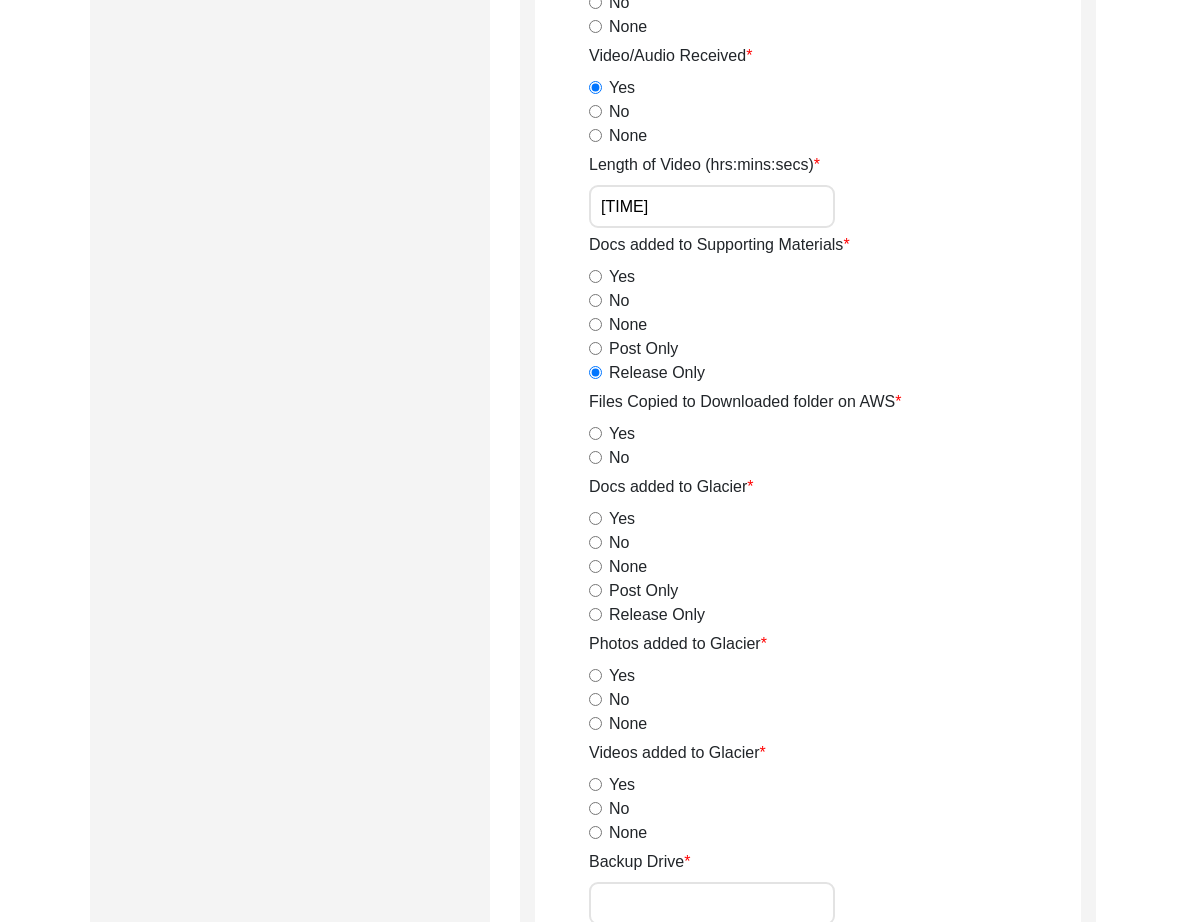 click on "Yes" at bounding box center [595, 433] 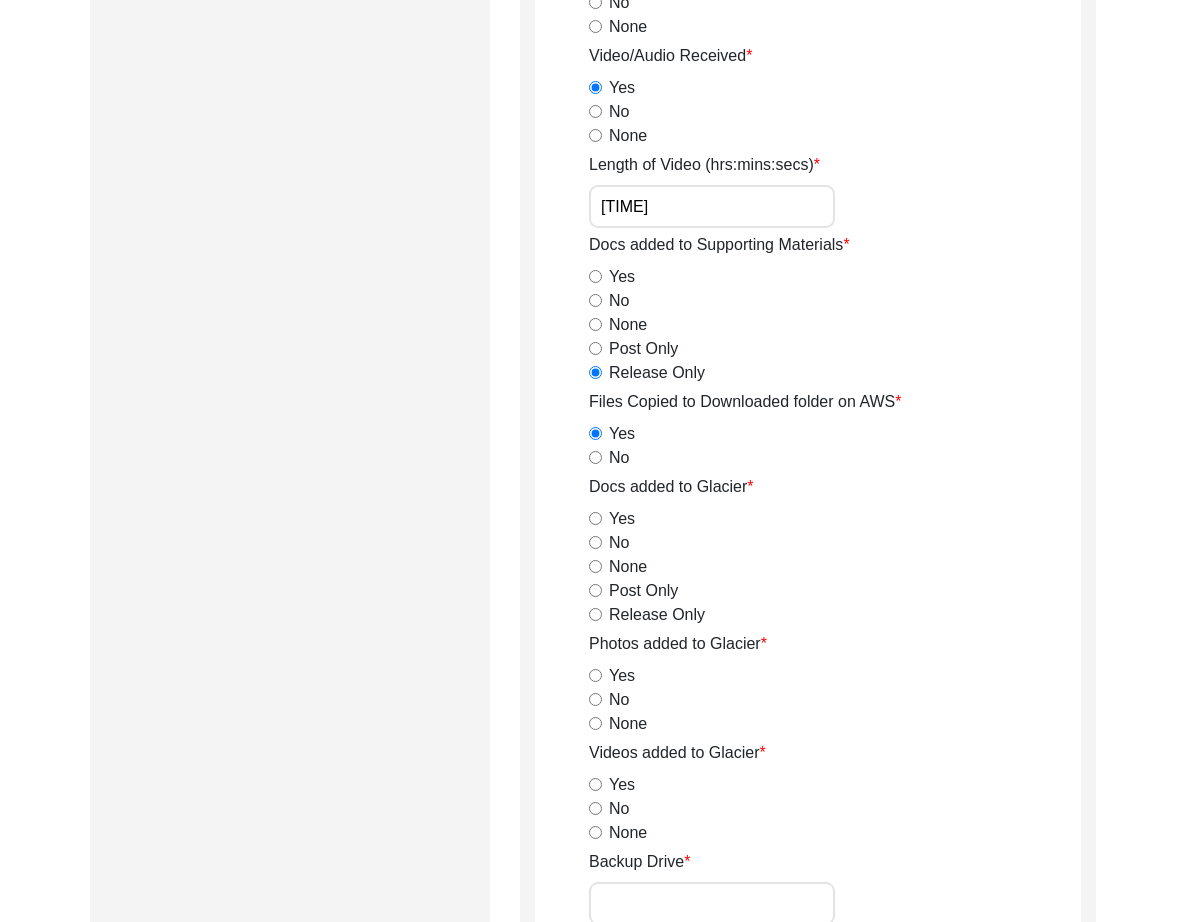 click on "Yes" at bounding box center (595, 518) 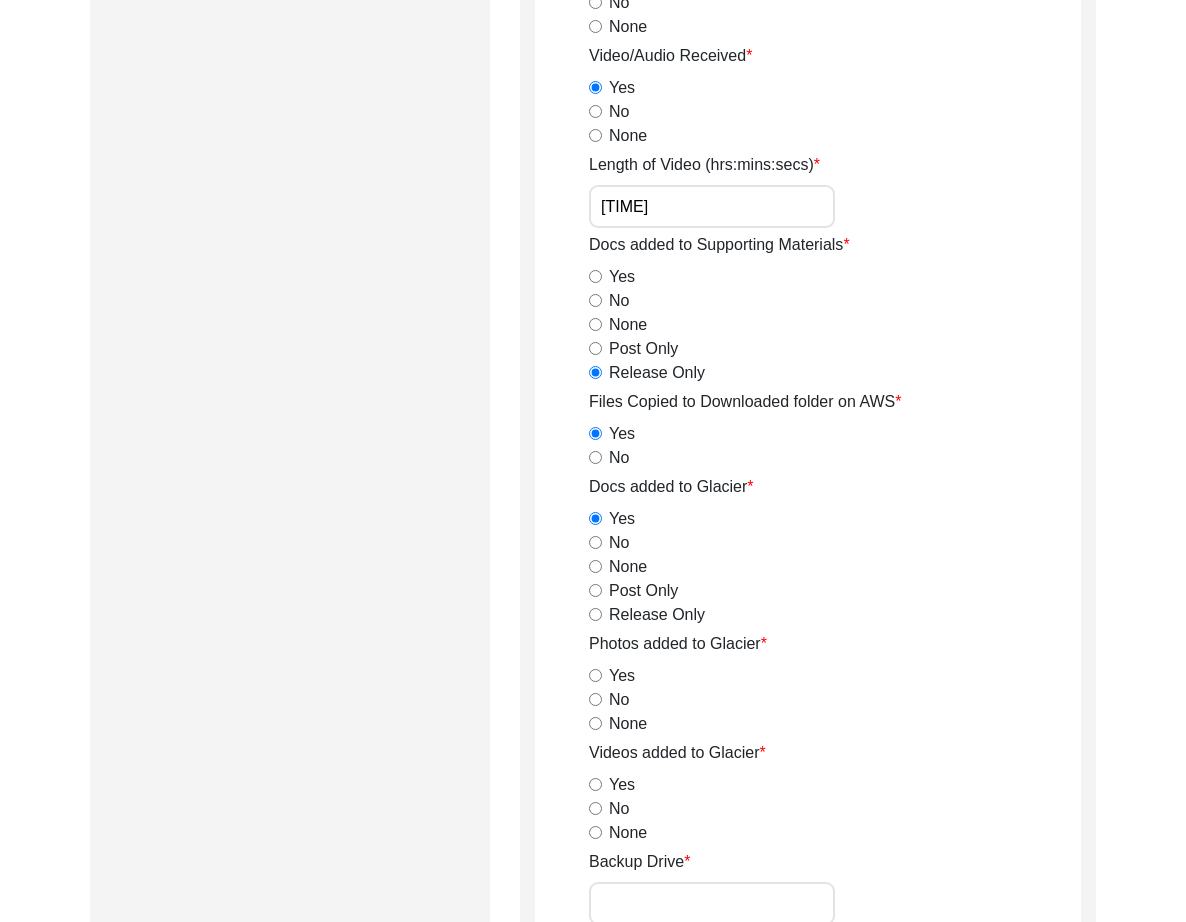 click on "Release Only" at bounding box center [595, 614] 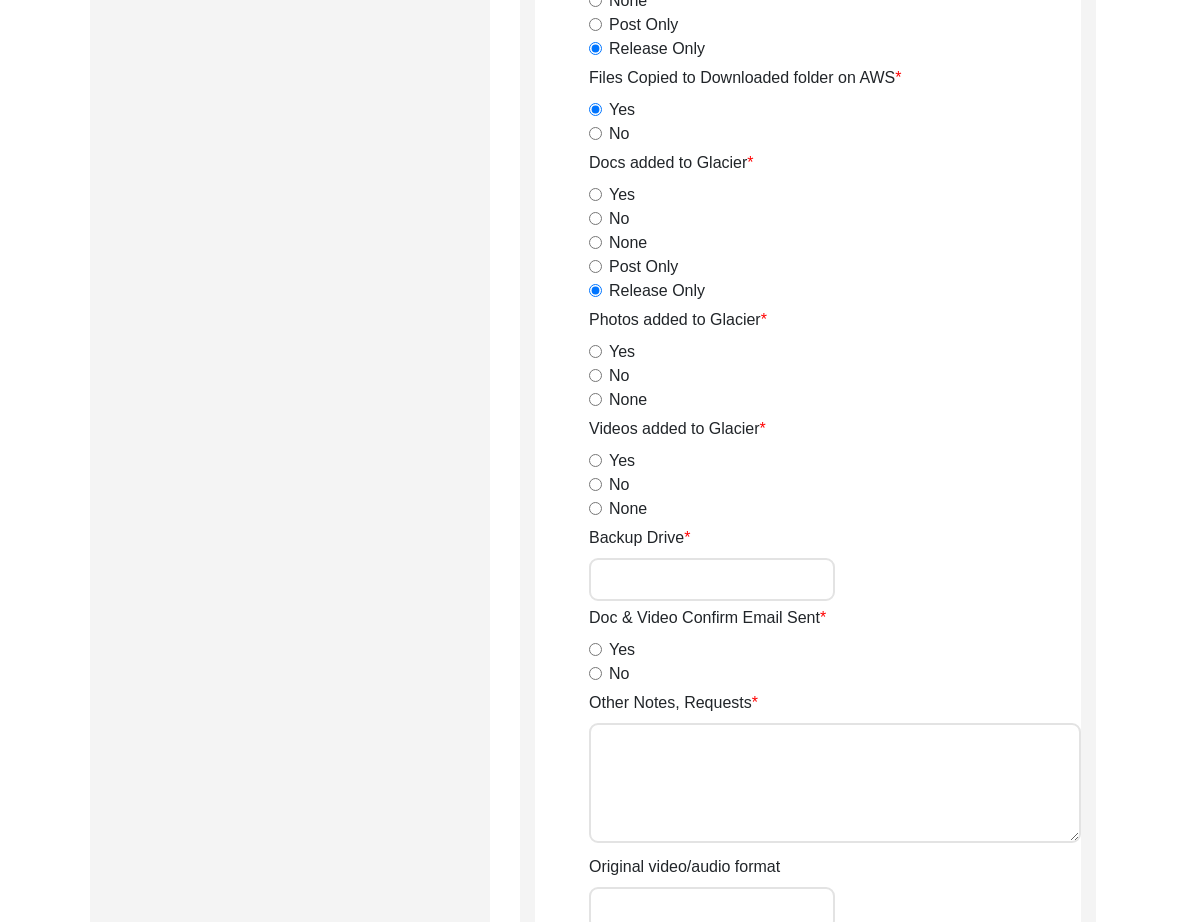 scroll, scrollTop: 2473, scrollLeft: 0, axis: vertical 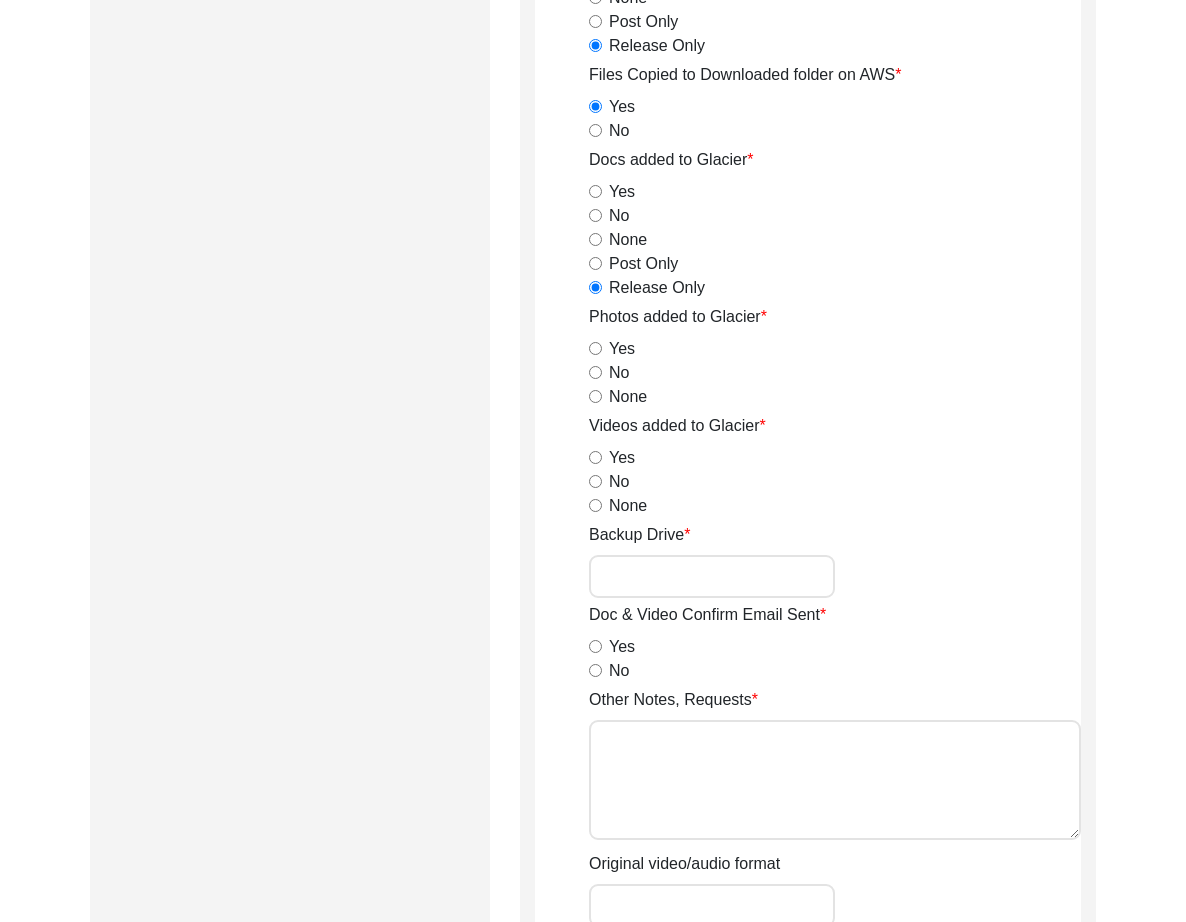 drag, startPoint x: 598, startPoint y: 314, endPoint x: 599, endPoint y: 390, distance: 76.00658 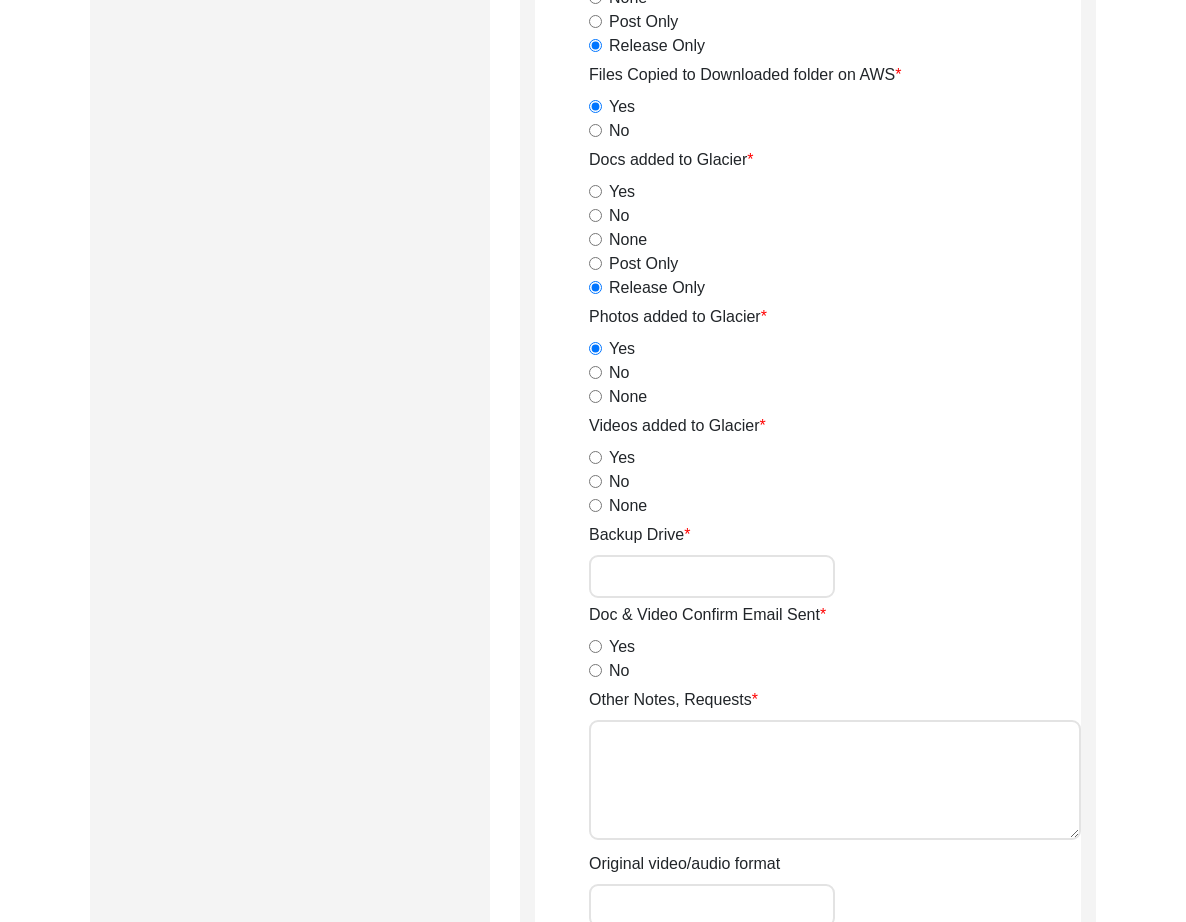 drag, startPoint x: 597, startPoint y: 414, endPoint x: 598, endPoint y: 434, distance: 20.024984 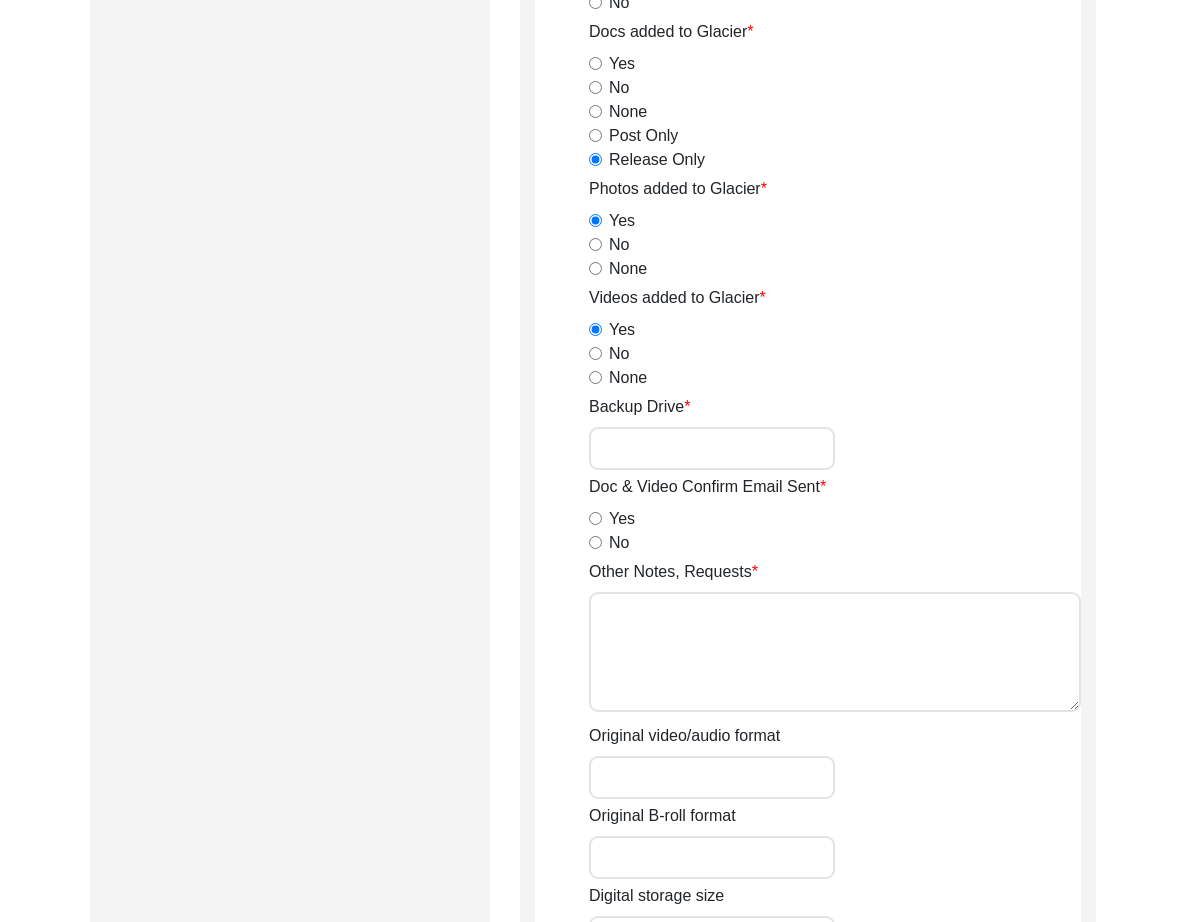 scroll, scrollTop: 2640, scrollLeft: 0, axis: vertical 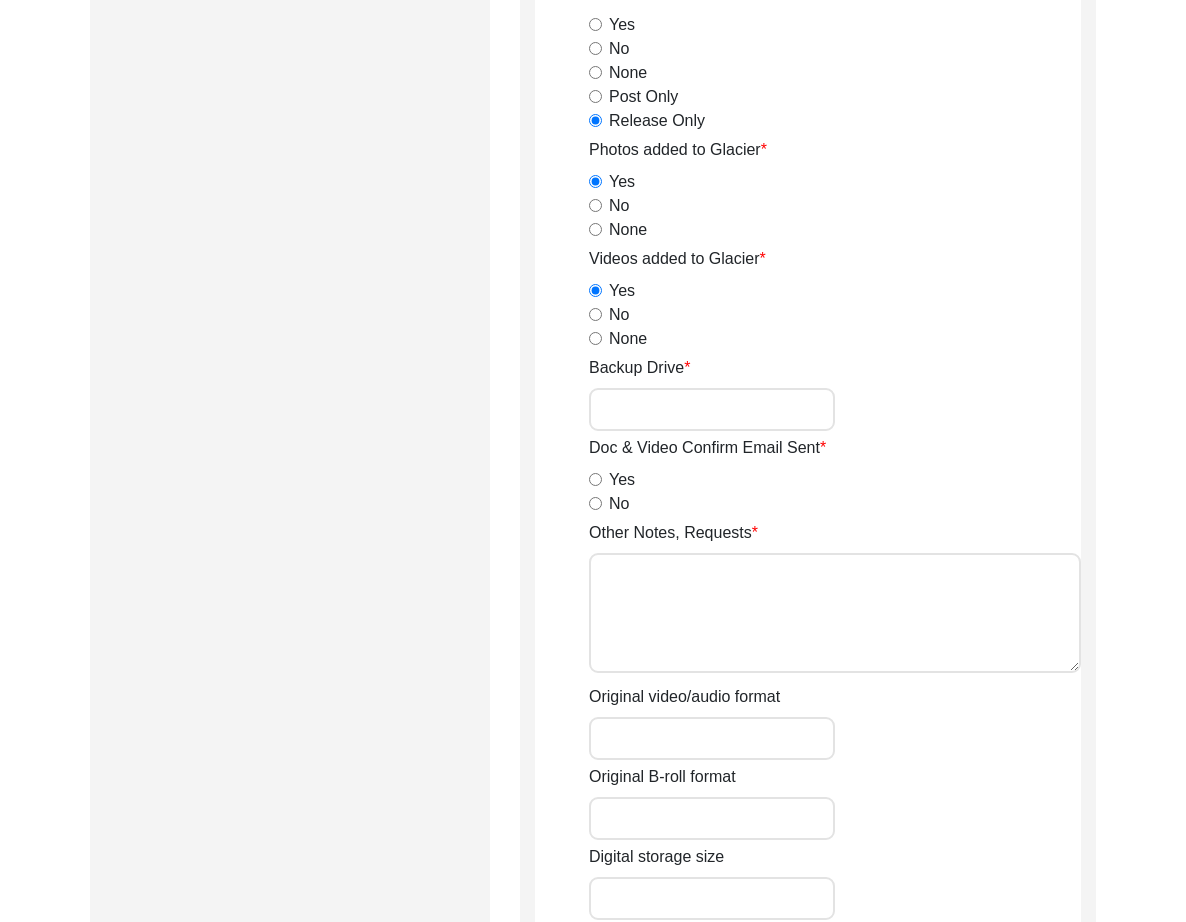 click on "No" at bounding box center (595, 503) 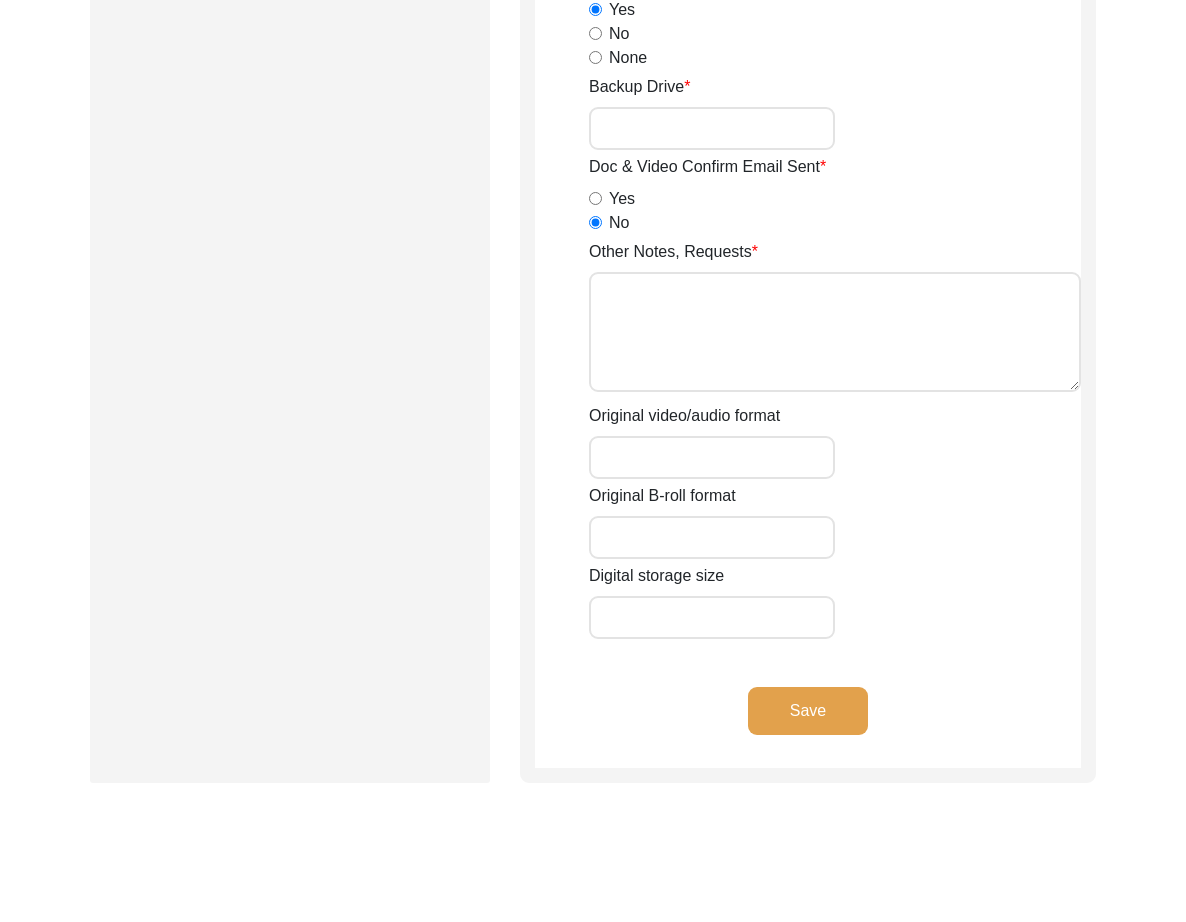 scroll, scrollTop: 2922, scrollLeft: 0, axis: vertical 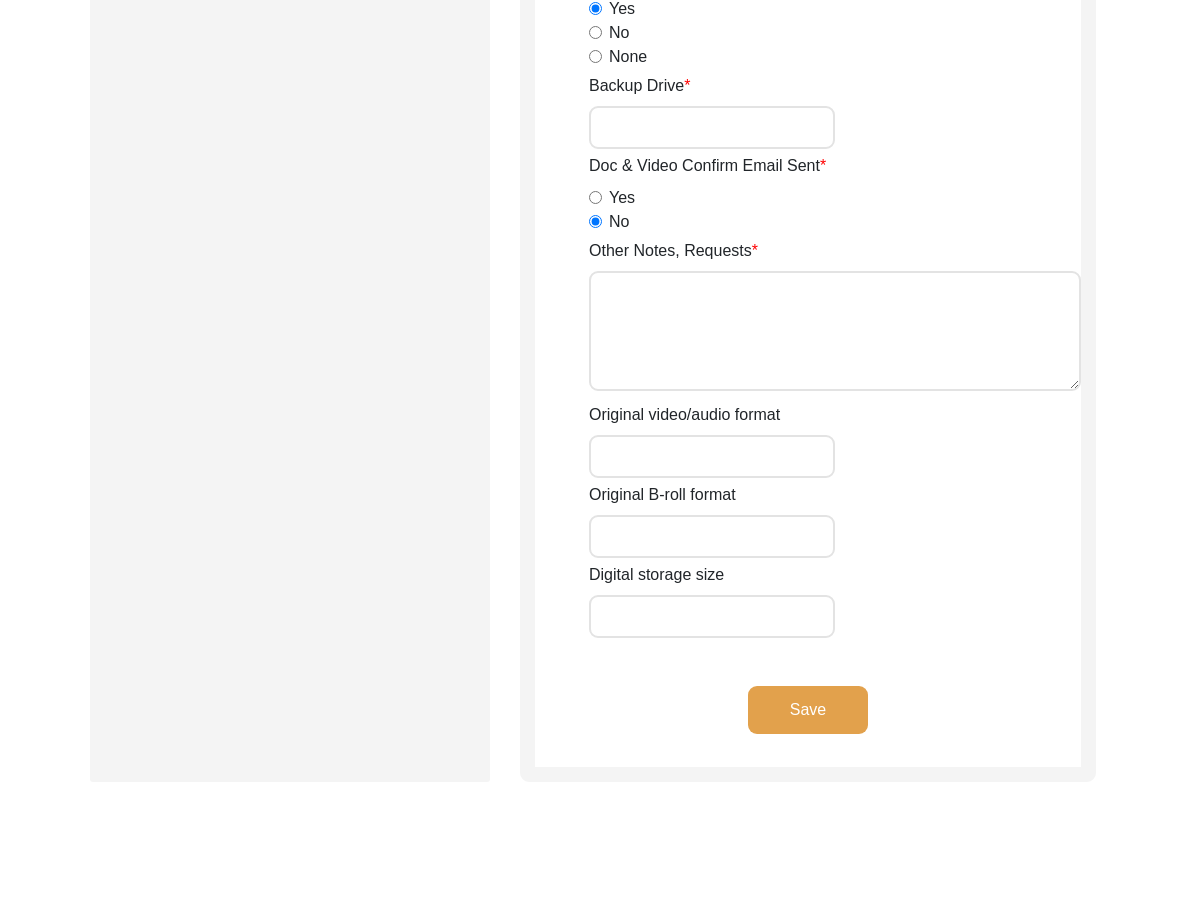 click on "Other Notes, Requests" at bounding box center [835, 331] 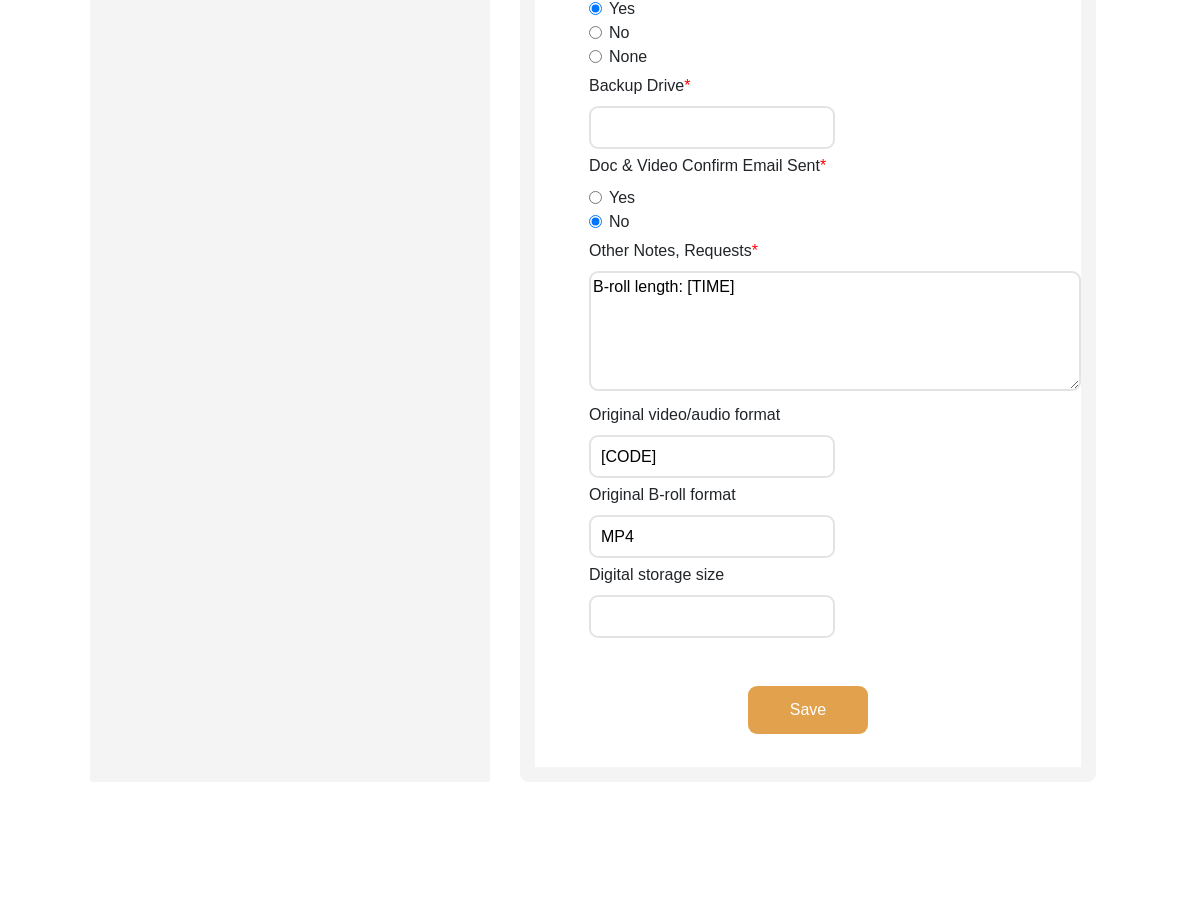 click on "[CODE]" at bounding box center [712, 456] 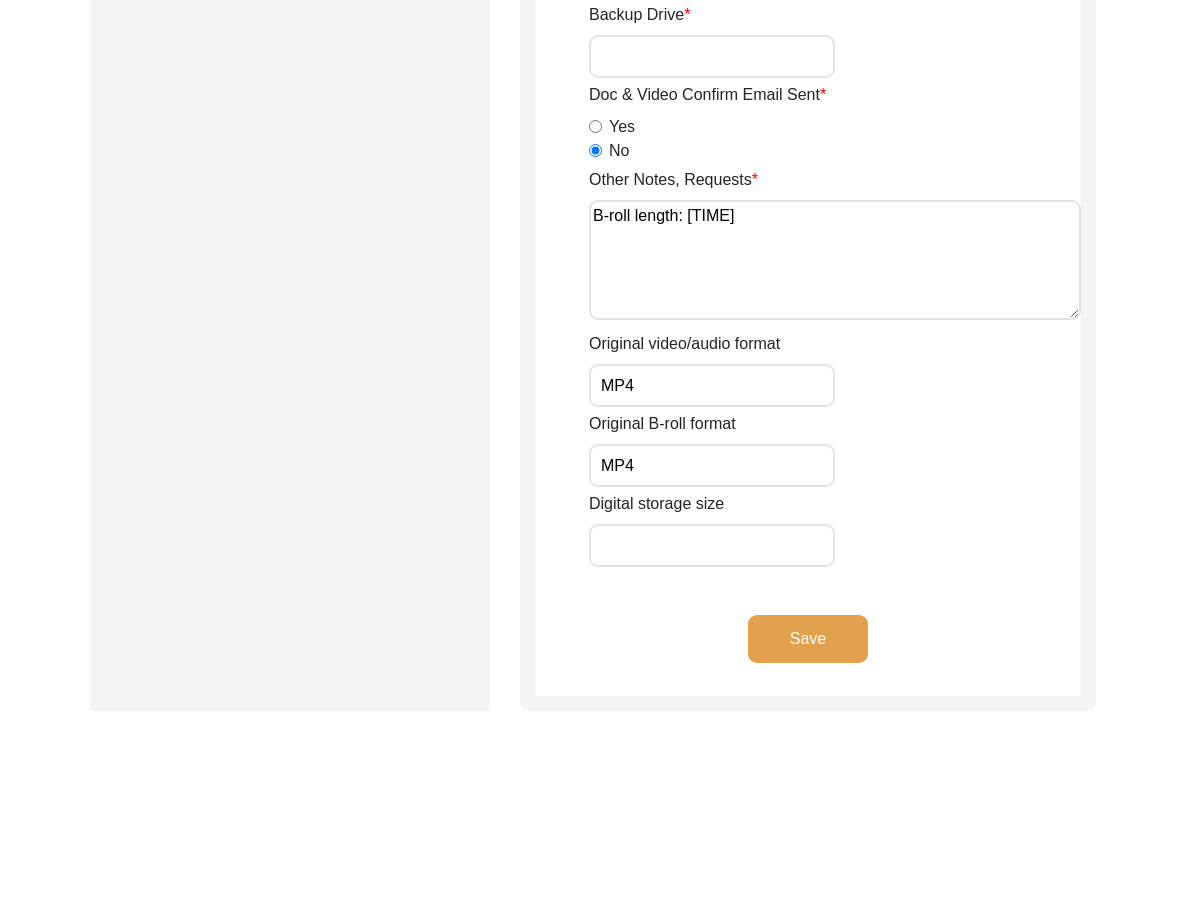 scroll, scrollTop: 3028, scrollLeft: 0, axis: vertical 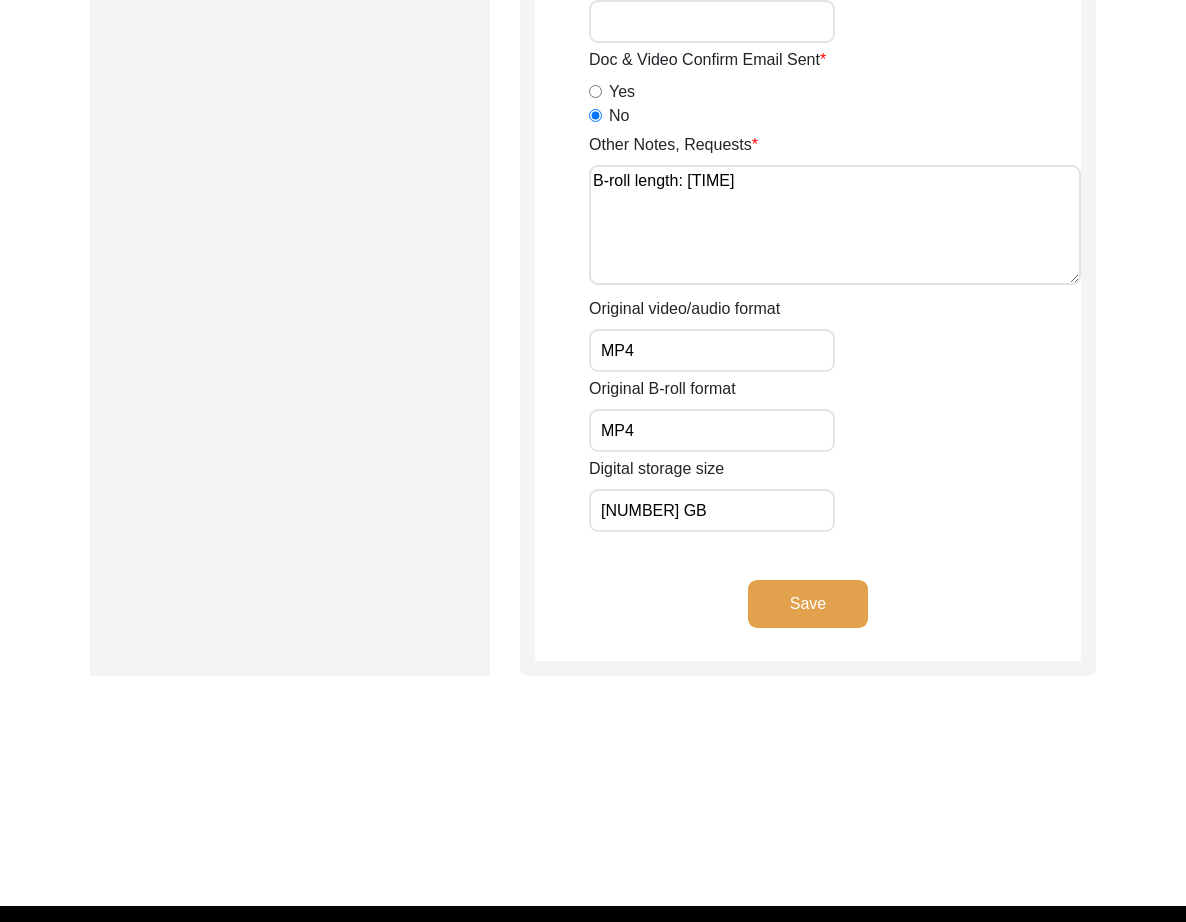 click on "Save" 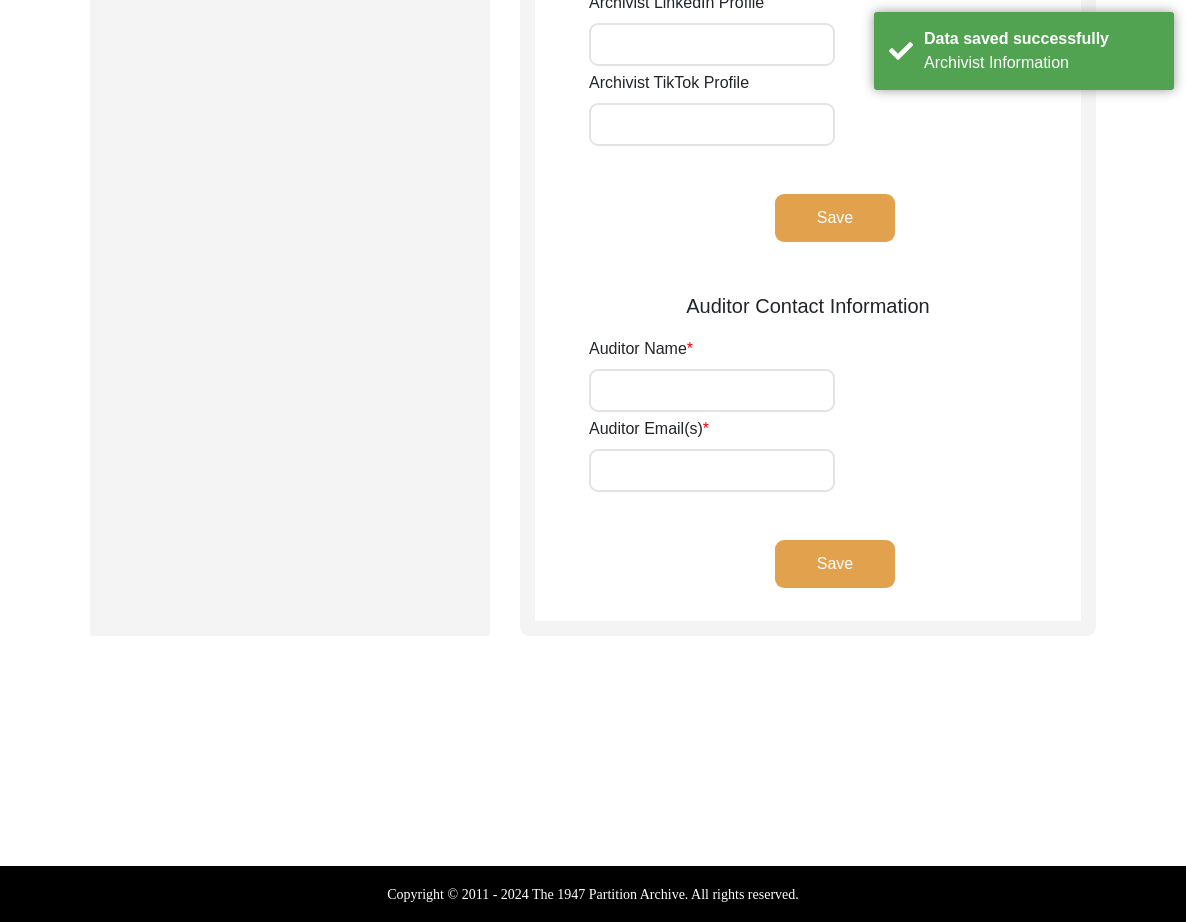 scroll, scrollTop: 0, scrollLeft: 0, axis: both 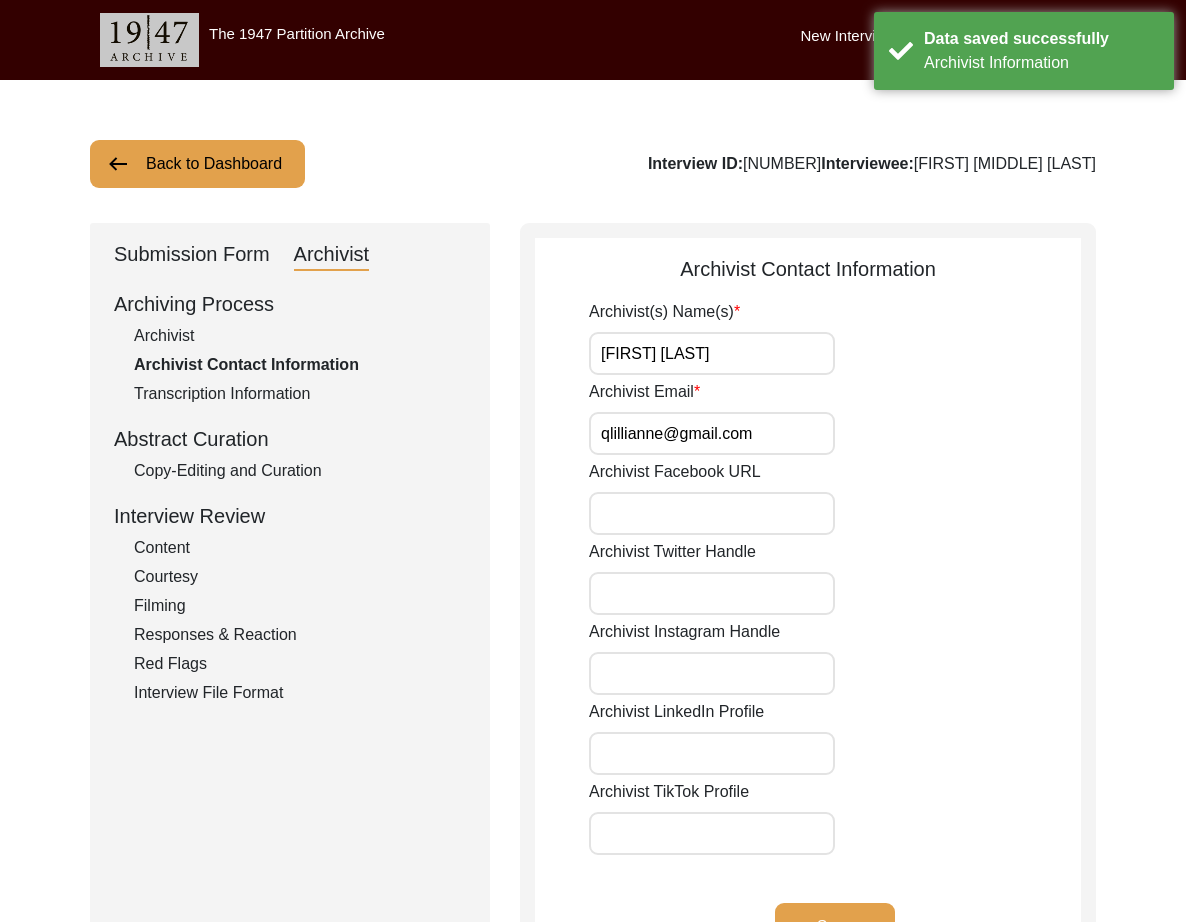 click on "Back to Dashboard" 